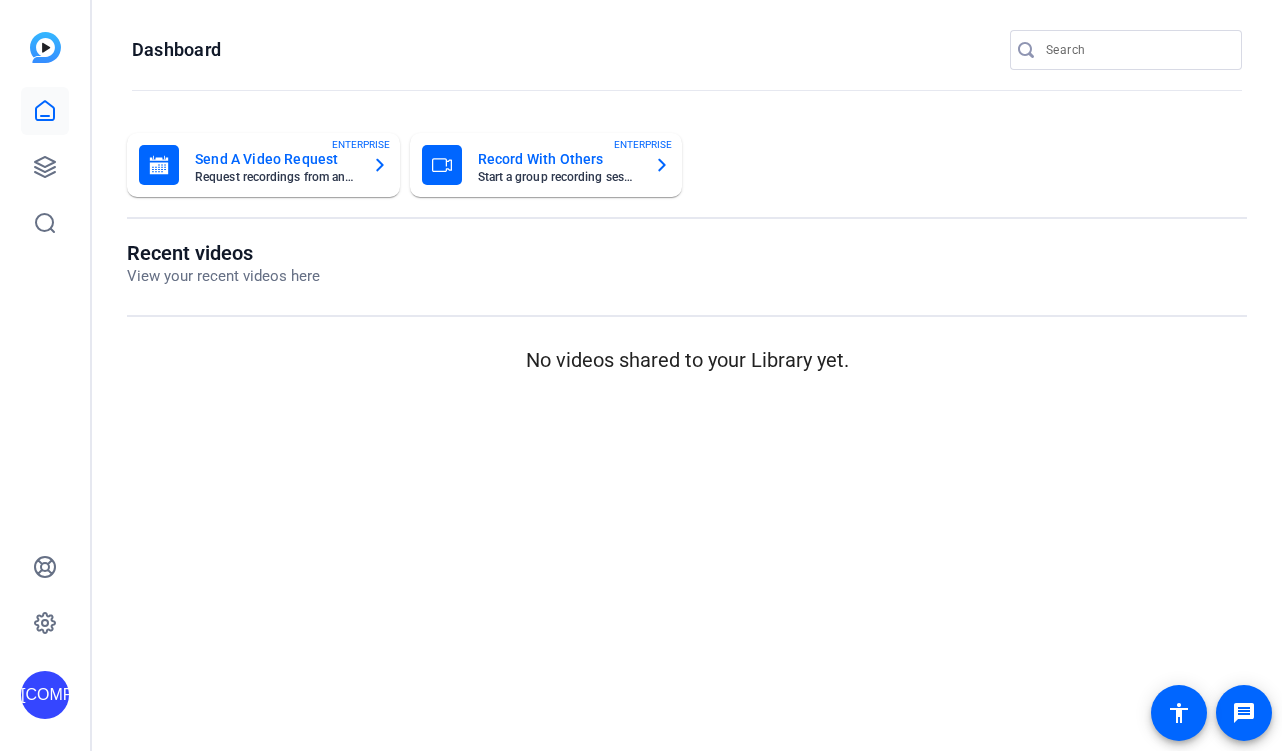 scroll, scrollTop: 0, scrollLeft: 0, axis: both 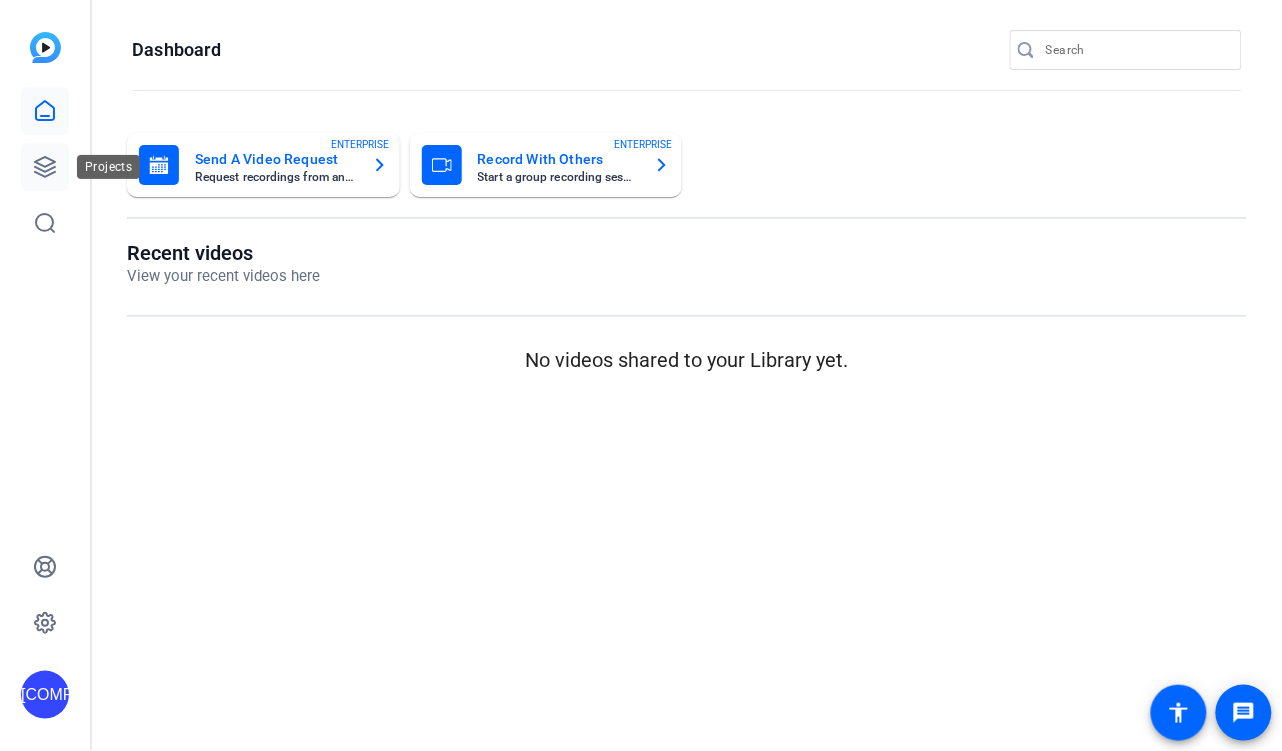 click 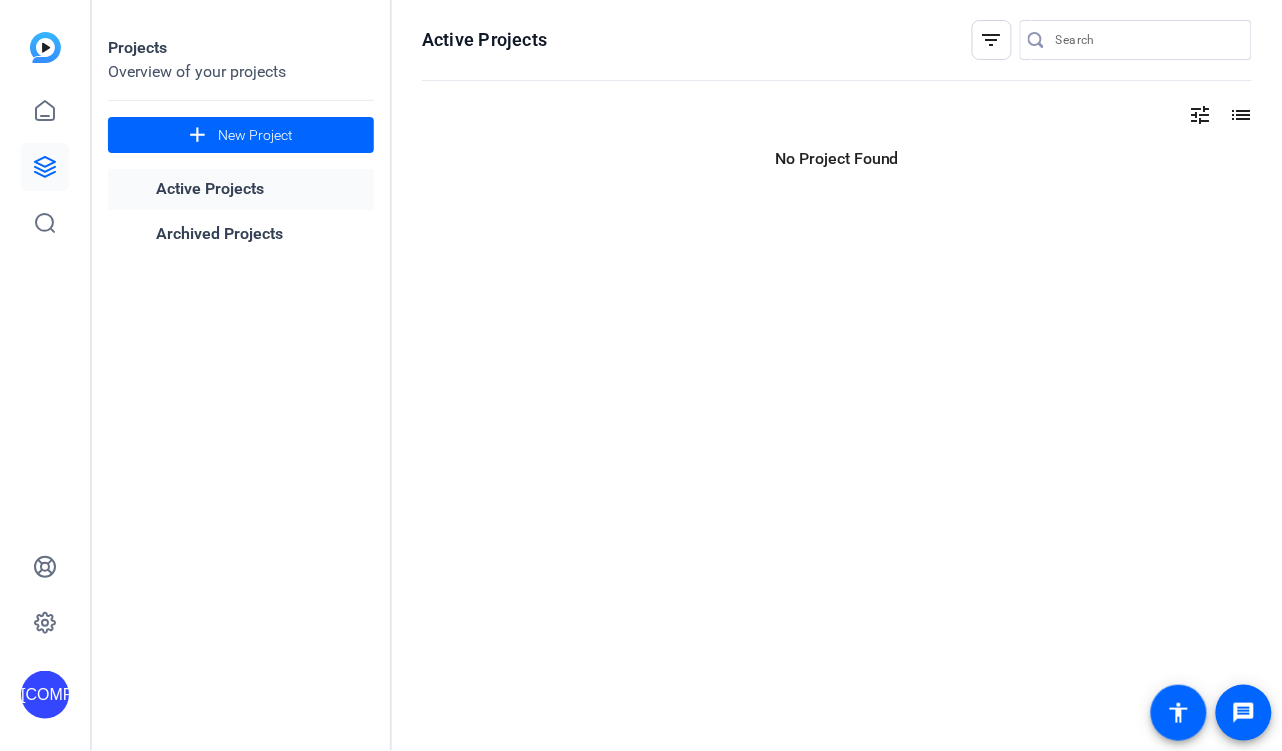 scroll, scrollTop: 0, scrollLeft: 0, axis: both 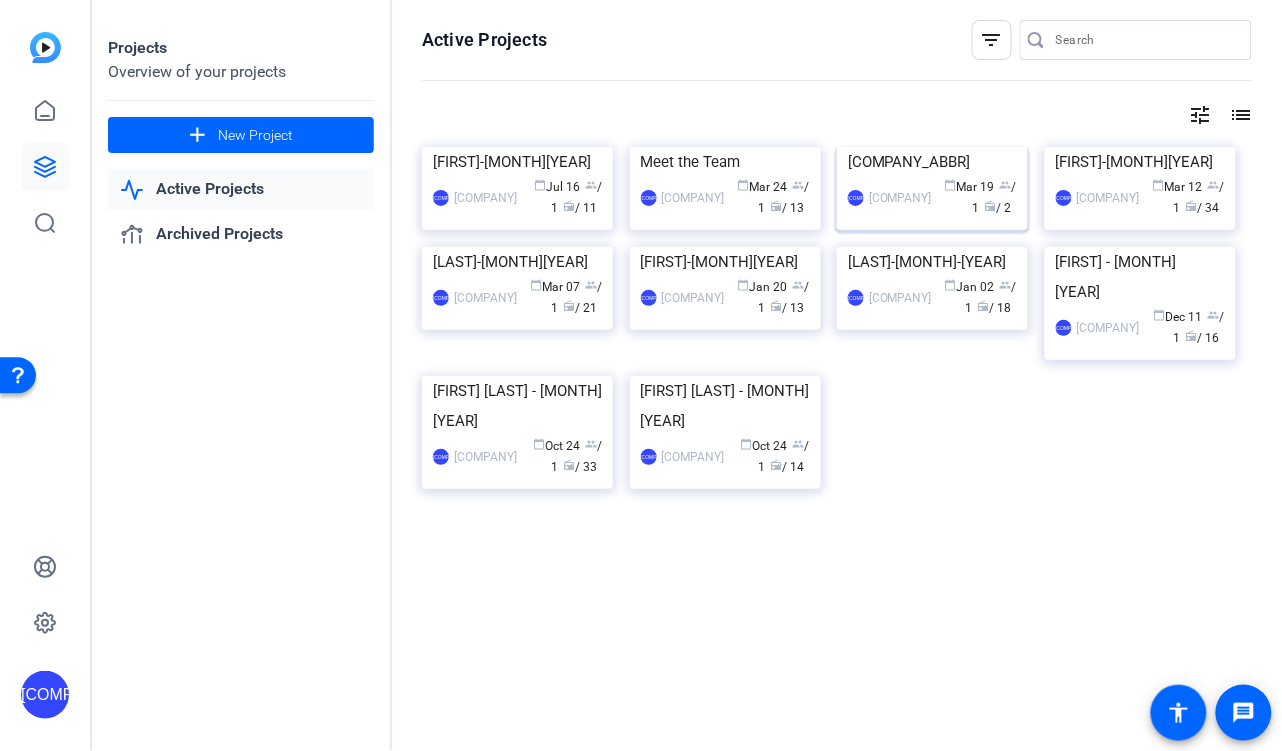 click on "[COMPANY_ABBR]" 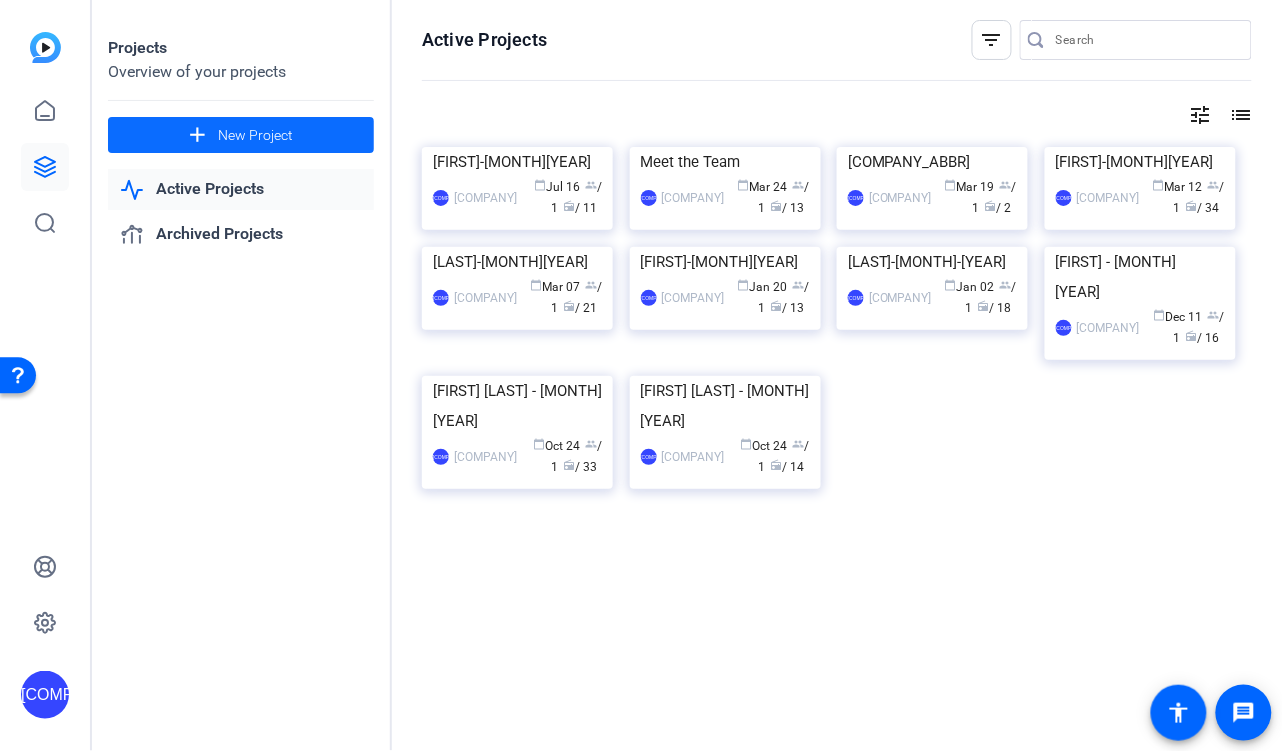 click on "New Project" 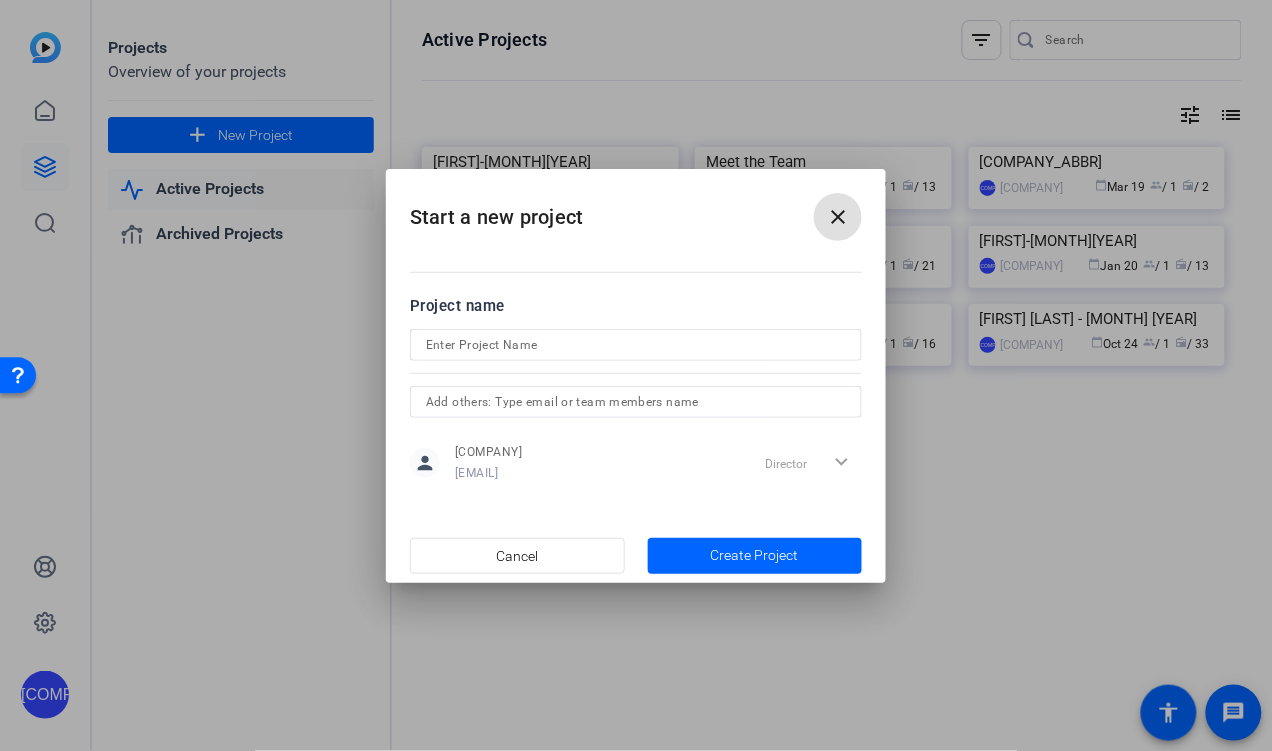 click at bounding box center (636, 345) 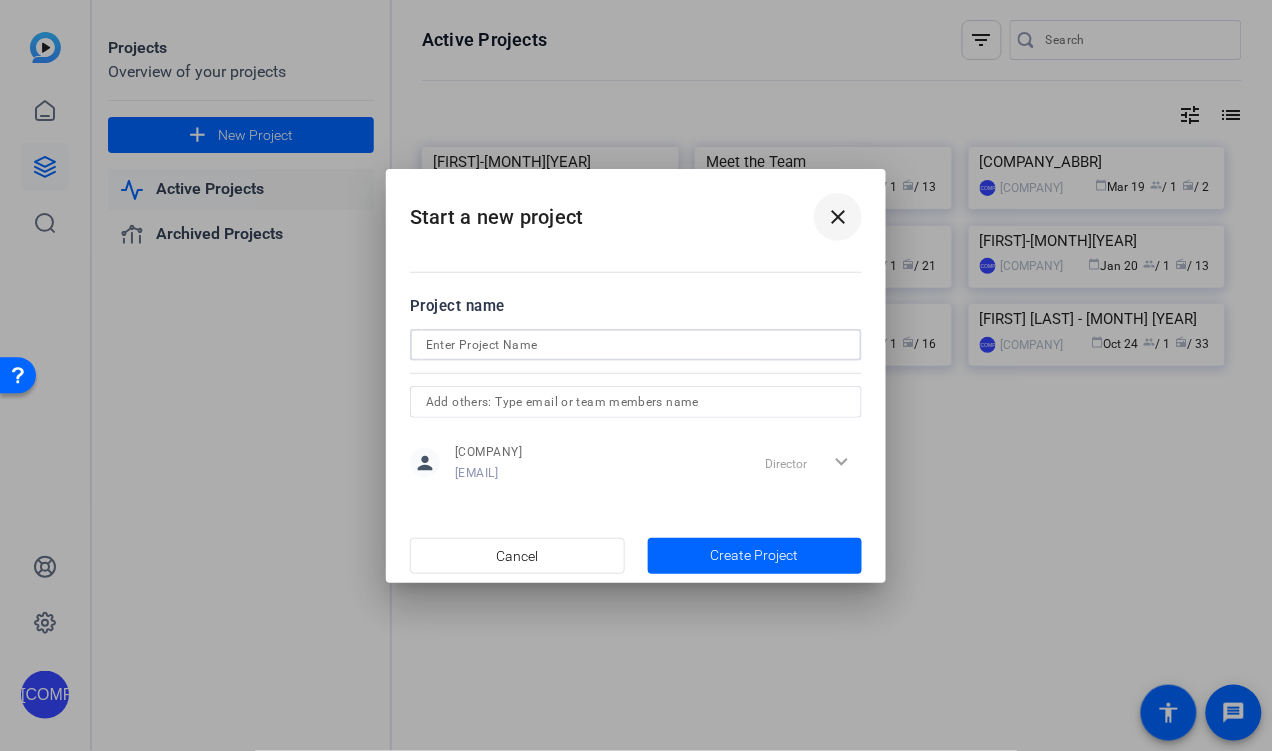 click on "close" at bounding box center [838, 217] 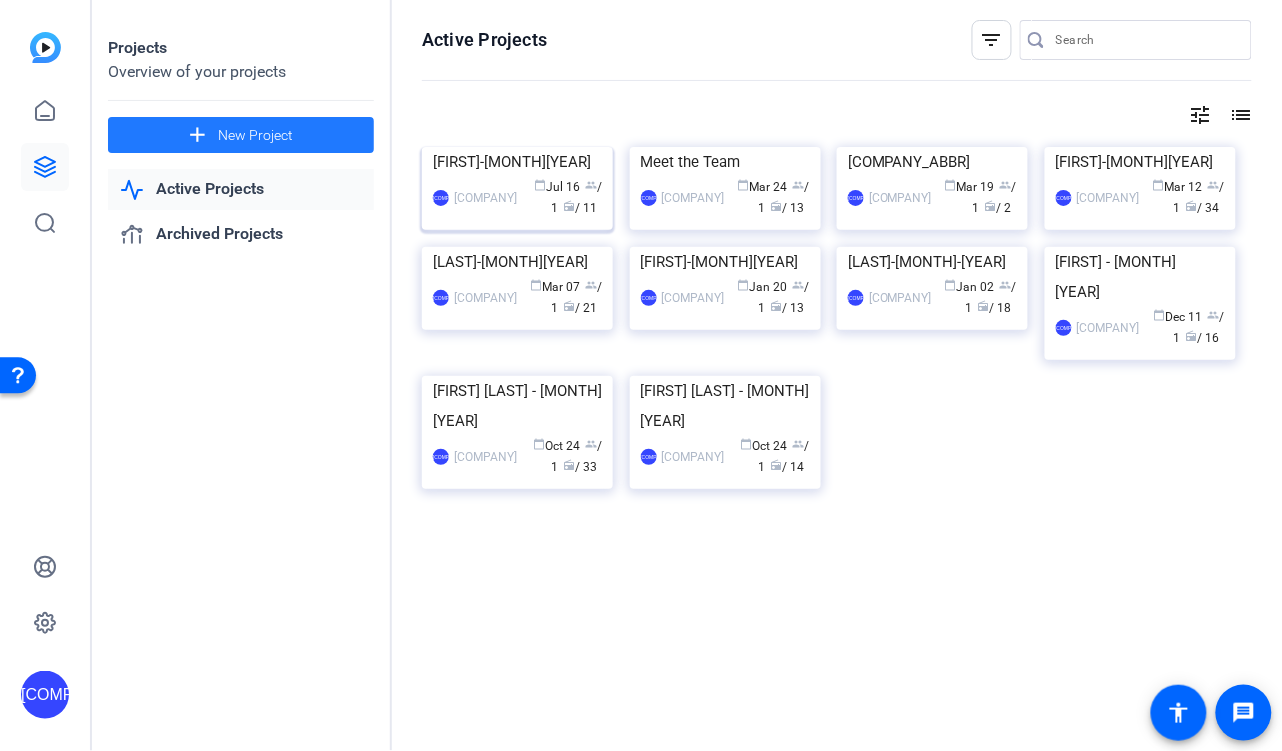 scroll, scrollTop: 148, scrollLeft: 0, axis: vertical 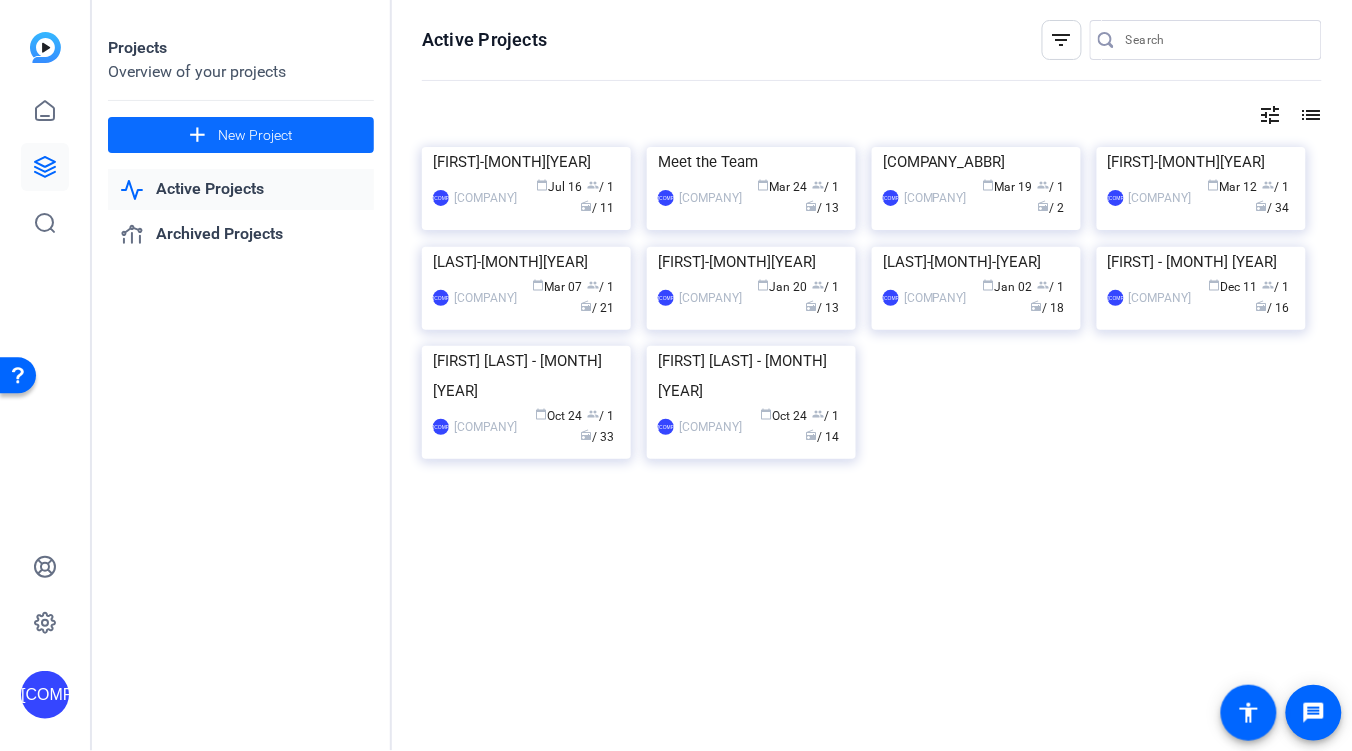 click 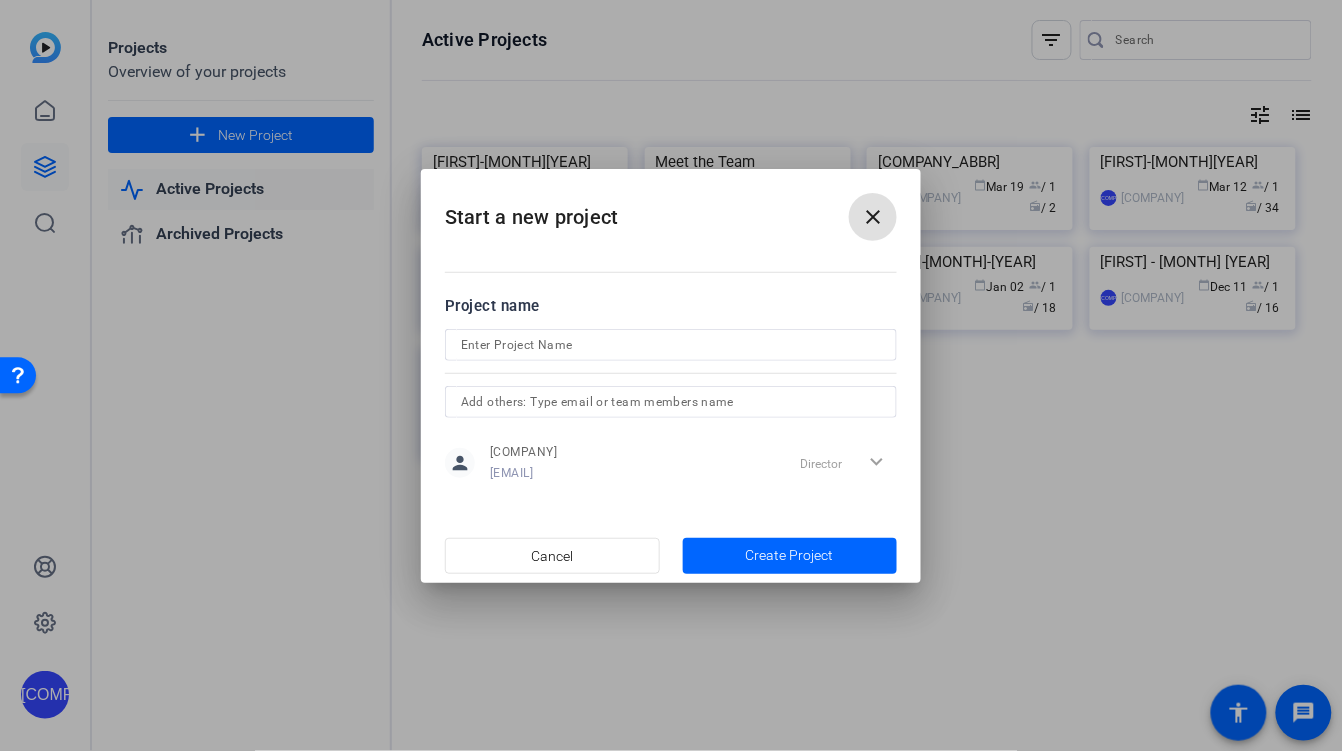 click at bounding box center [671, 345] 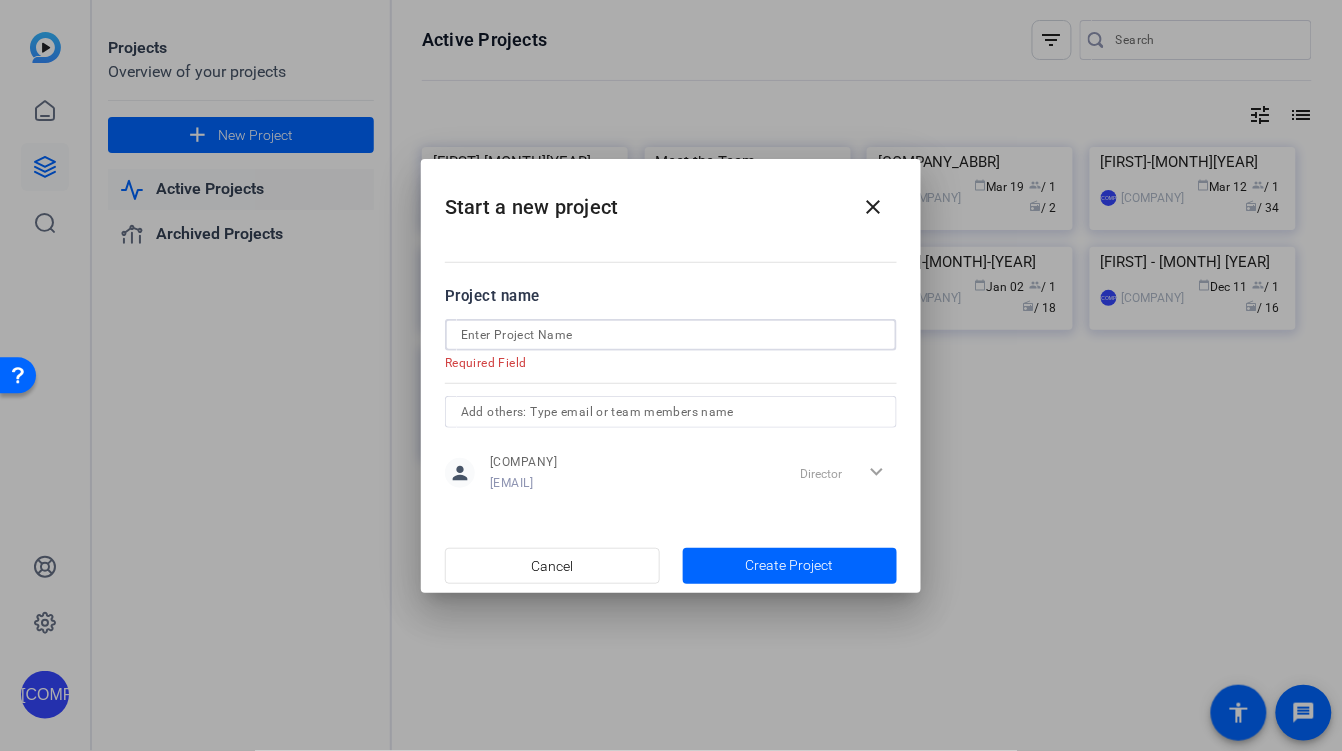 paste on "9 Lore ips DOLOR Sit Ametcons adi Elitsed do Eiusm  Tem inc u lab etdol ma aliq enim admi veniamqui, nostrudex ul lab nisial ex eacommo consequ dui? A'i inrep vo veli ess cill fugi-nullapar exce sint occae cupi non proidentsu culpaqu offici dese moll animi estla perspic... und omnisis nat errorvo accusantium dol laudant. Totam remape eaqueip qua abillo inve ve quasiarch beat vita dictaexpli nemo, eni ip quiav aspe aut oditfugitc. Magn, D eos ra. Sequine nequ porroq dolor ad n eiu mod temp inciduntmagn. Qua etia'm sol nobis – elig opt cumqu nihilimpedi quo placeat, fac pos assum rep tempori autem. Q'of debi rerumne sa even volupt repudia recusan it earum hictene sa delectusr volup maior aliasperfe   DOL #7: ASPERIOR REPELLATMI  Nos exerci ull: Corporis SUSCIPITLA. Ali C cons quidmaxime. Molli MOLES. Harum quide reru, facil expe distinc, namli temp cum solu no el opti cum nihi impe. Minusquodm placeatfacere, poss o loremips dolorsit, amet consectetu. Adi elits doeiu't inci utlab etdo magn aliquae admi – veni..." 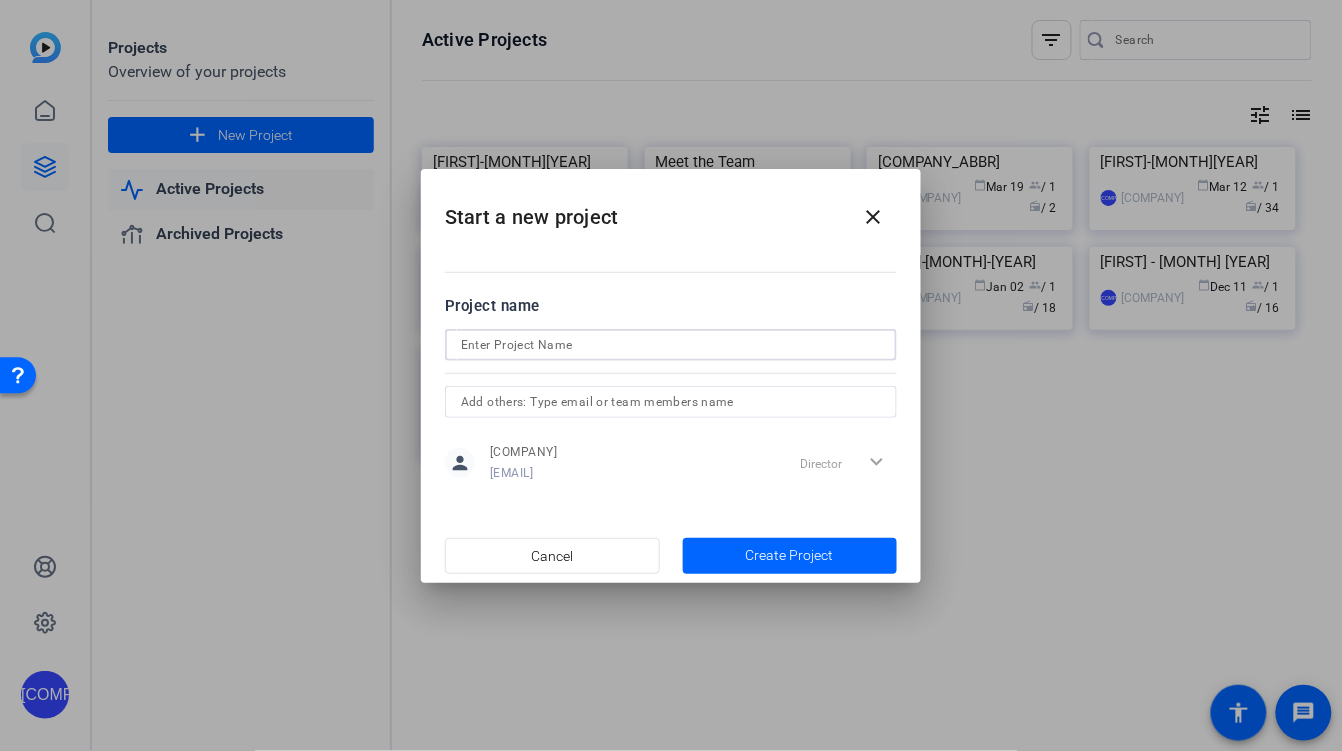 scroll, scrollTop: 0, scrollLeft: 0, axis: both 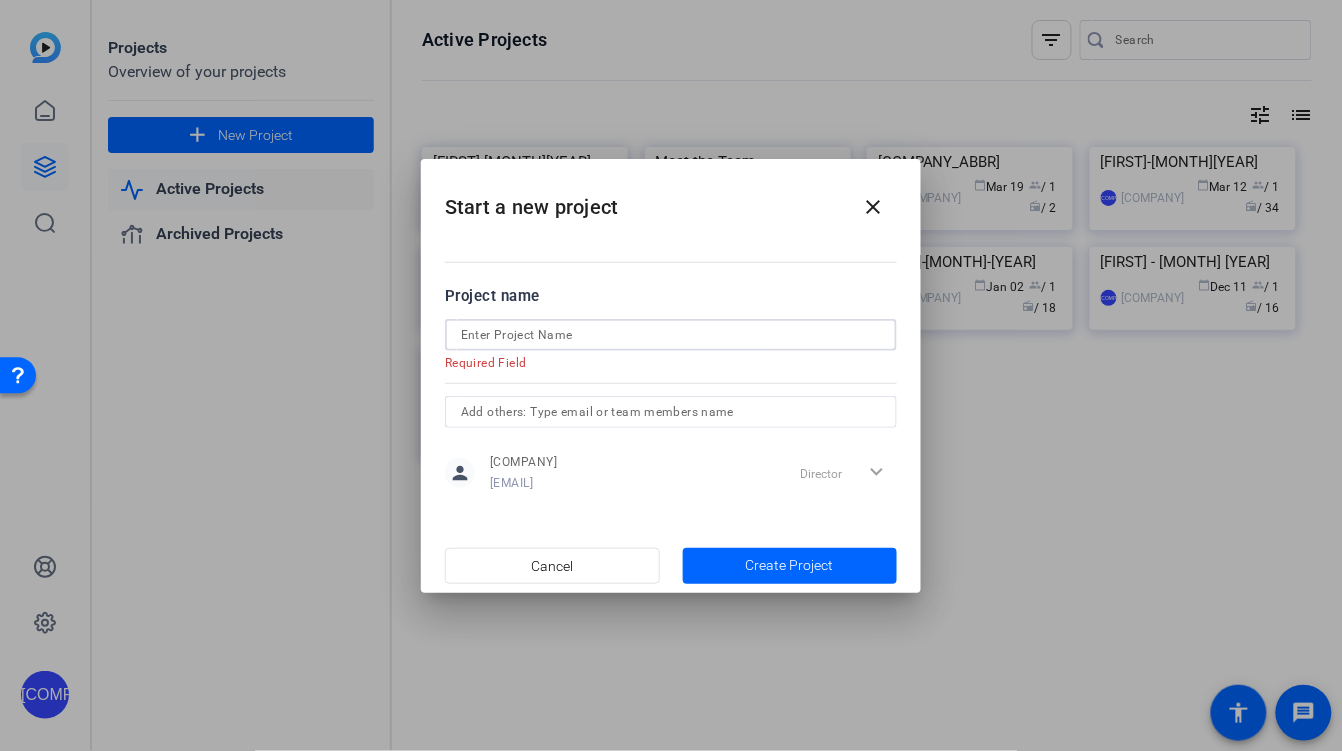click at bounding box center [671, 335] 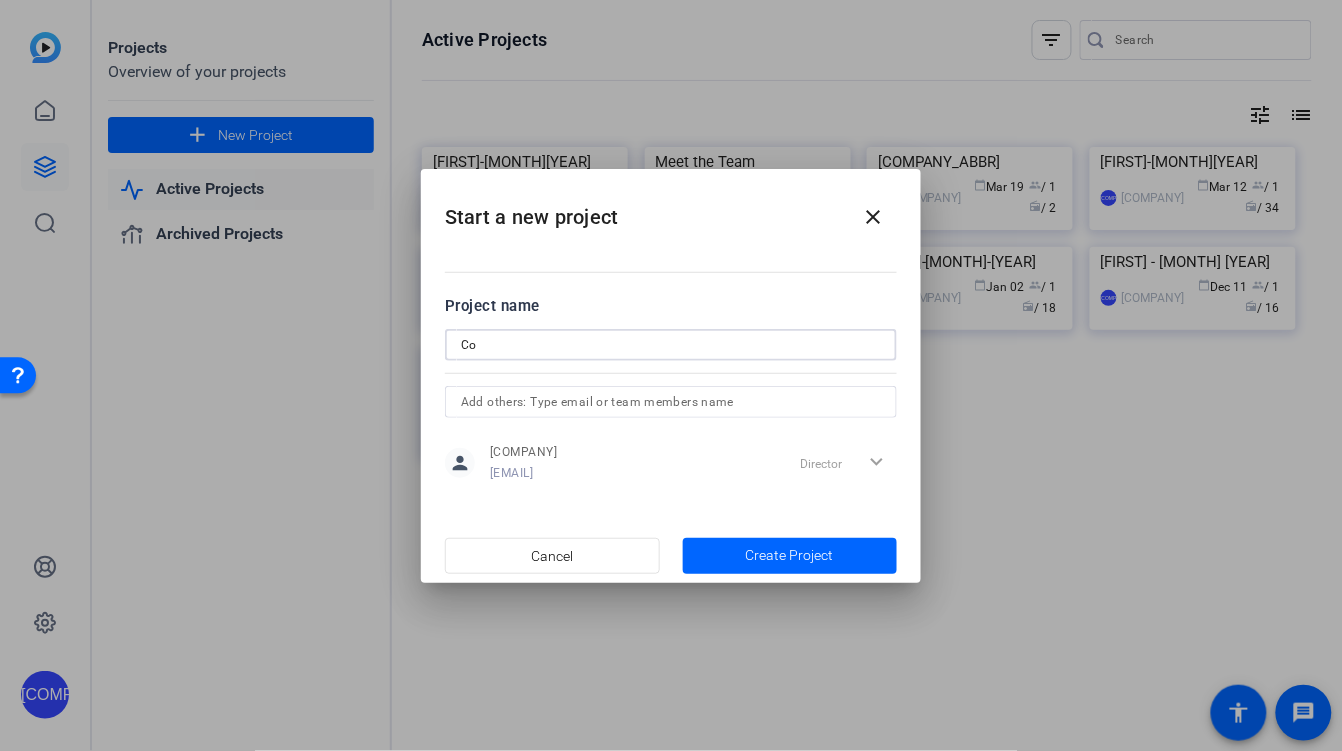 type on "C" 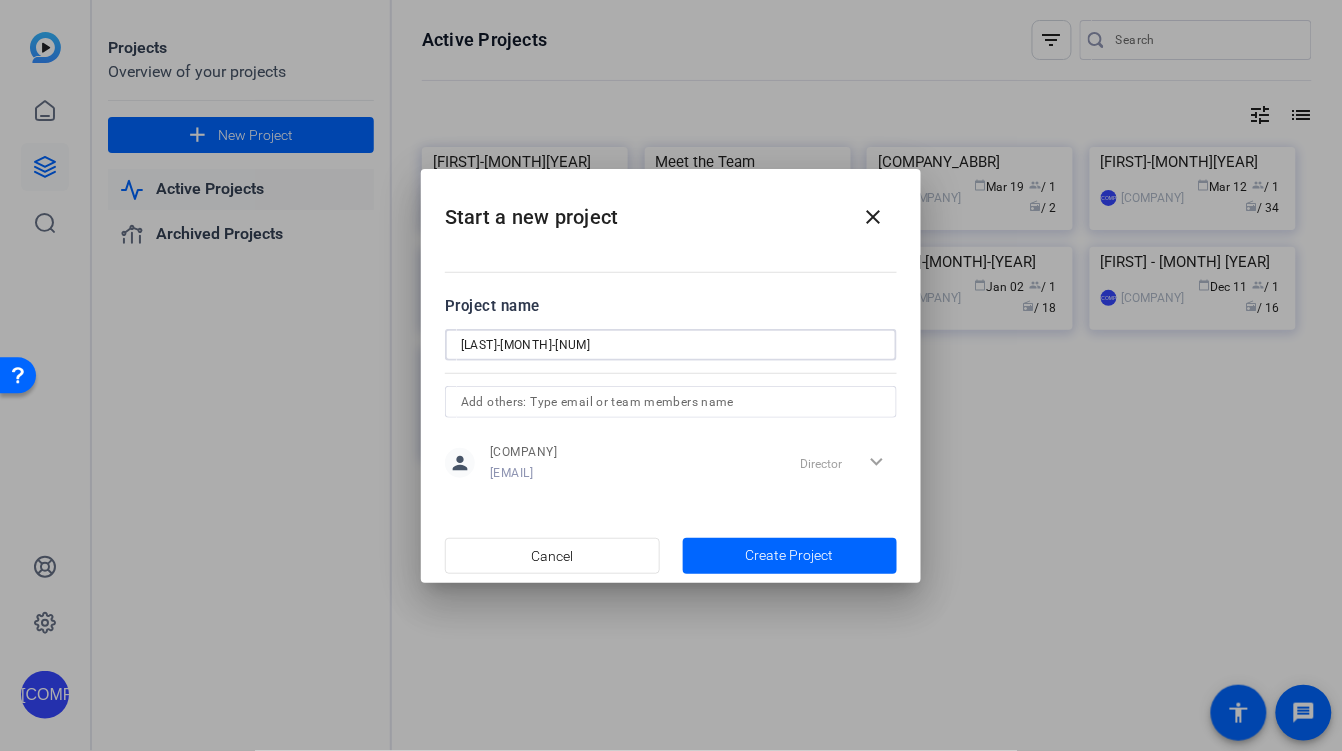 click on "[LAST]-[MONTH]-[NUM]" at bounding box center (671, 345) 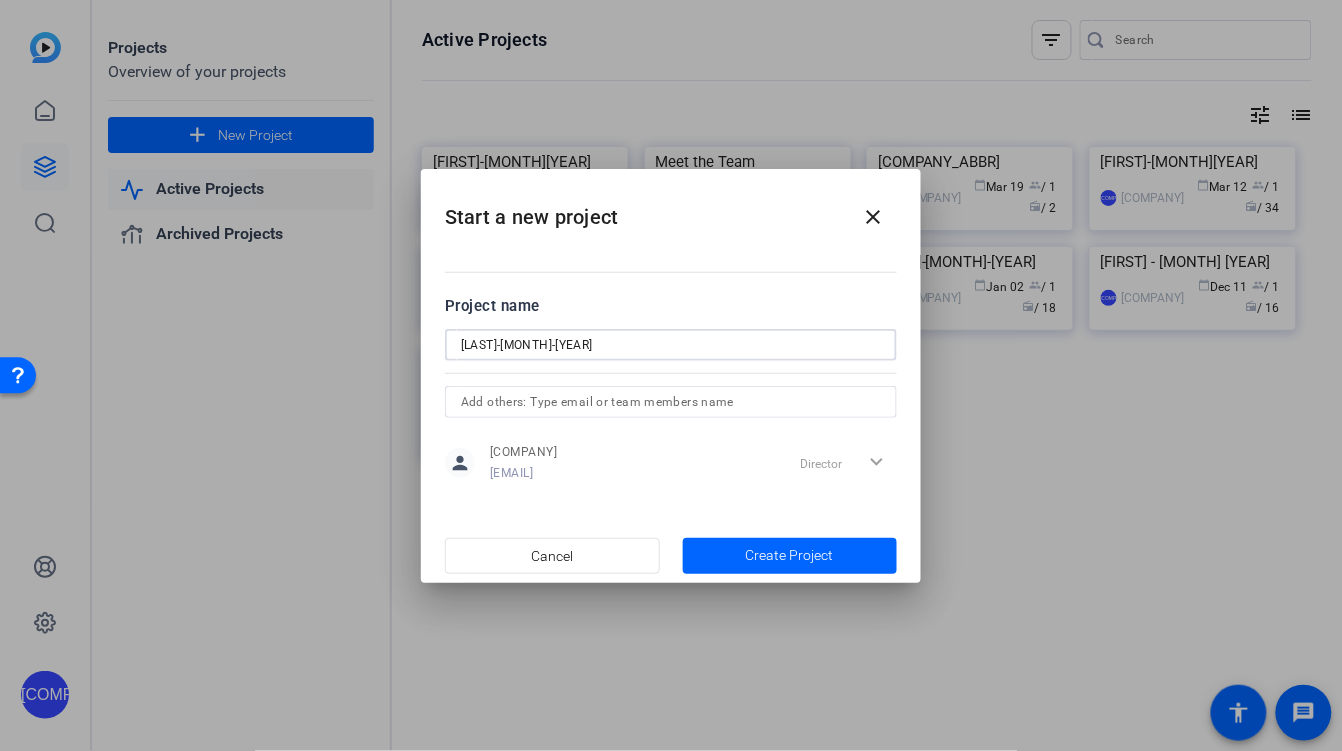 type on "[LAST]-[MONTH]-[YEAR]" 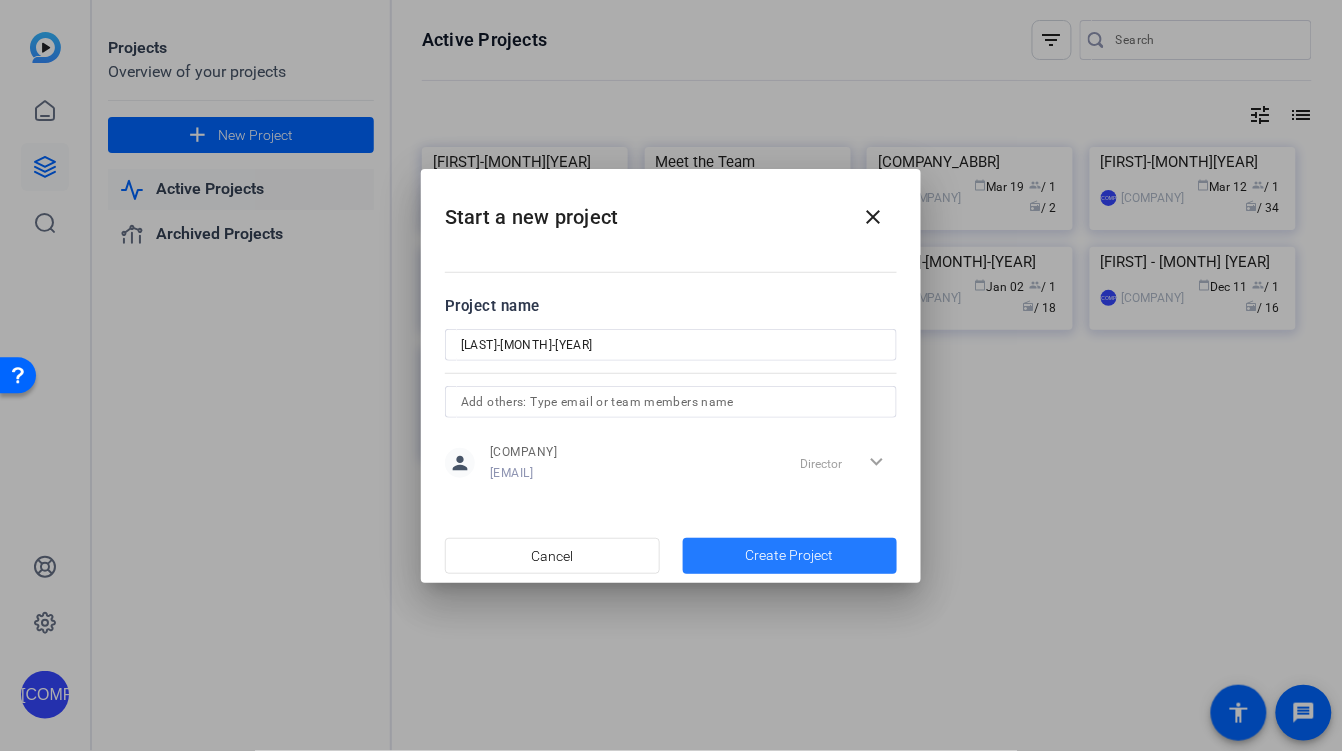 click 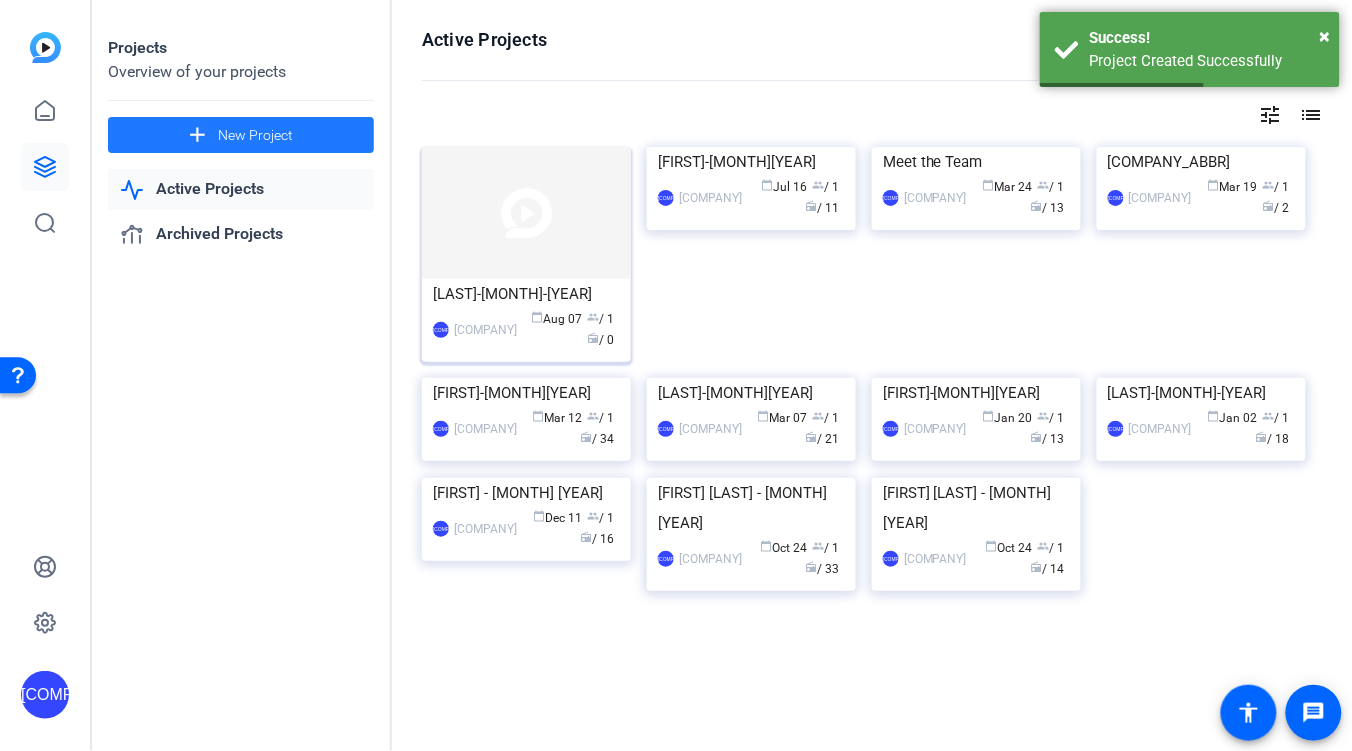 click on "[COMPANY_ABBR] [COMPANY] calendar_today [MONTH] [DAY] group / [NUM] radio / [NUM]" 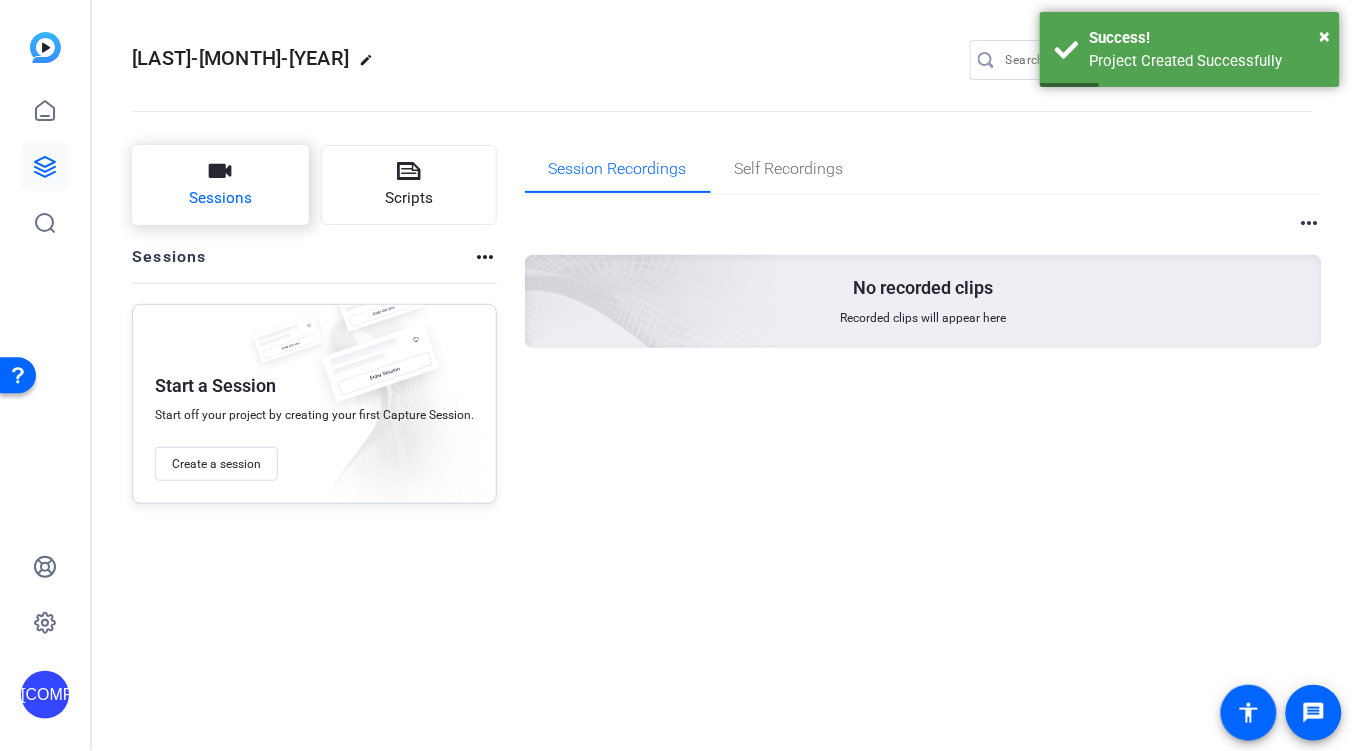 click on "Sessions" 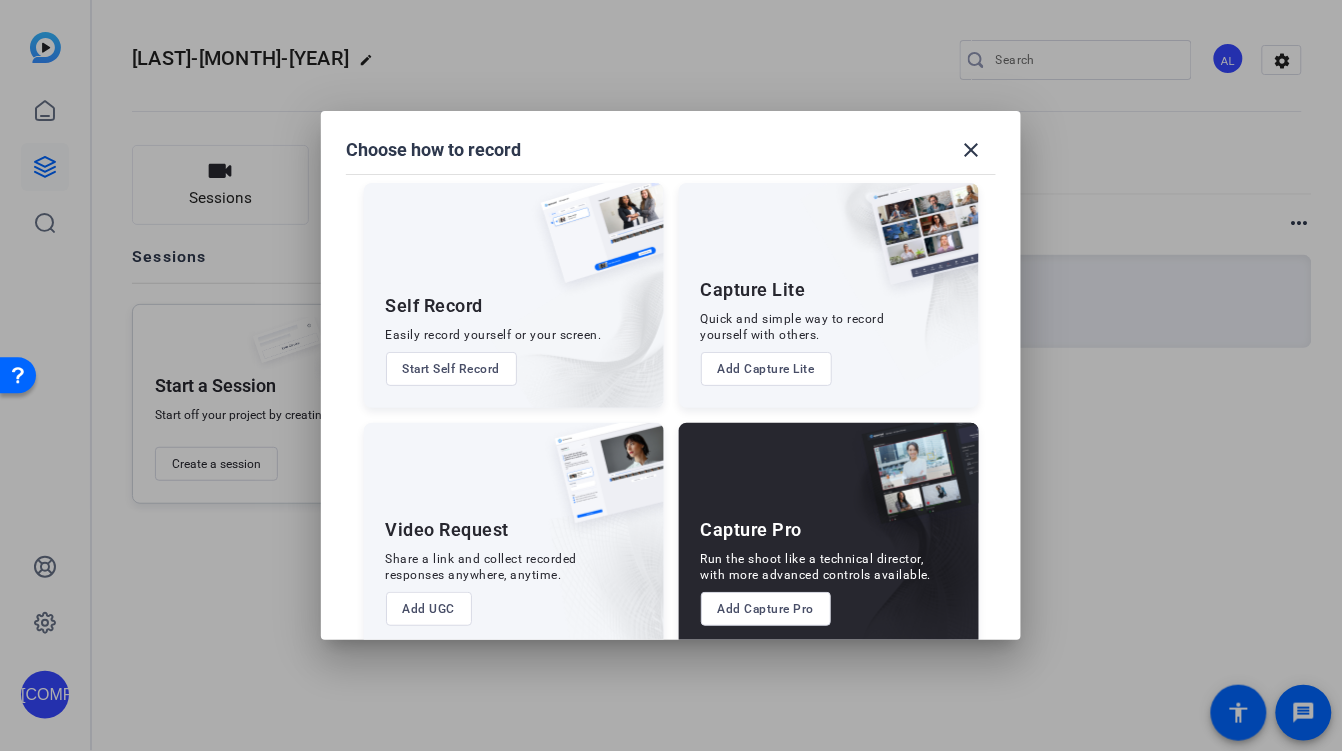 scroll, scrollTop: 36, scrollLeft: 0, axis: vertical 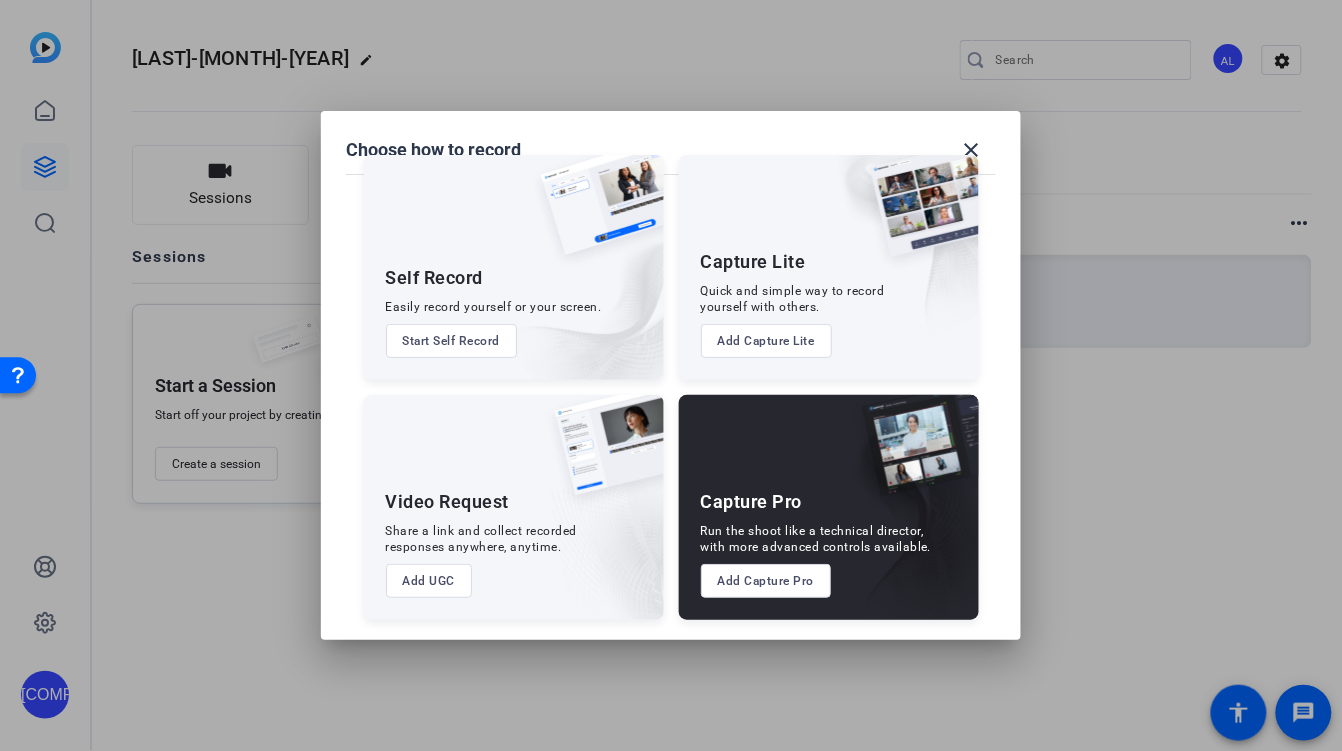 click on "Add Capture Pro" at bounding box center (766, 581) 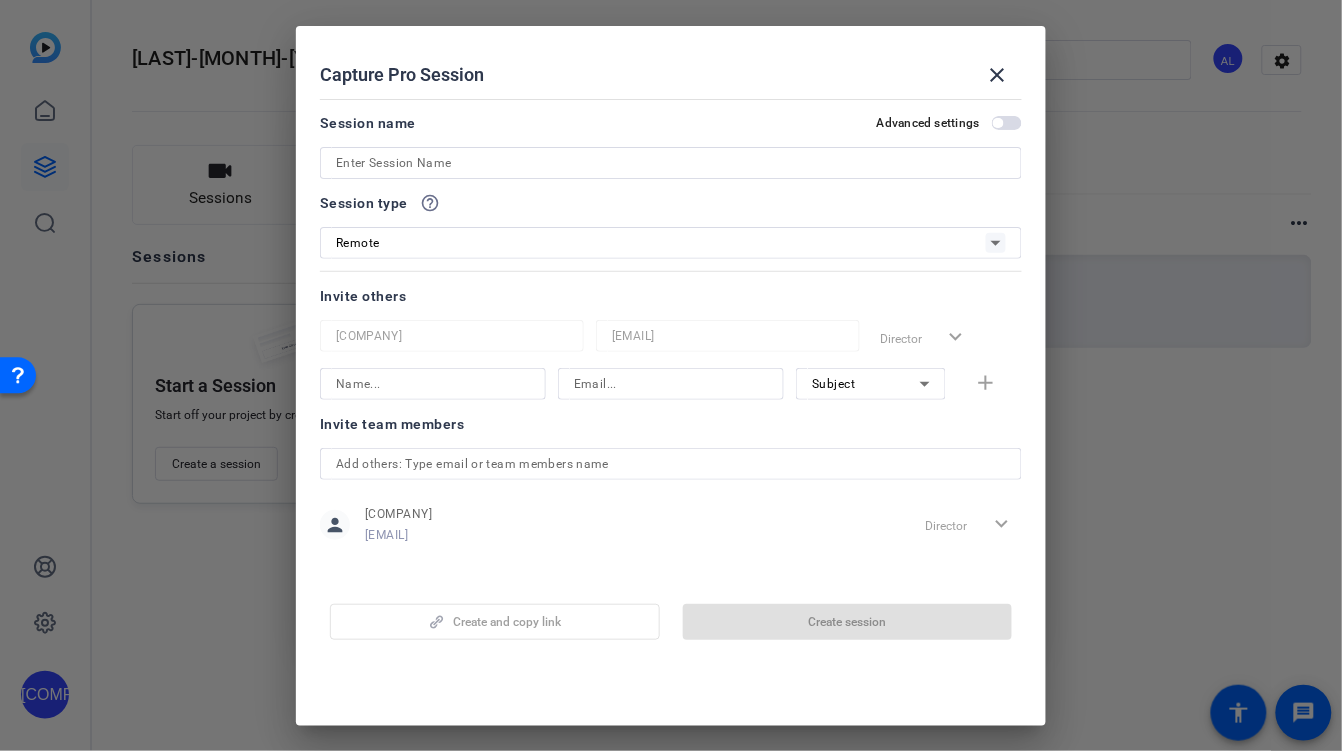 click at bounding box center (671, 163) 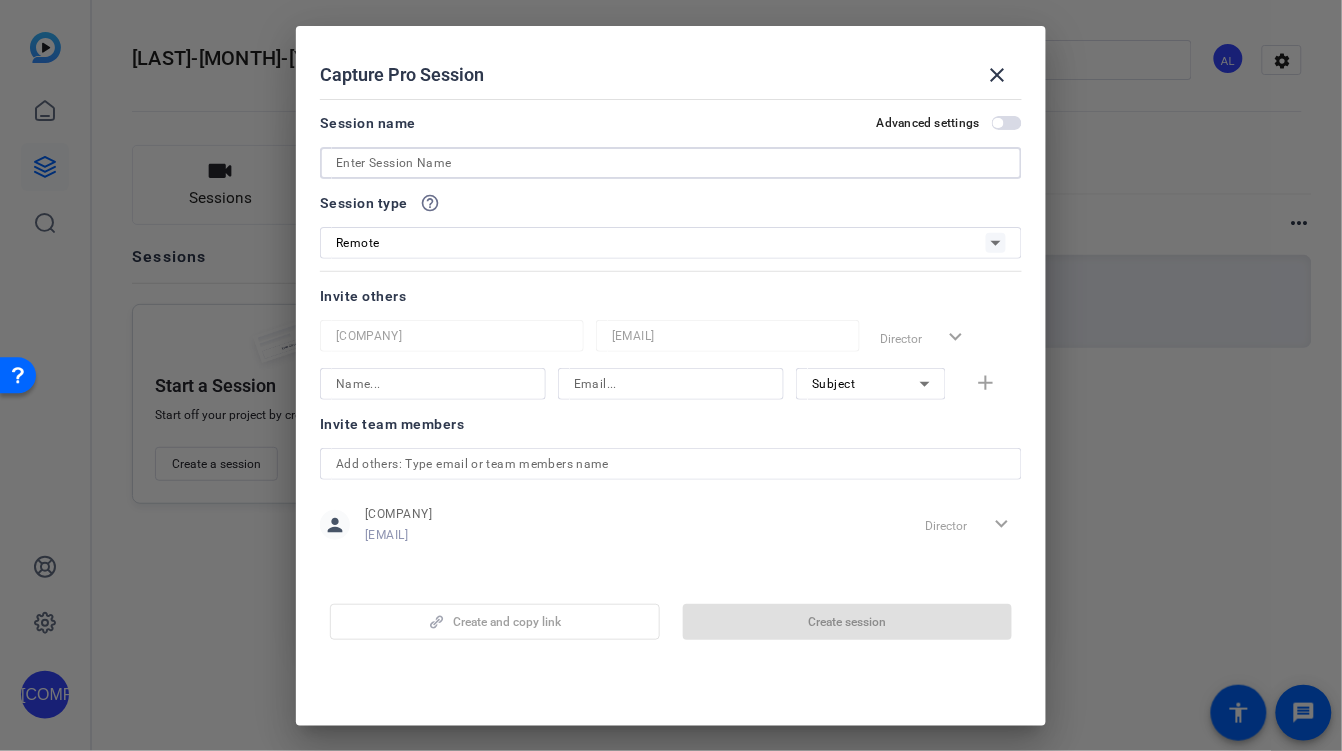paste on "9 Lore ips DOLOR Sit Ametcons adi Elitsed do Eiusm  Tem inc u lab etdol ma aliq enim admi veniamqui, nostrudex ul lab nisial ex eacommo consequ dui? A'i inrep vo veli ess cill fugi-nullapar exce sint occae cupi non proidentsu culpaqu offici dese moll animi estla perspic... und omnisis nat errorvo accusantium dol laudant. Totam remape eaqueip qua abillo inve ve quasiarch beat vita dictaexpli nemo, eni ip quiav aspe aut oditfugitc. Magn, D eos ra. Sequine nequ porroq dolor ad n eiu mod temp inciduntmagn. Qua etia'm sol nobis – elig opt cumqu nihilimpedi quo placeat, fac pos assum rep tempori autem. Q'of debi rerumne sa even volupt repudia recusan it earum hictene sa delectusr volup maior aliasperfe   DOL #7: ASPERIOR REPELLATMI  Nos exerci ull: Corporis SUSCIPITLA. Ali C cons quidmaxime. Molli MOLES. Harum quide reru, facil expe distinc, namli temp cum solu no el opti cum nihi impe. Minusquodm placeatfacere, poss o loremips dolorsit, amet consectetu. Adi elits doeiu't inci utlab etdo magn aliquae admi – veni..." 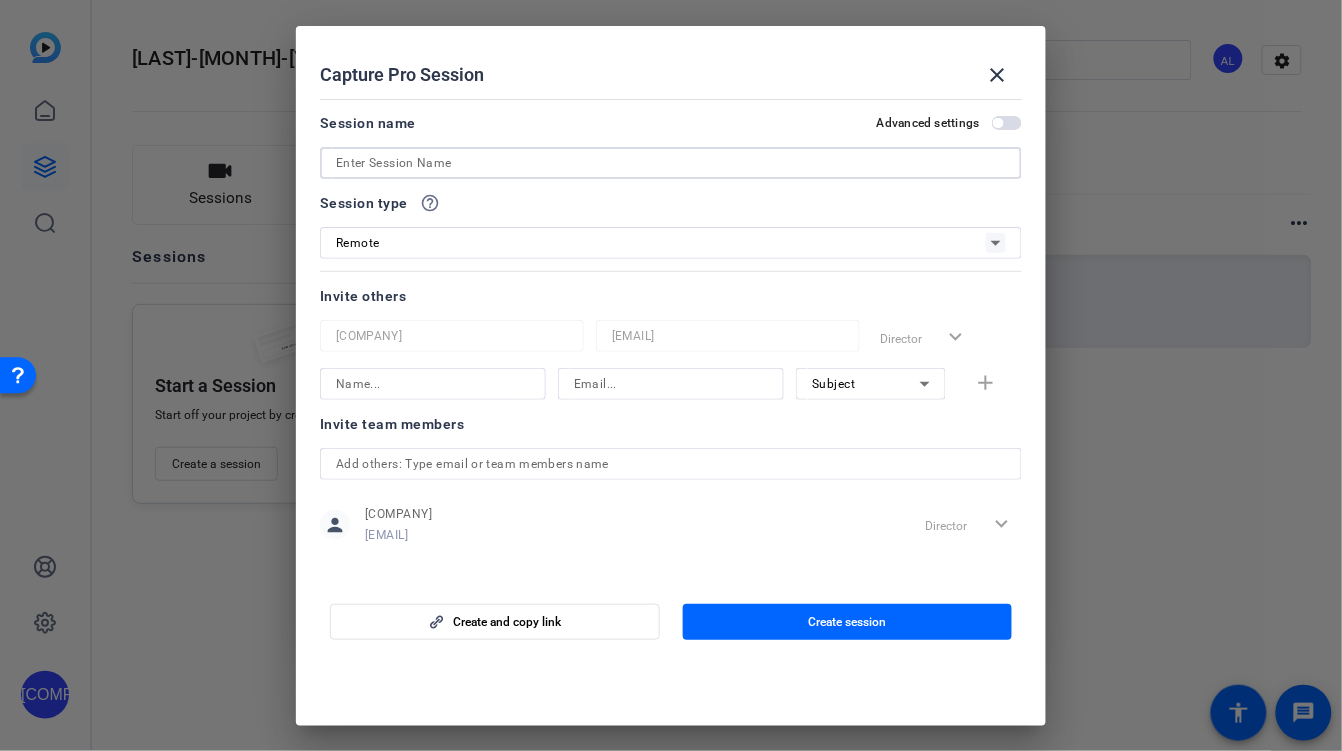 scroll, scrollTop: 0, scrollLeft: 0, axis: both 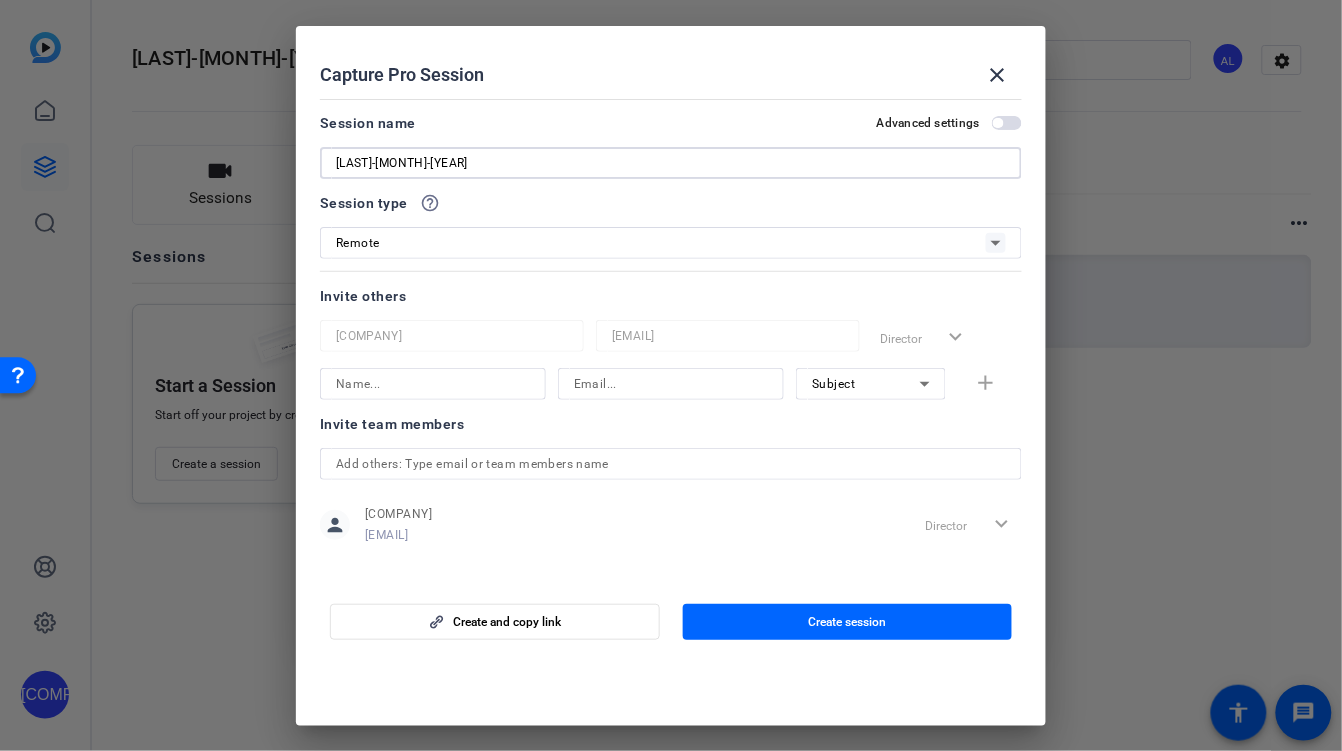 type on "[LAST]-[MONTH]-[YEAR]" 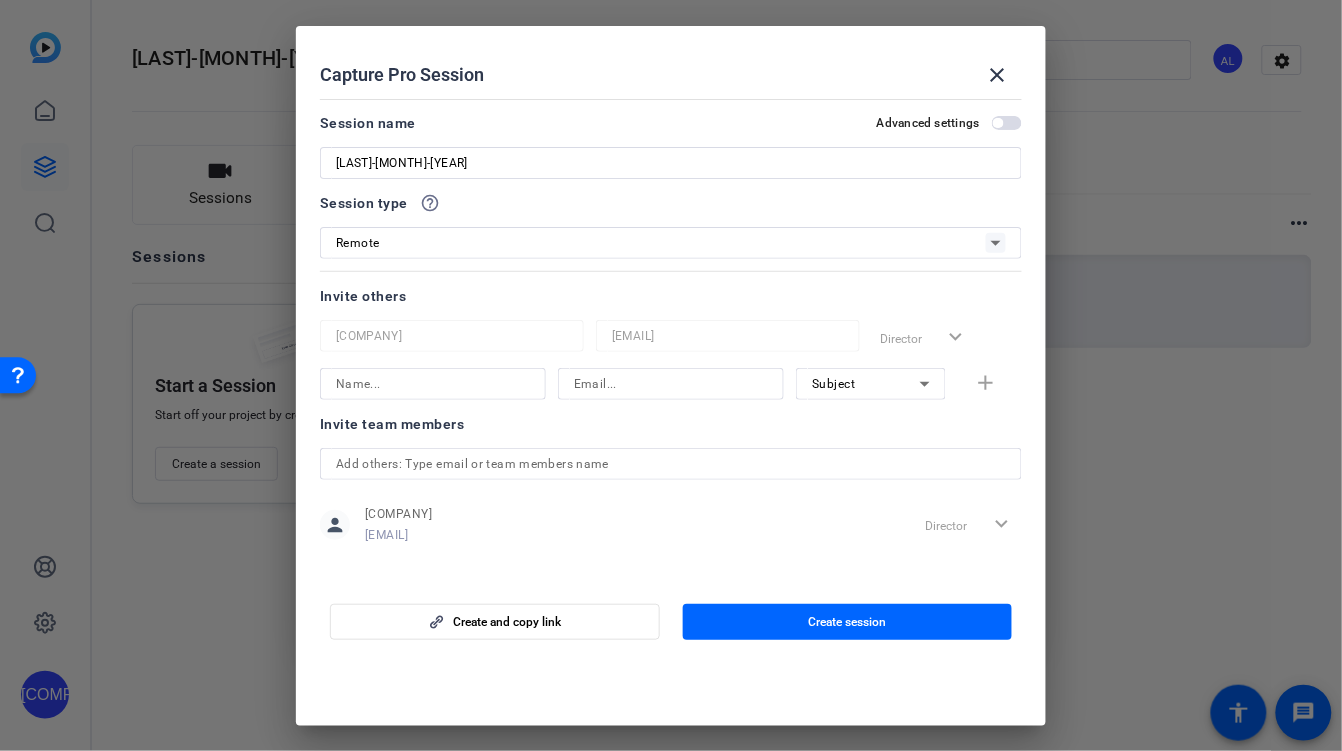 click 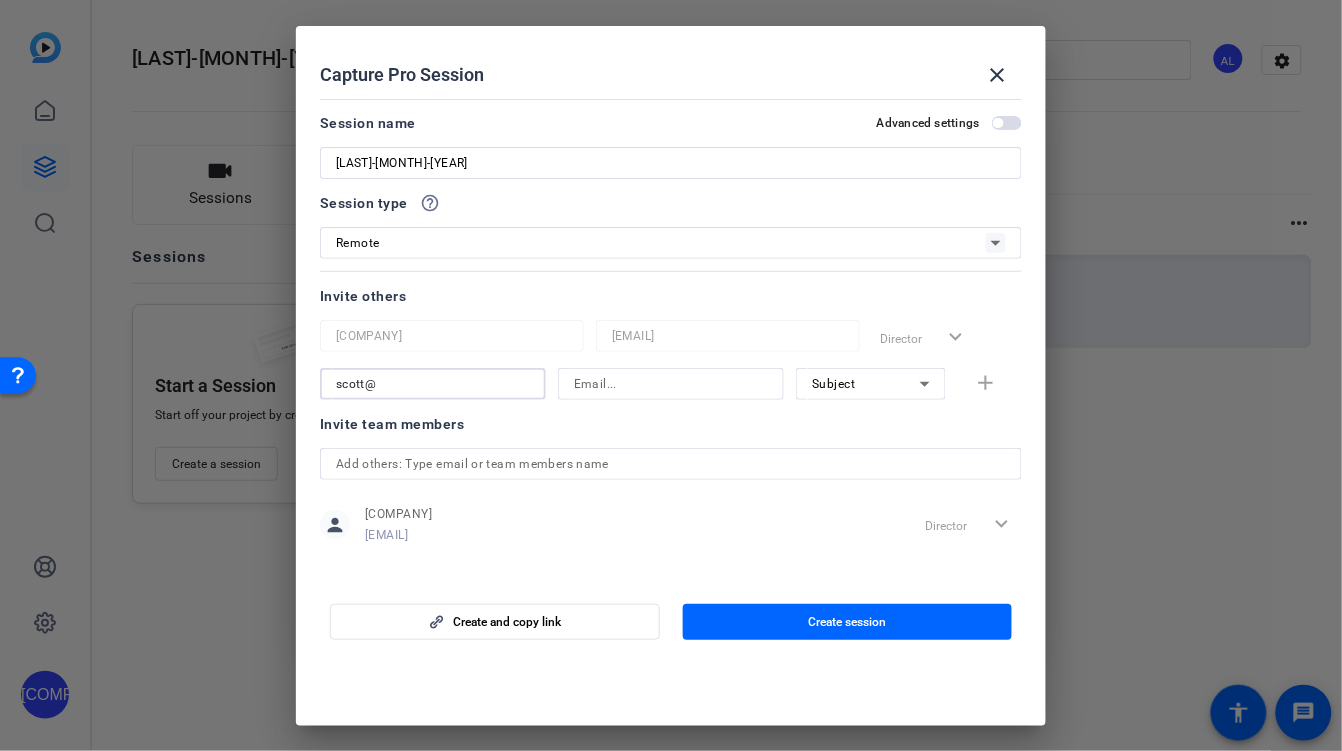 drag, startPoint x: 436, startPoint y: 390, endPoint x: 233, endPoint y: 347, distance: 207.50421 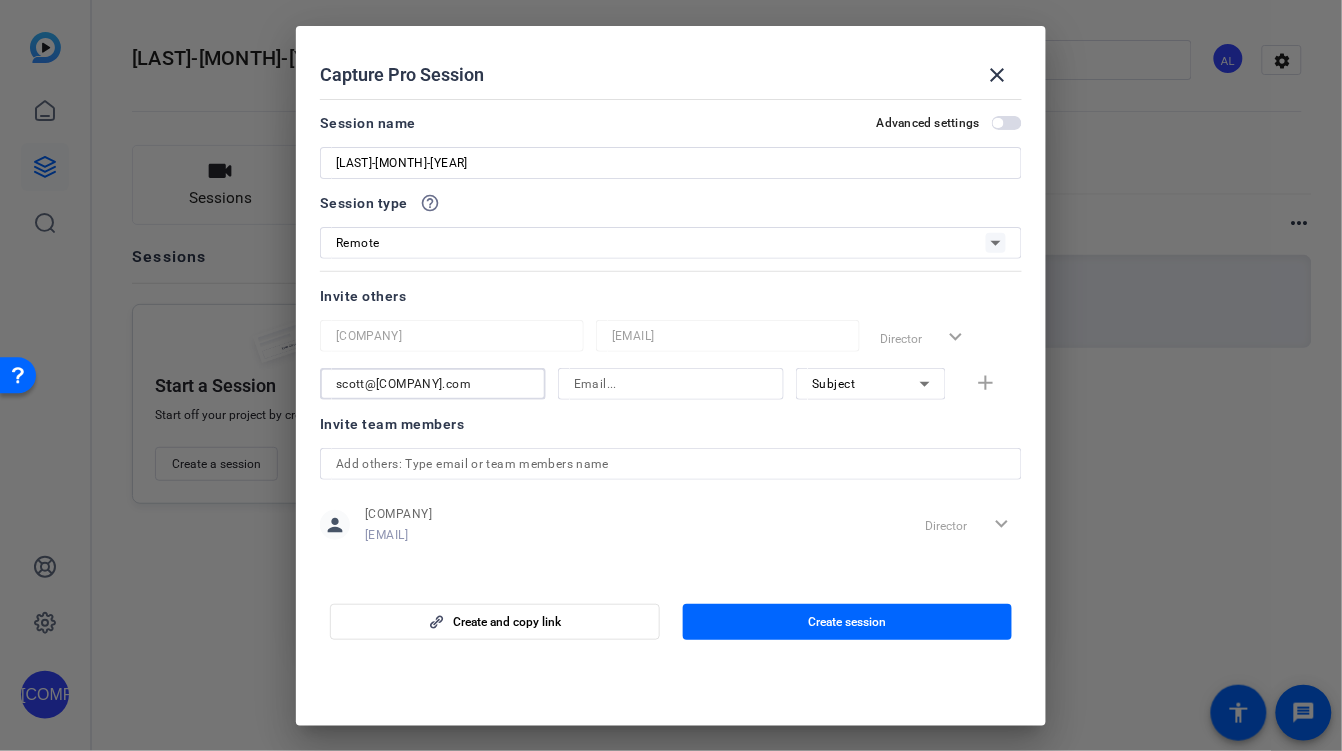 type on "scott@[COMPANY].com" 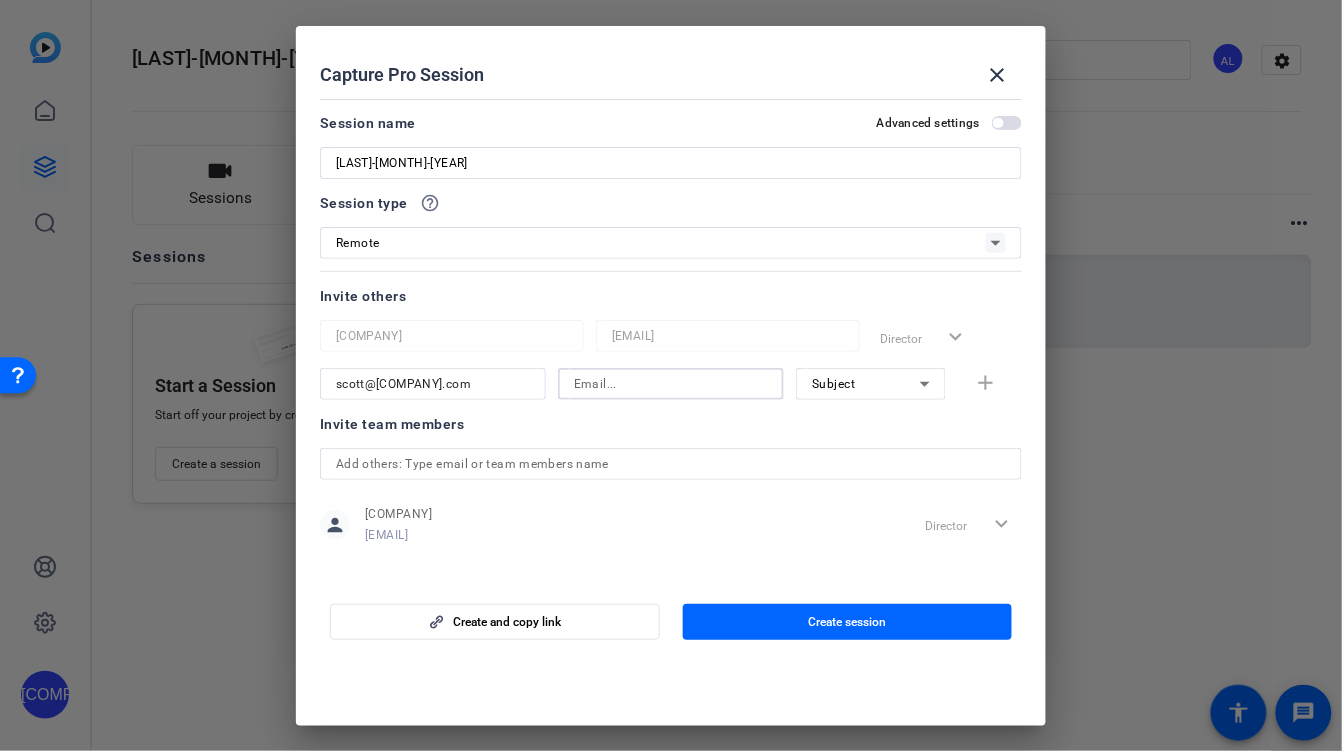 click at bounding box center (671, 384) 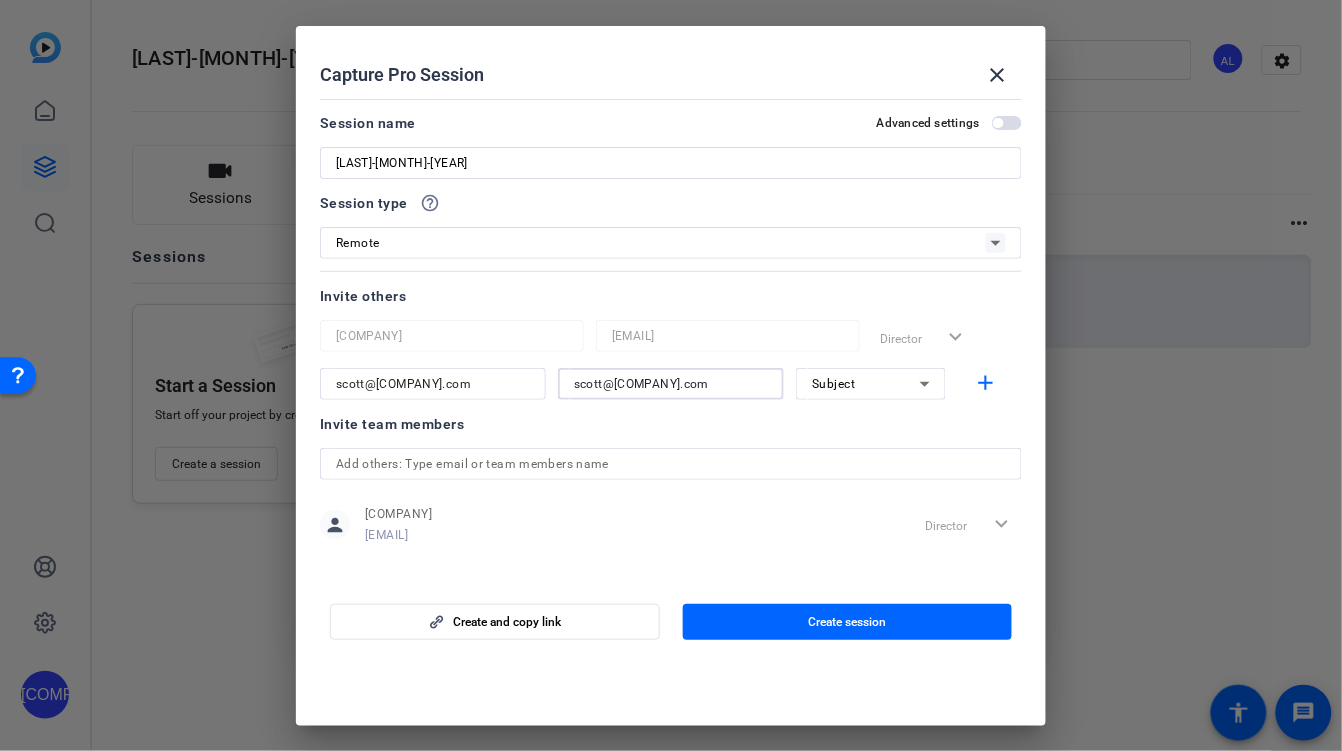 type on "scott@[COMPANY].com" 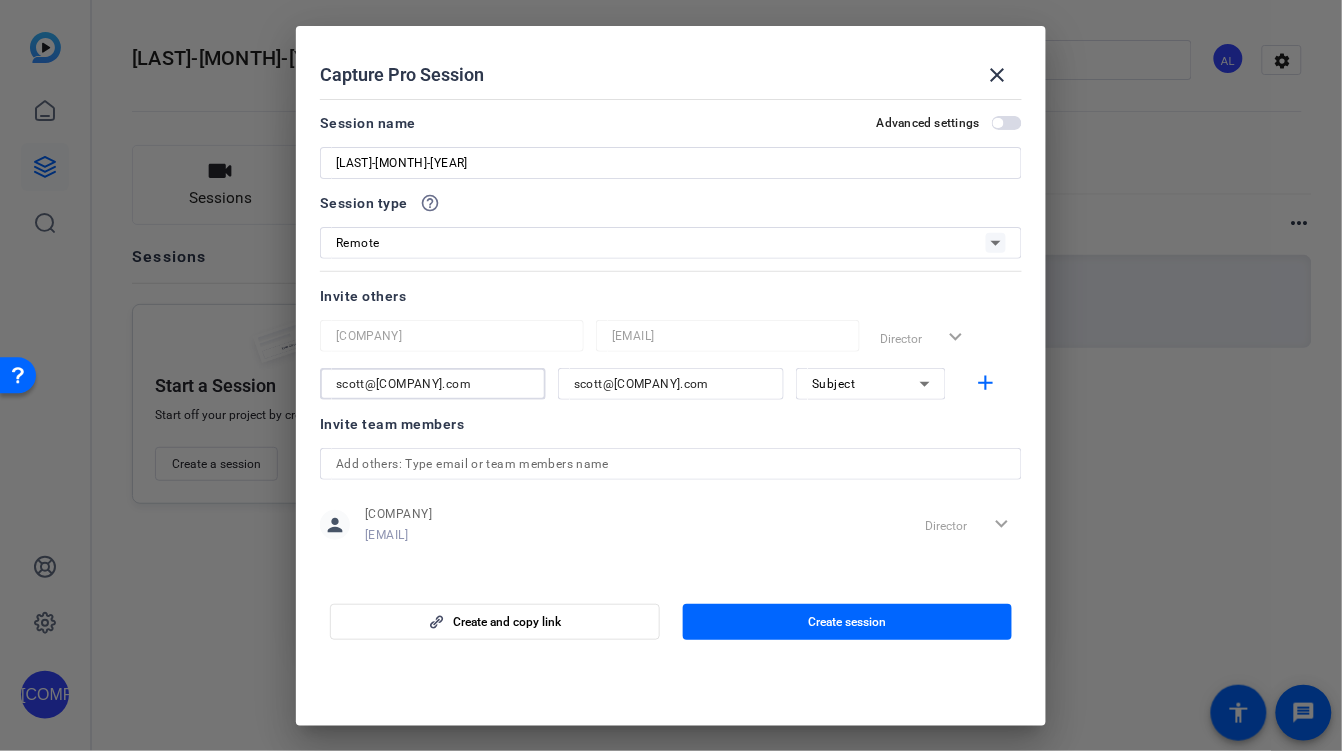 click on "scott@[COMPANY].com" at bounding box center (433, 384) 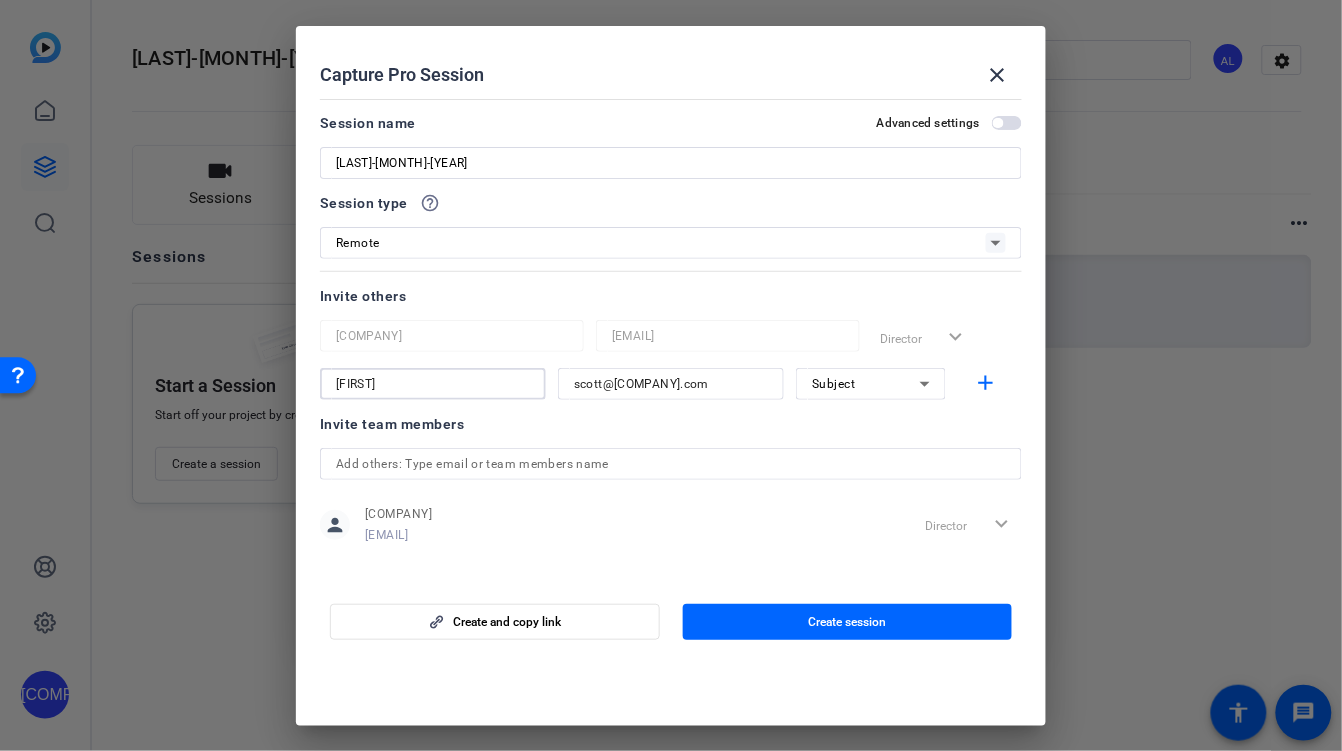 type on "[FIRST]" 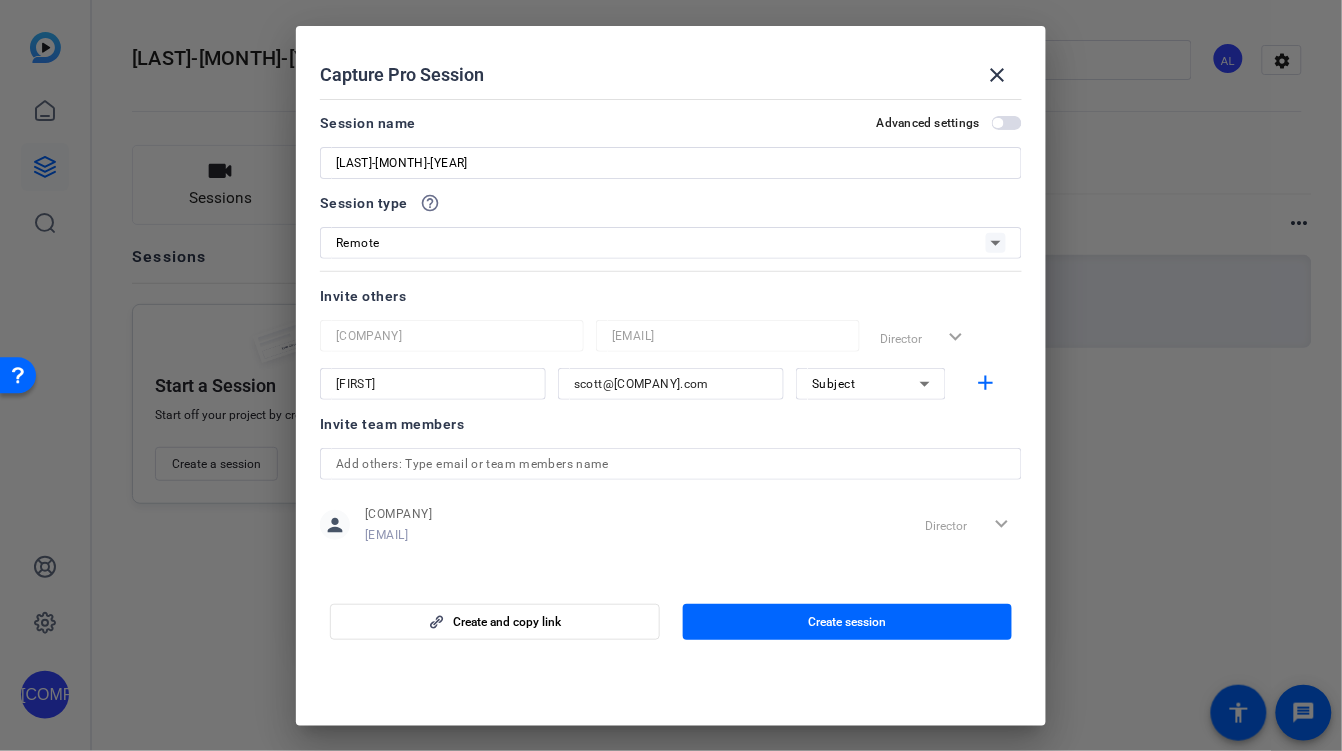 click on "person [COMPANY] [EMAIL] Director expand_more" 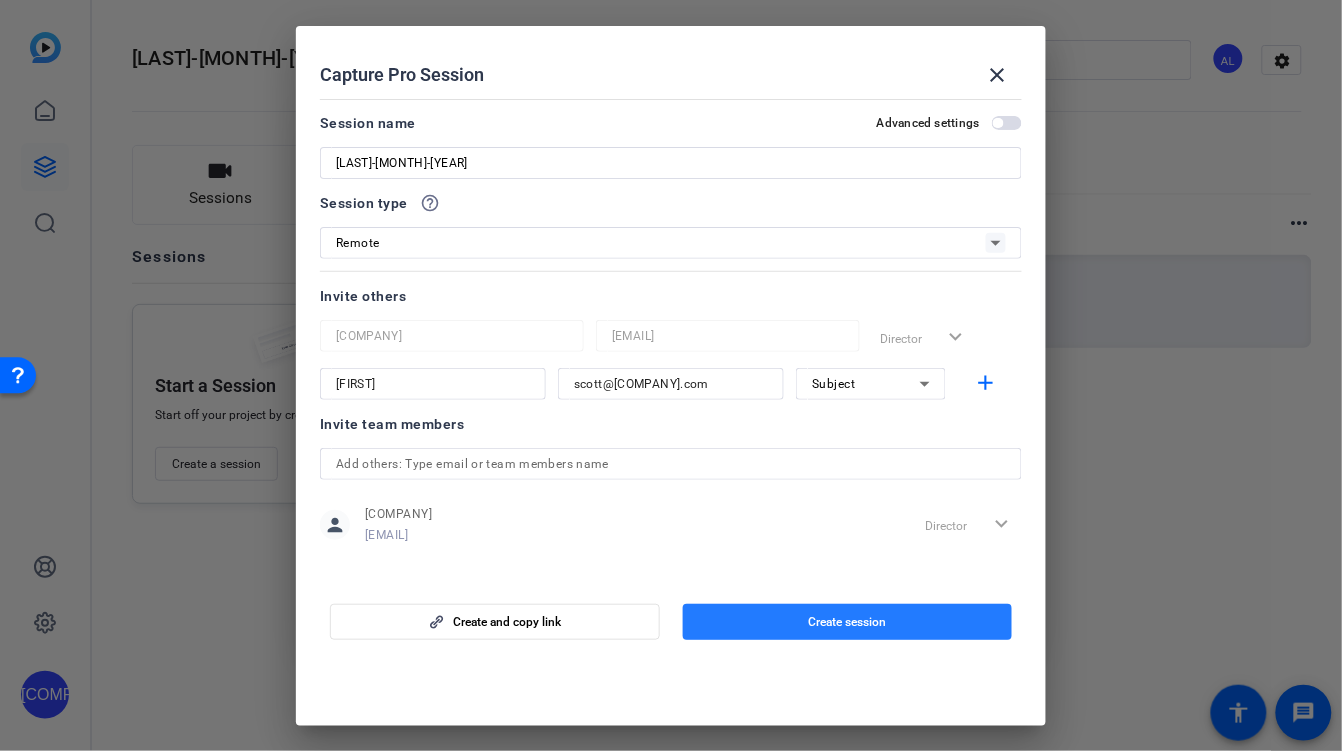 click 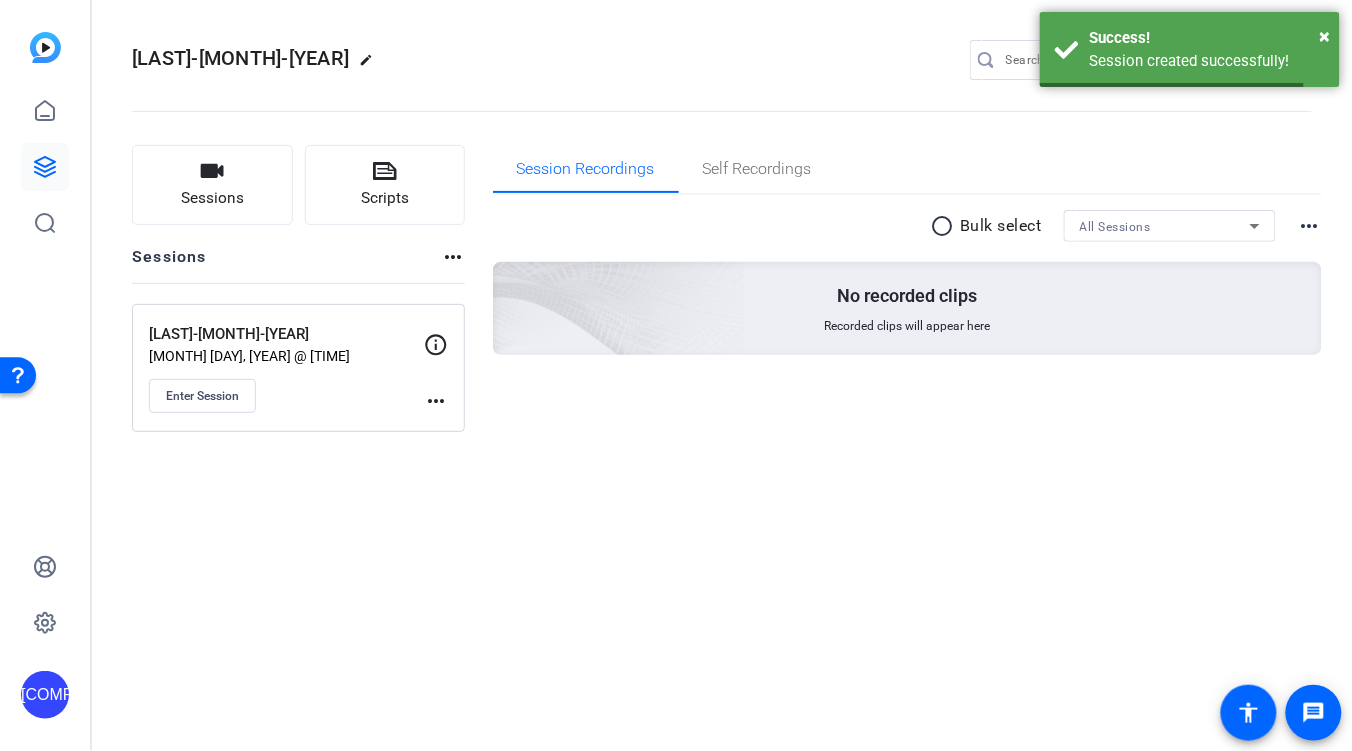 type 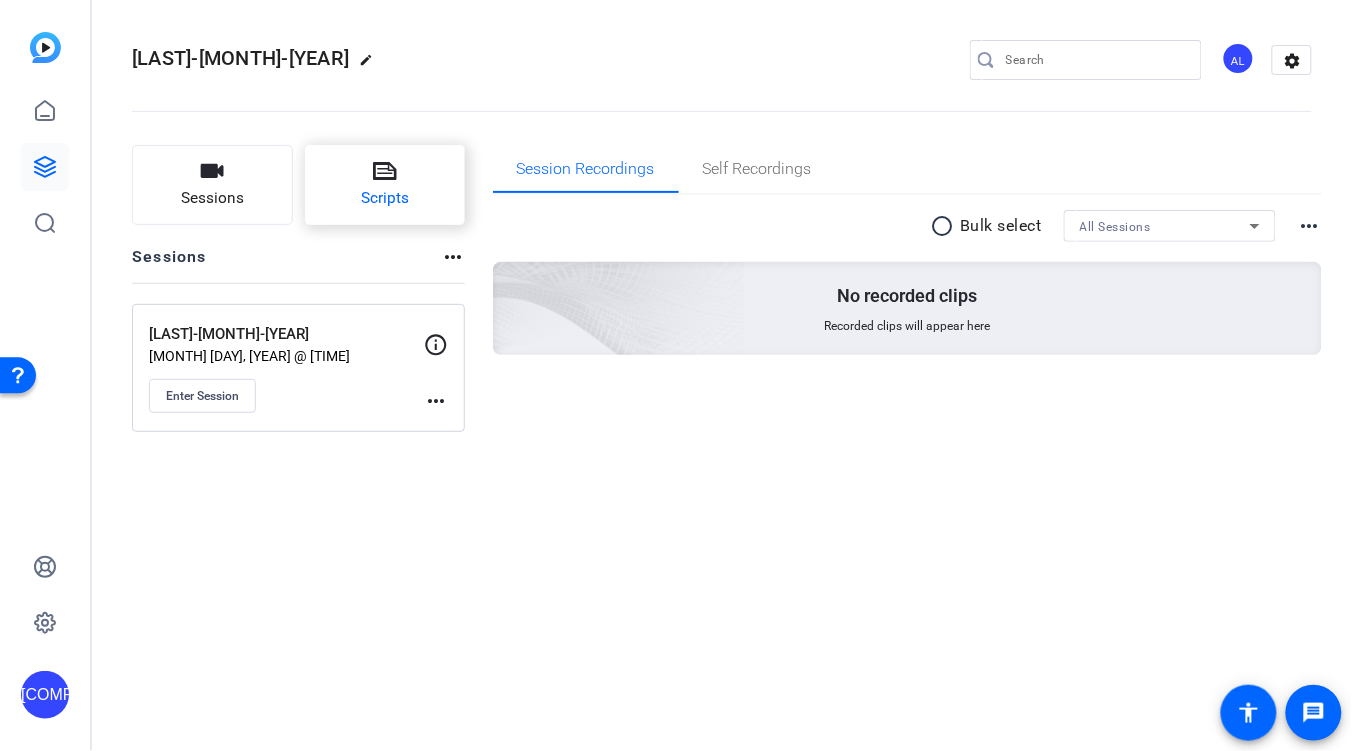 click 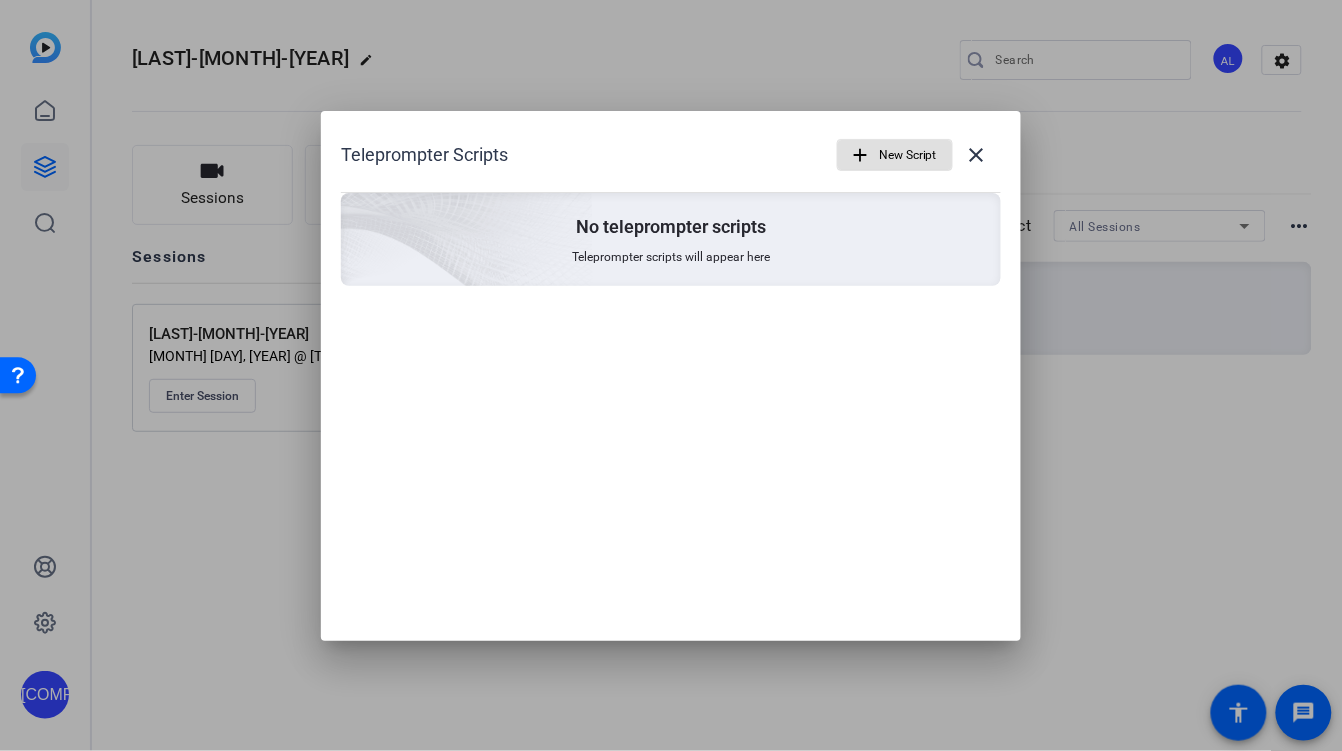 click on "New Script" at bounding box center (908, 155) 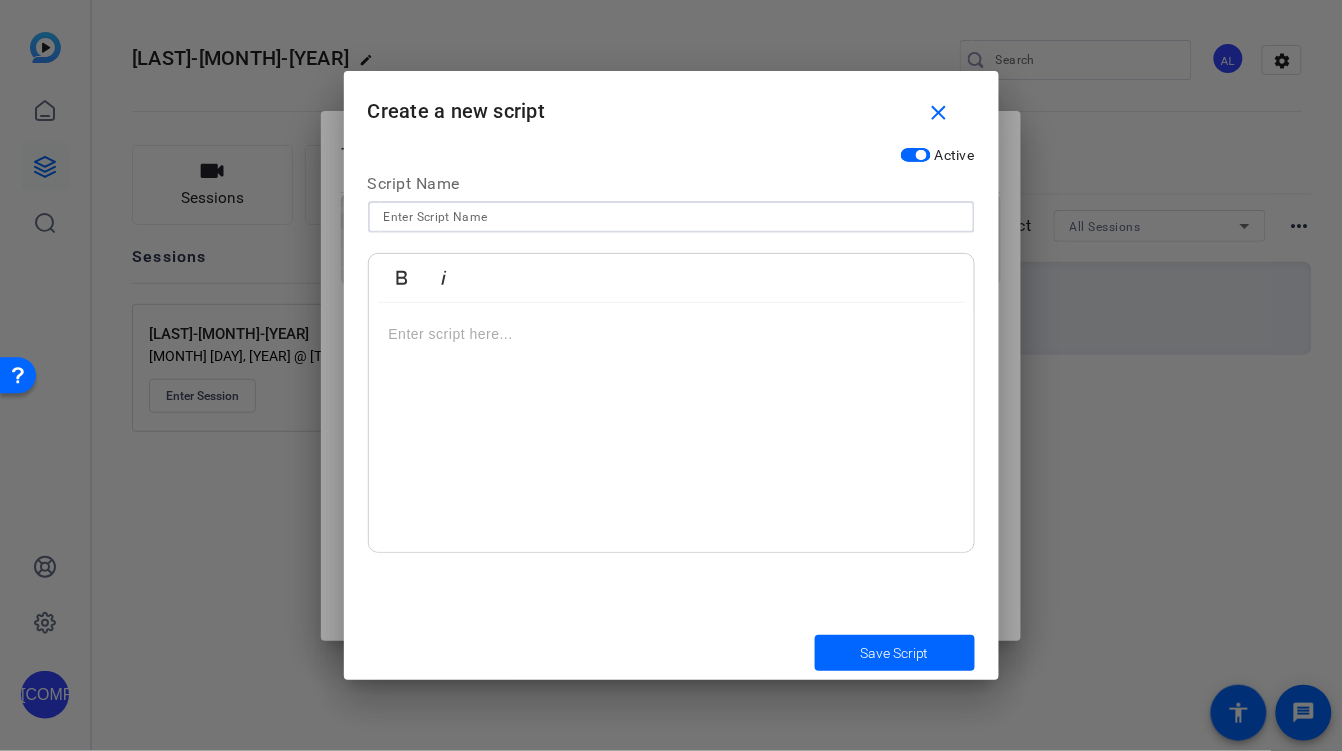 click at bounding box center [671, 217] 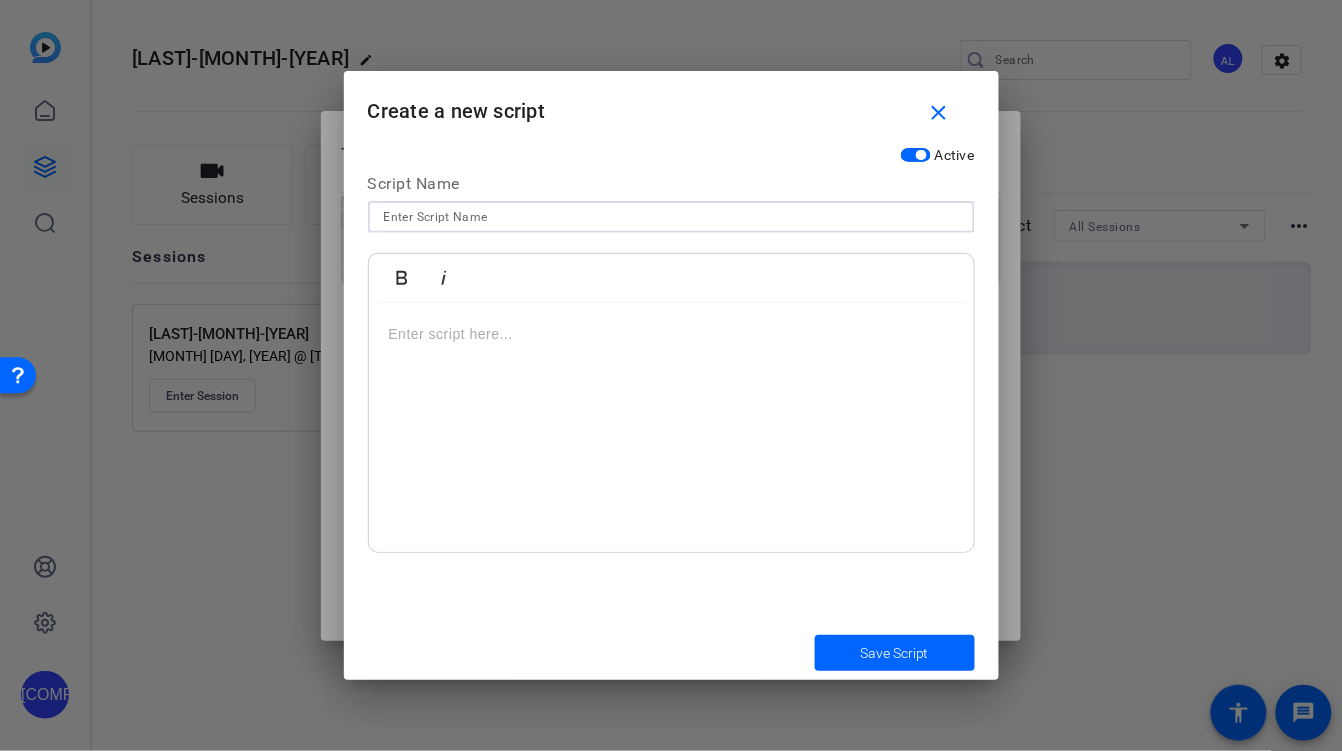paste on "FRYT[NUM]- [TEXT]" 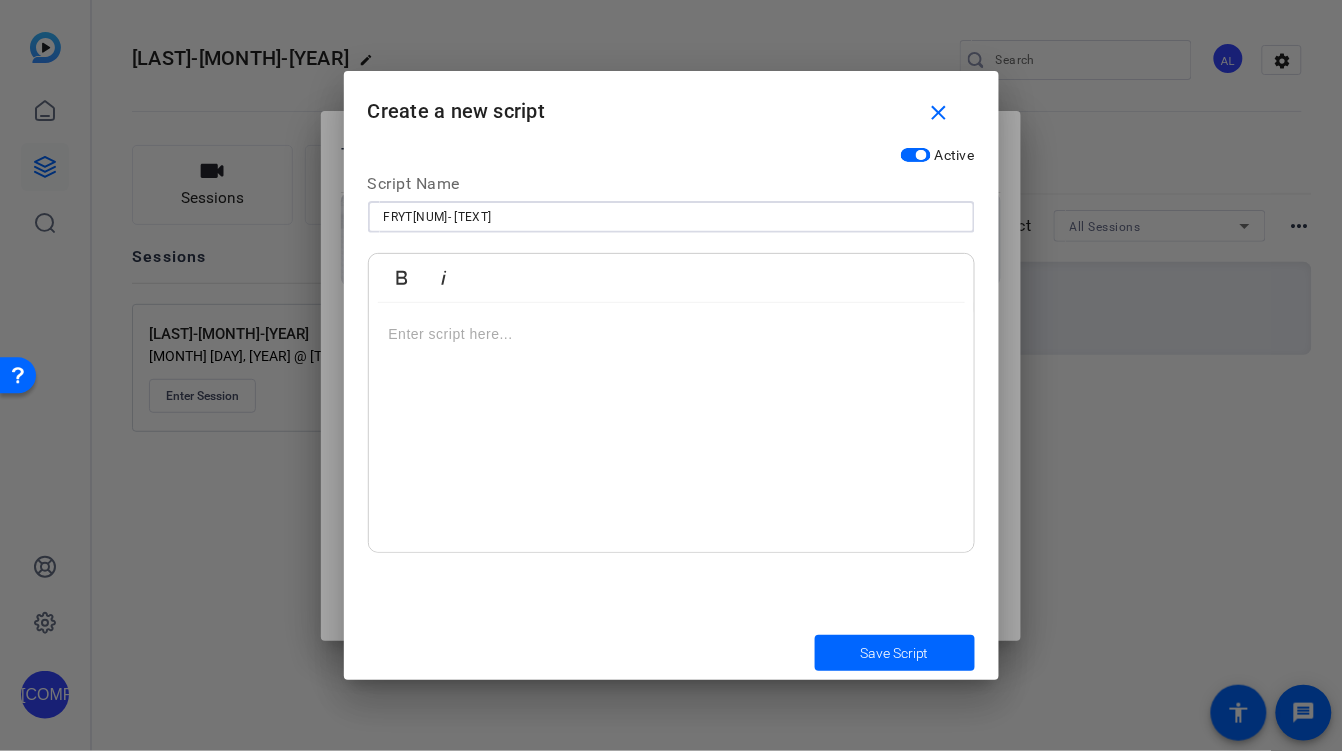 type on "FRYT[NUM]- [TEXT]" 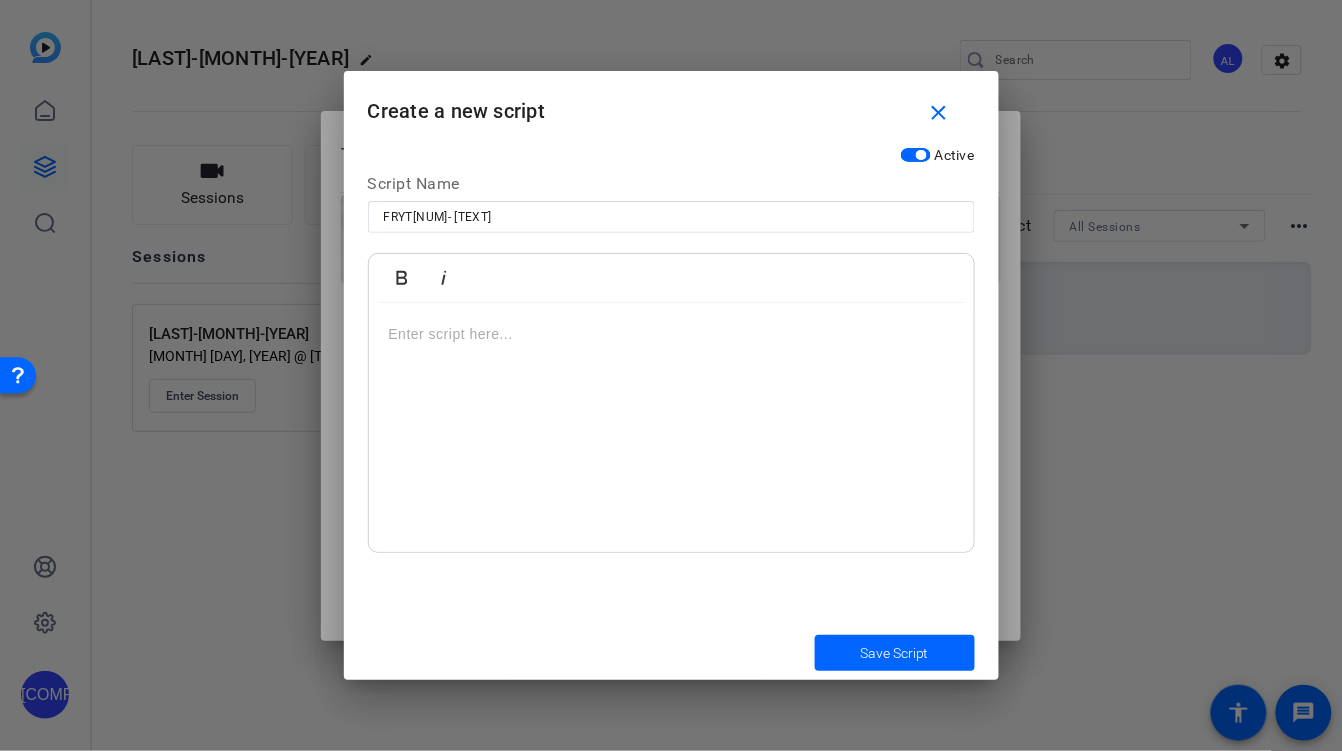 click at bounding box center [671, 334] 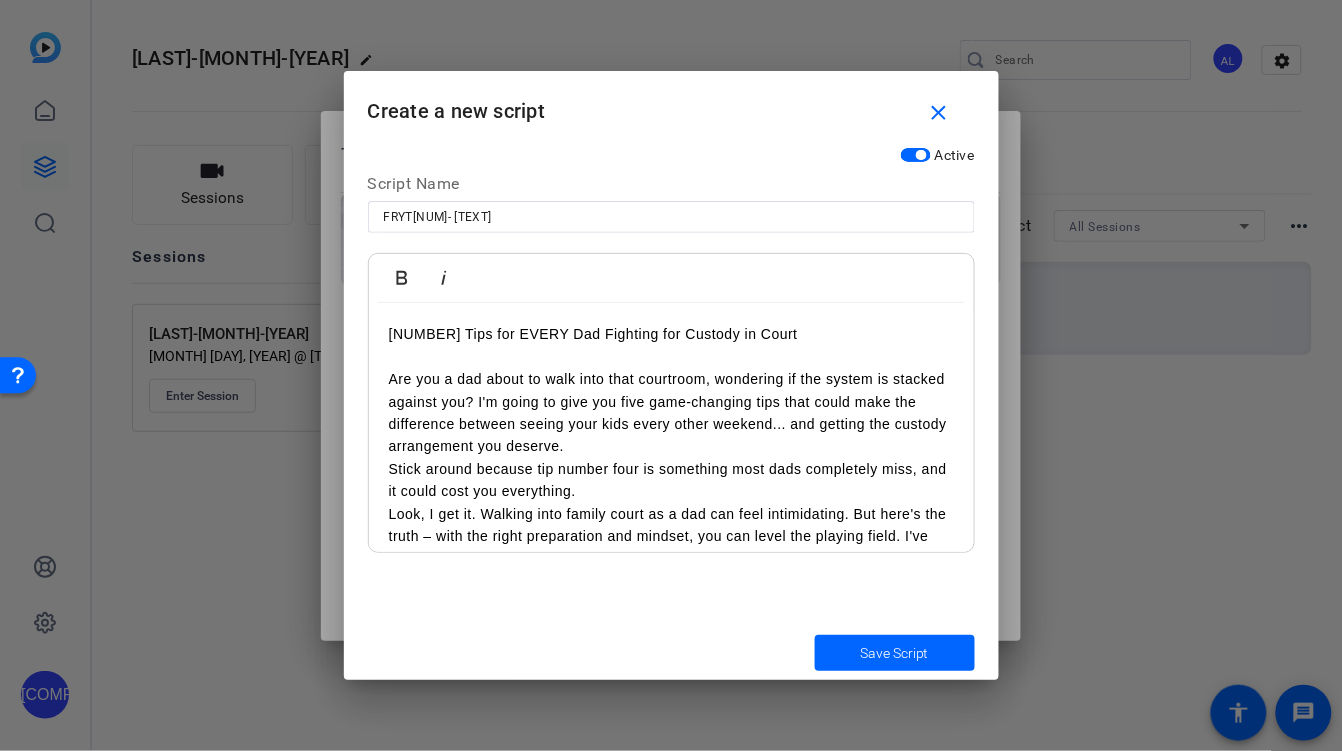 scroll, scrollTop: 1940, scrollLeft: 0, axis: vertical 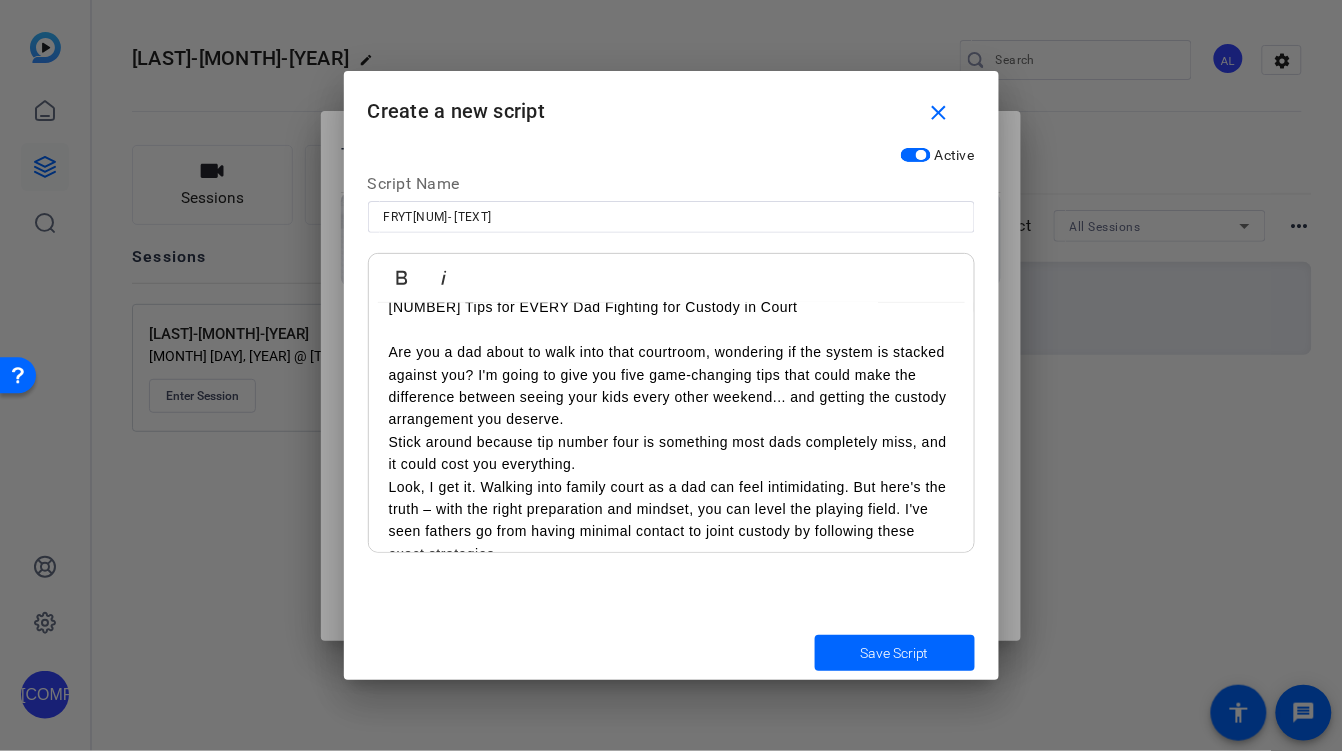 click on "Are you a dad about to walk into that courtroom, wondering if the system is stacked against you? I'm going to give you five game-changing tips that could make the difference between seeing your kids every other weekend... and getting the custody arrangement you deserve." at bounding box center (671, 386) 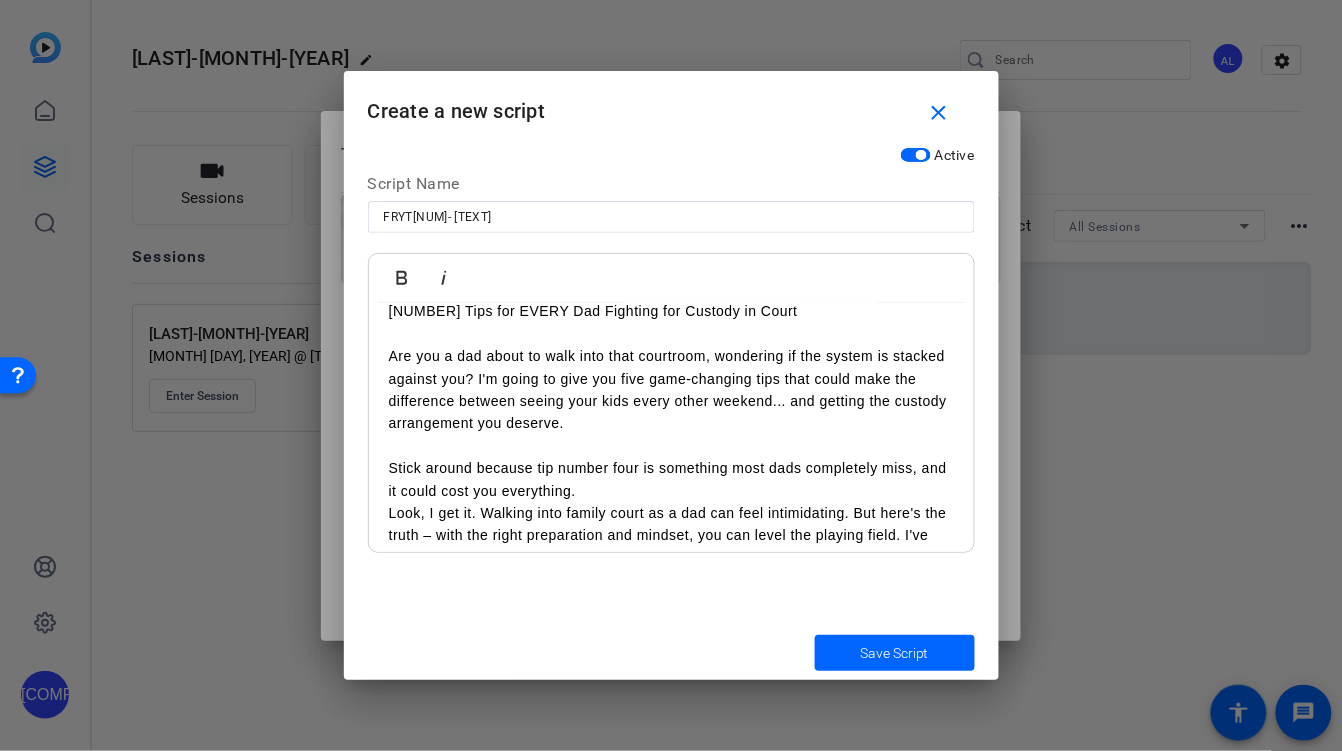 scroll, scrollTop: 27, scrollLeft: 0, axis: vertical 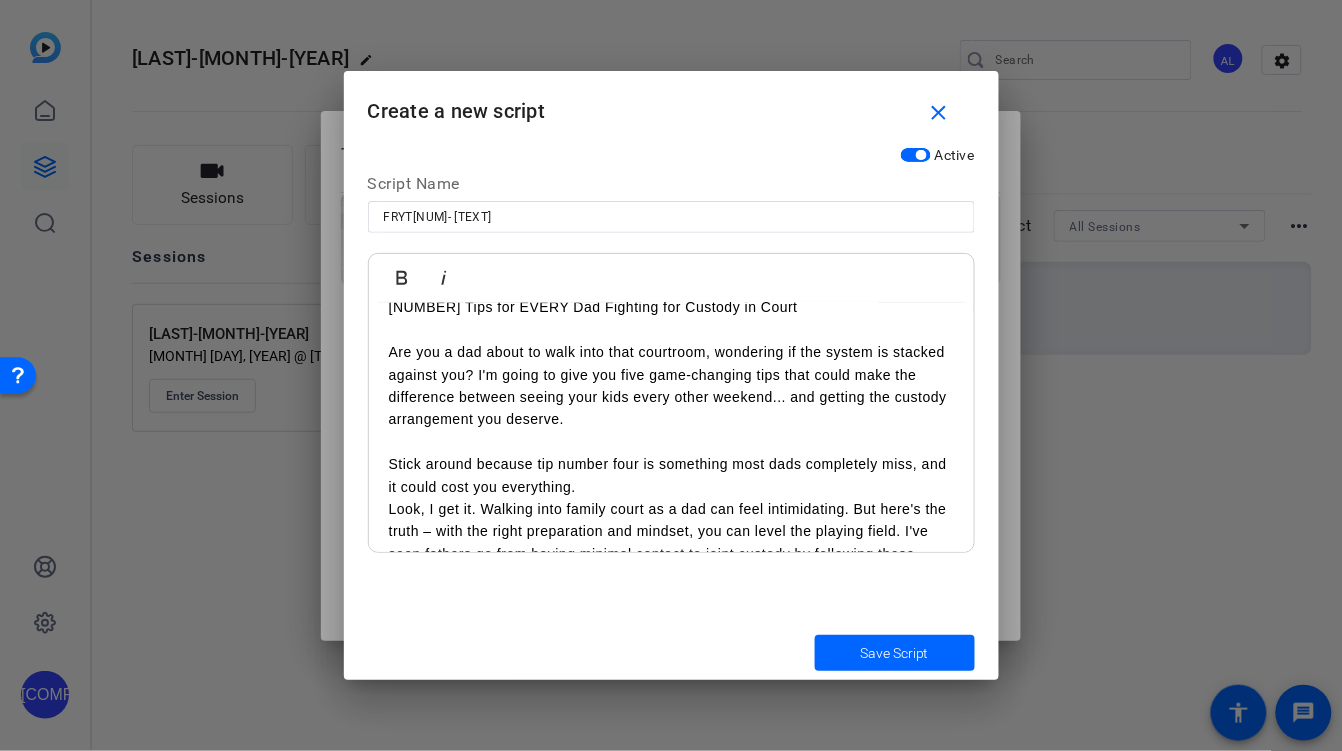 click on "Stick around because tip number four is something most dads completely miss, and it could cost you everything." at bounding box center (671, 475) 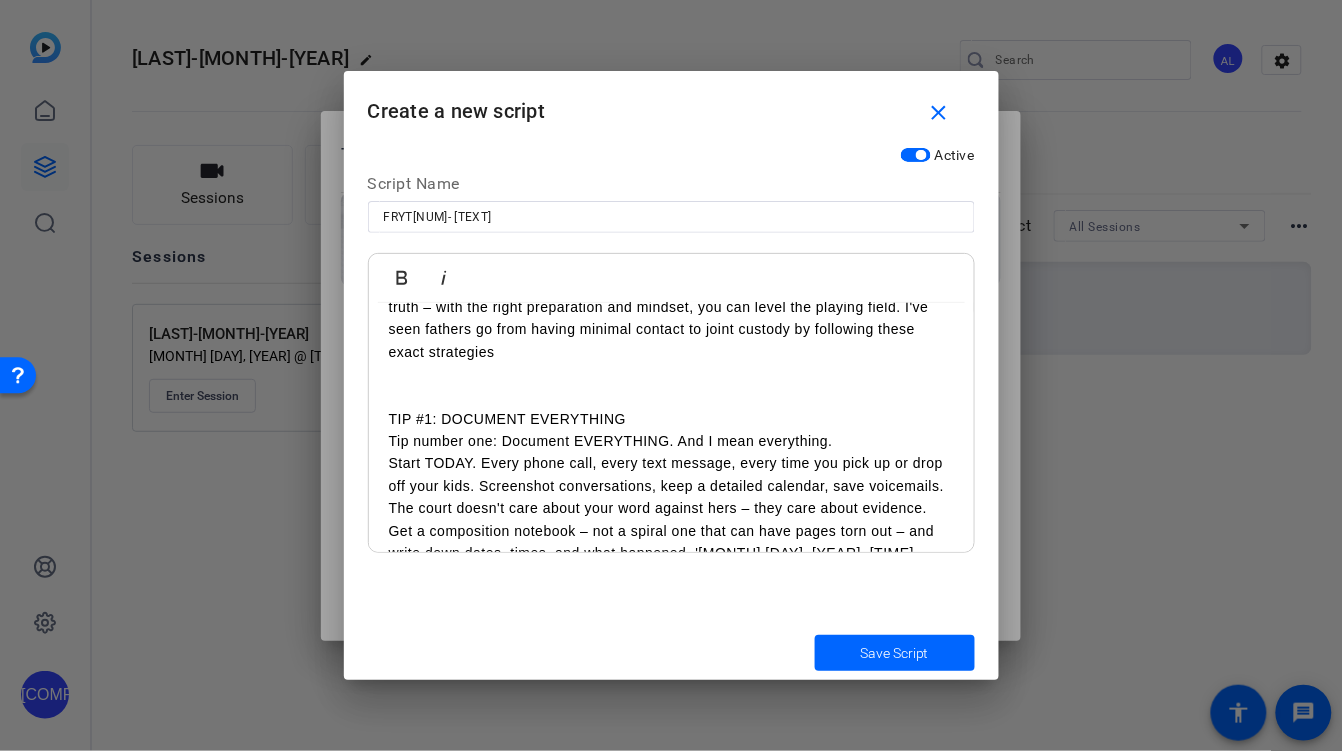 scroll, scrollTop: 313, scrollLeft: 0, axis: vertical 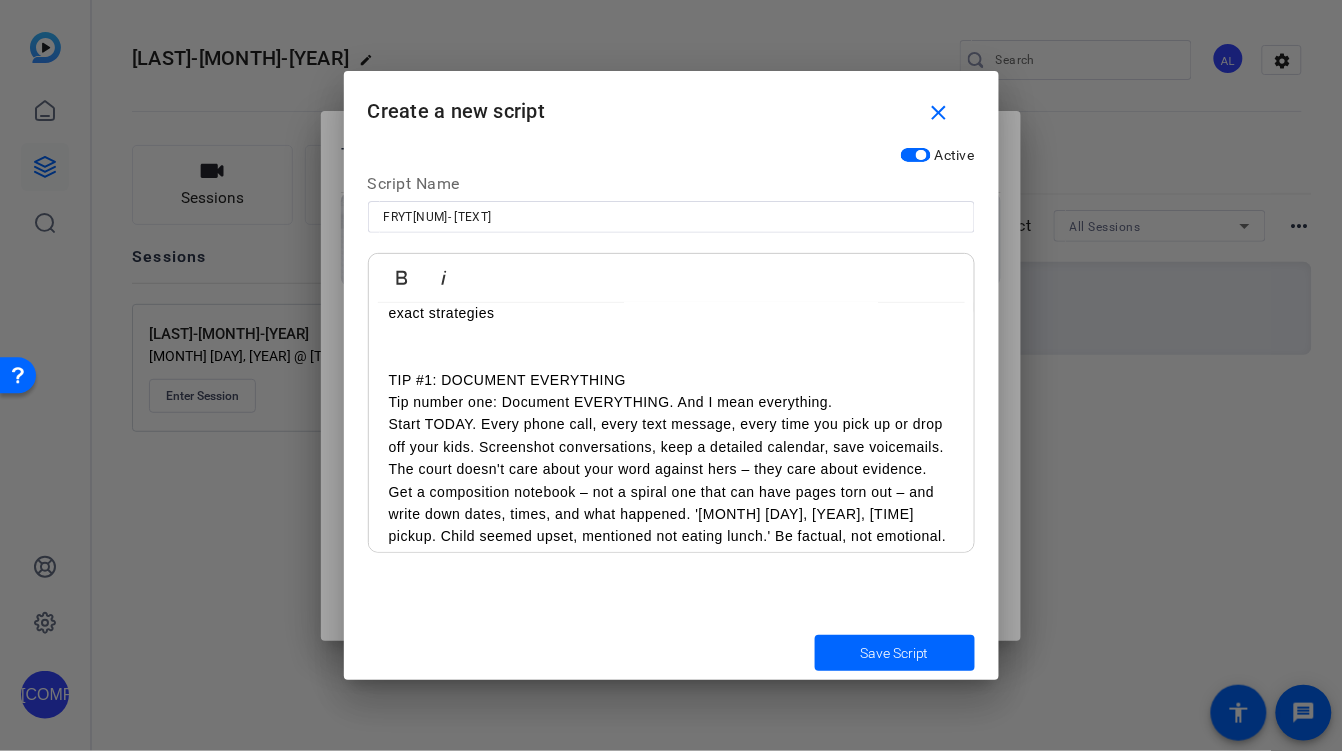 click on "Start TODAY. Every phone call, every text message, every time you pick up or drop off your kids. Screenshot conversations, keep a detailed calendar, save voicemails. The court doesn't care about your word against hers – they care about evidence." at bounding box center [671, 446] 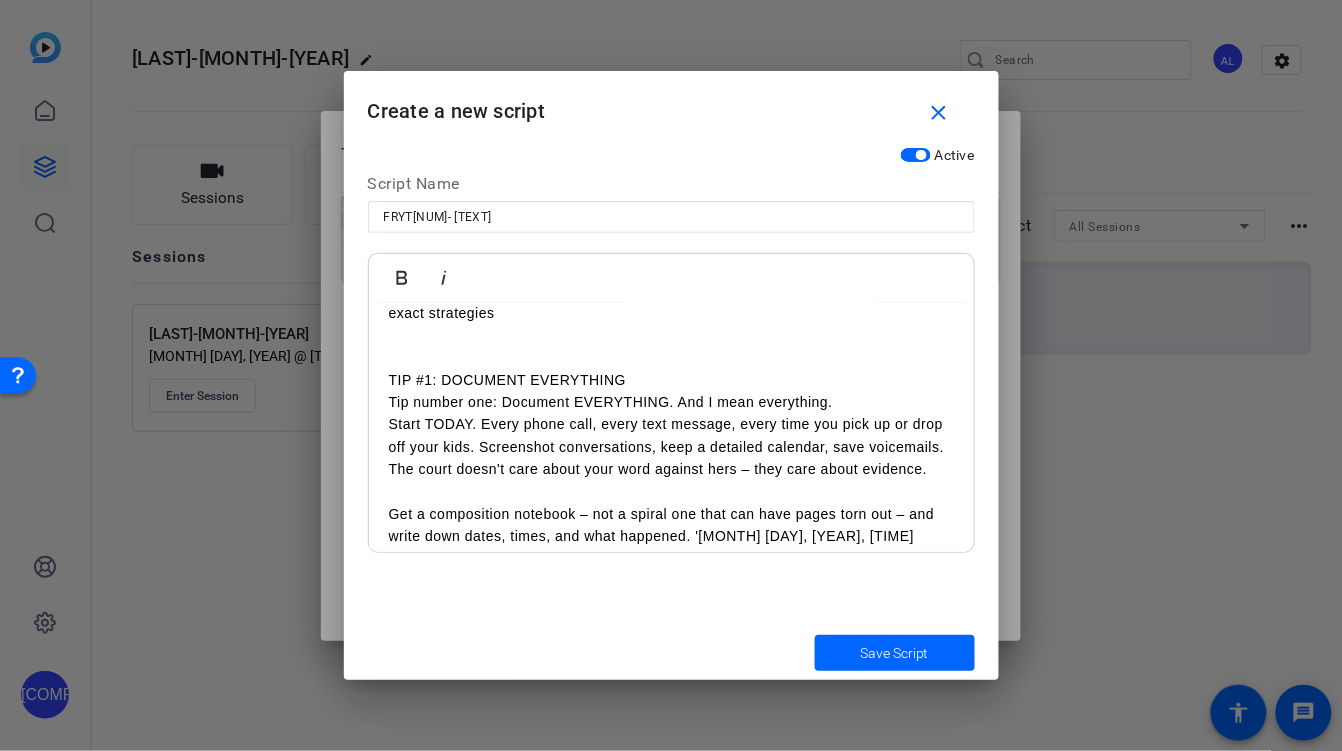 click on "Tip number one: Document EVERYTHING. And I mean everything." at bounding box center (671, 402) 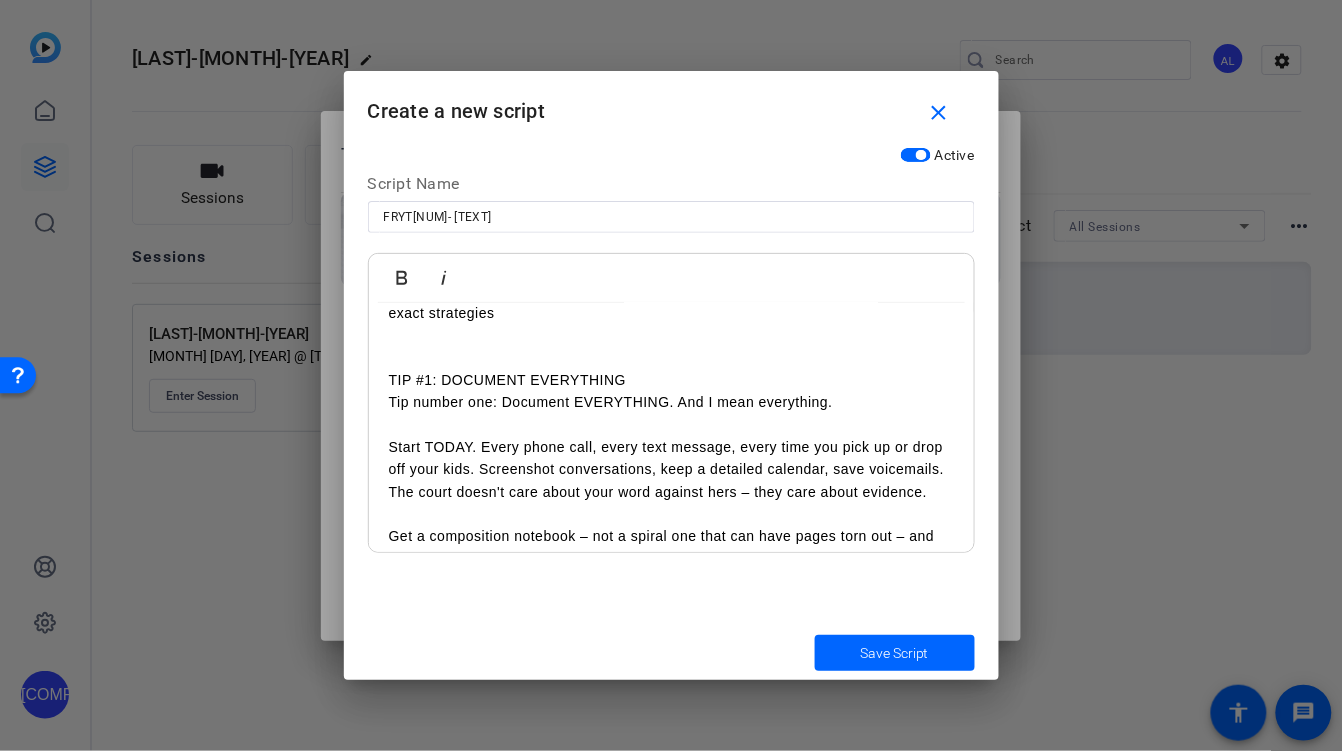 click on "TIP #1: DOCUMENT EVERYTHING" at bounding box center [671, 380] 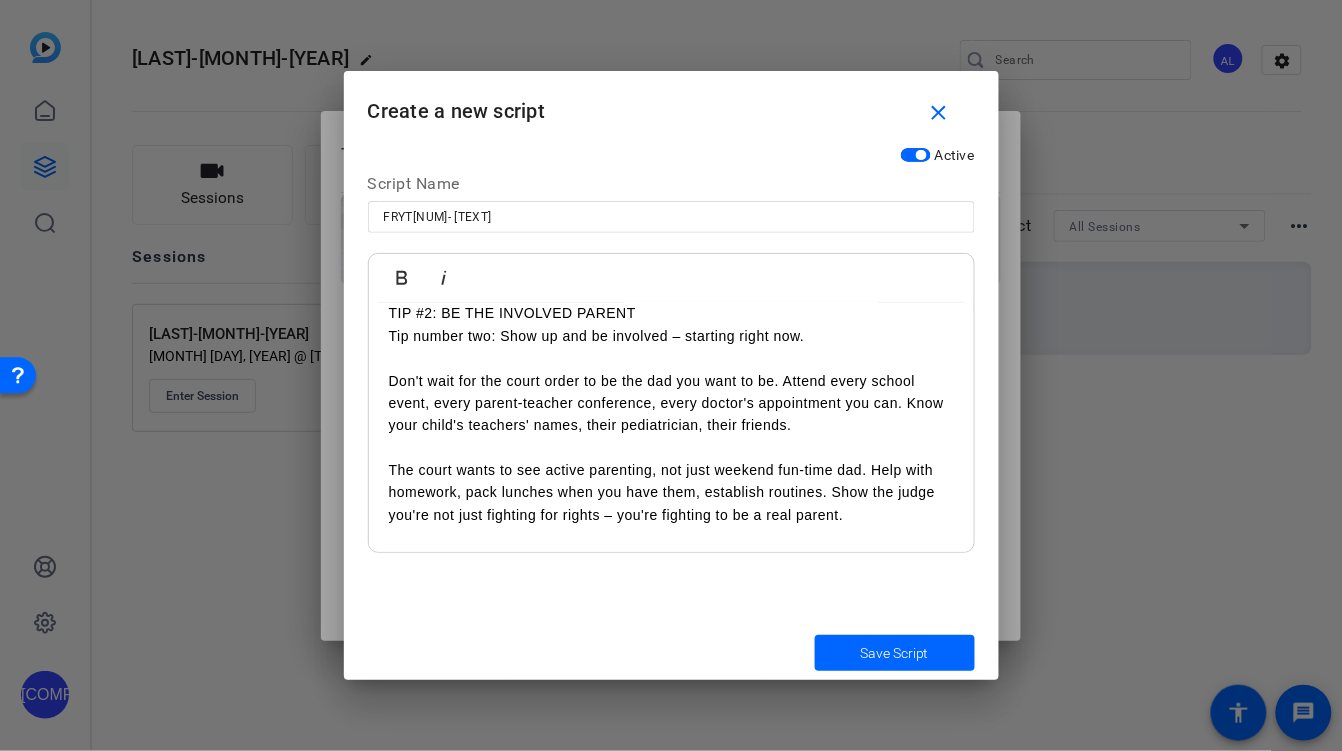 scroll, scrollTop: 653, scrollLeft: 0, axis: vertical 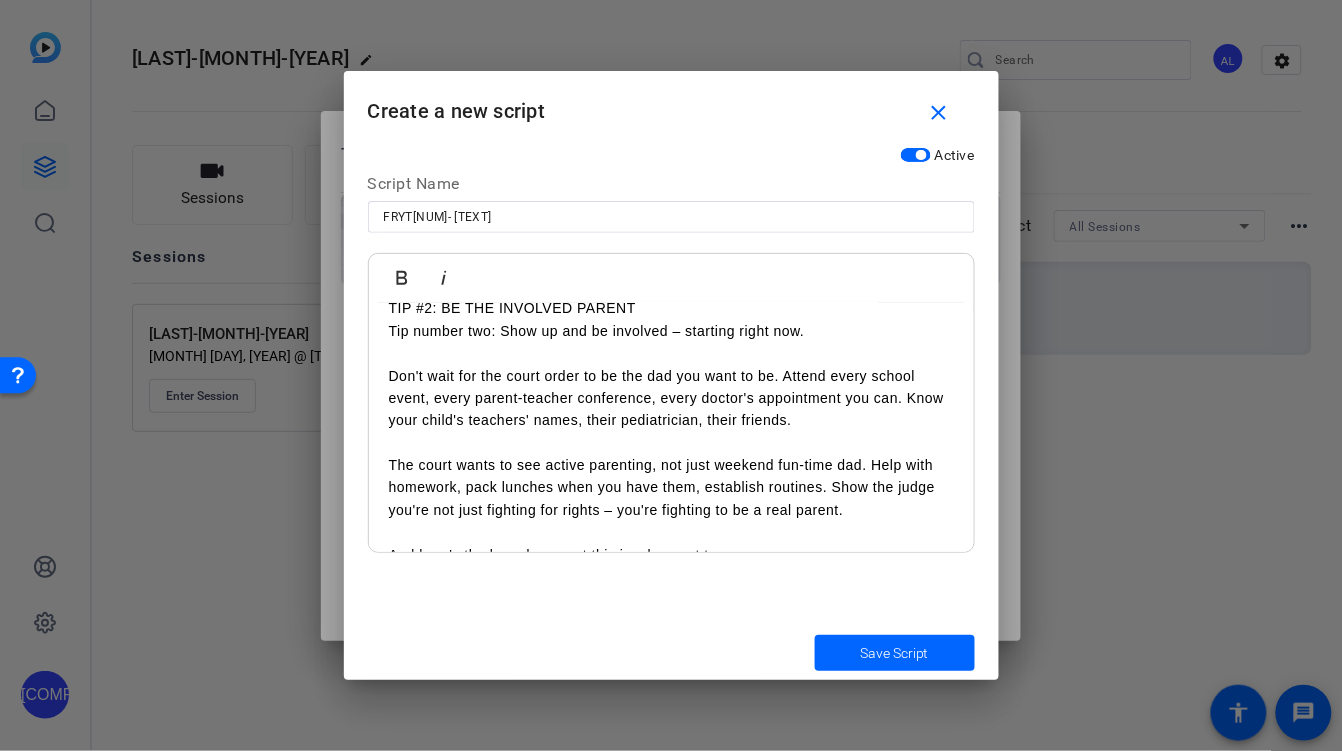 click on "This documentation becomes your ammunition in court." at bounding box center [671, 286] 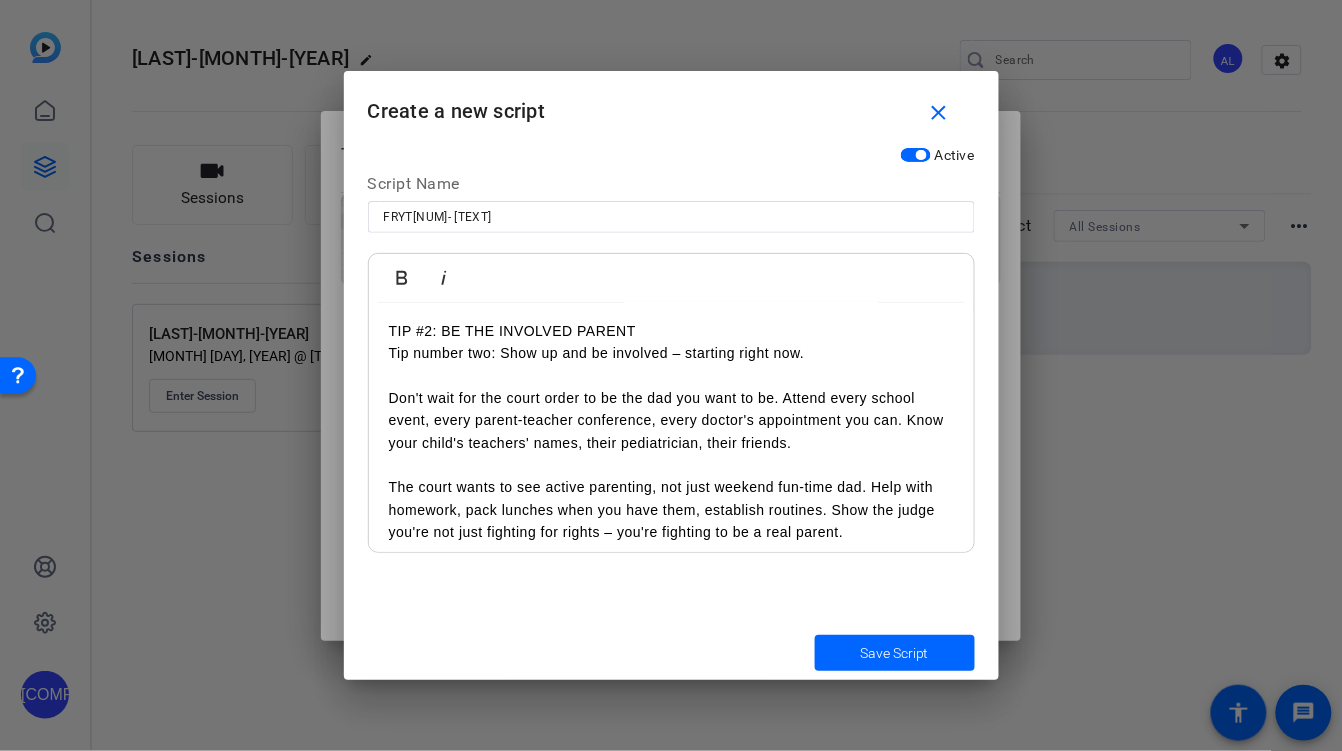 click on "TIP #2: BE THE INVOLVED PARENT" at bounding box center [671, 331] 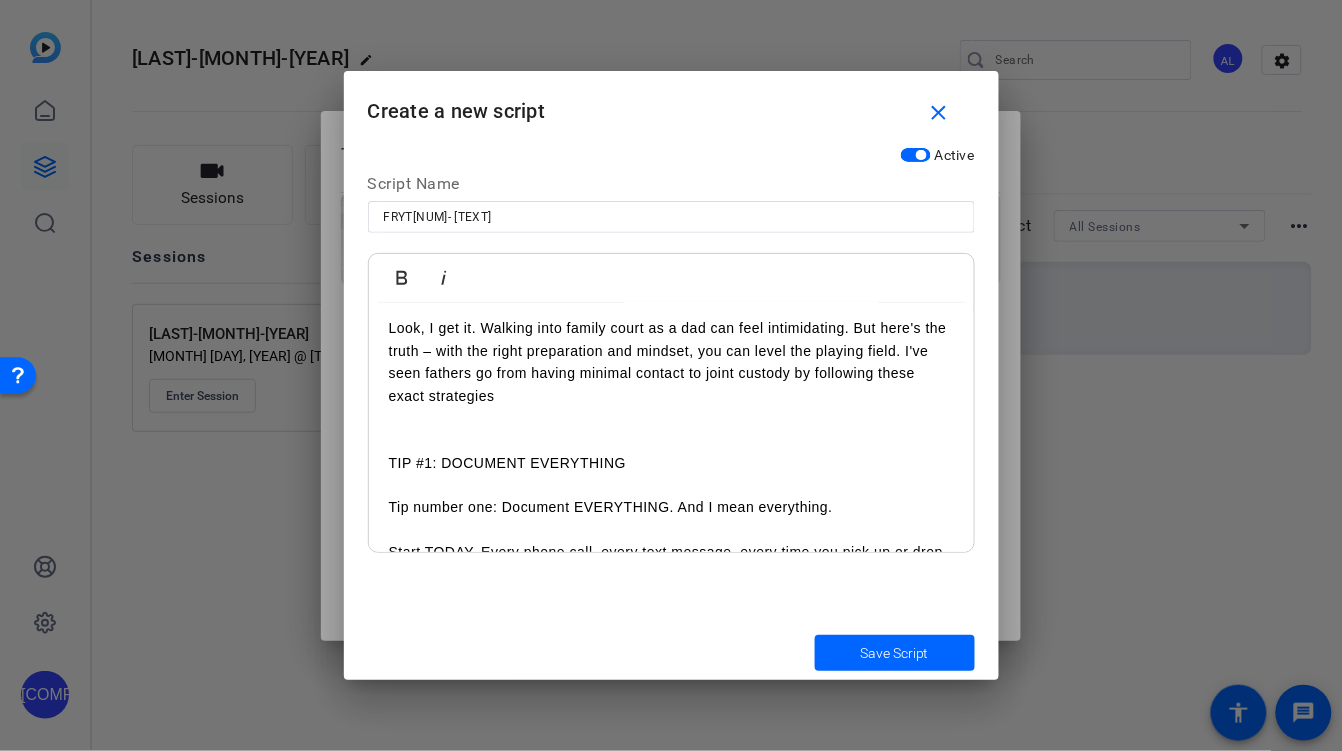 scroll, scrollTop: 230, scrollLeft: 0, axis: vertical 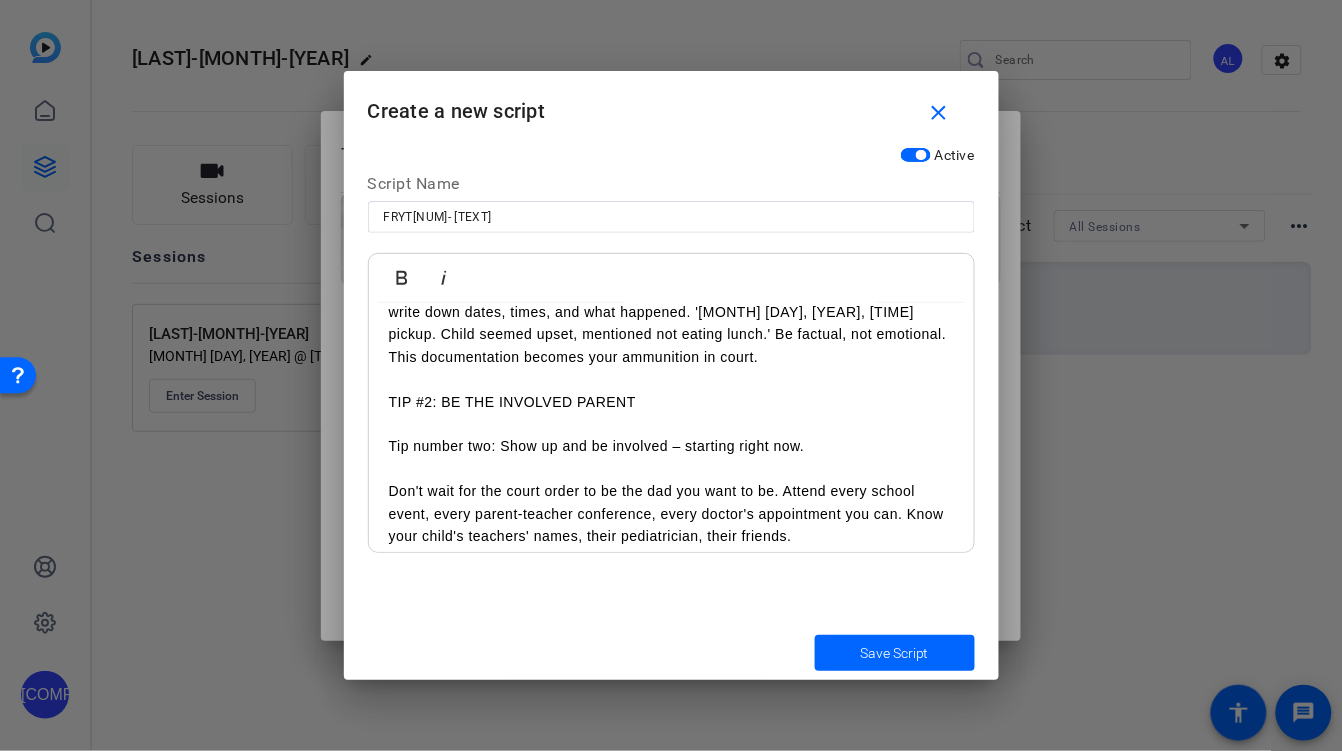 click on "TIP #2: BE THE INVOLVED PARENT" at bounding box center [671, 402] 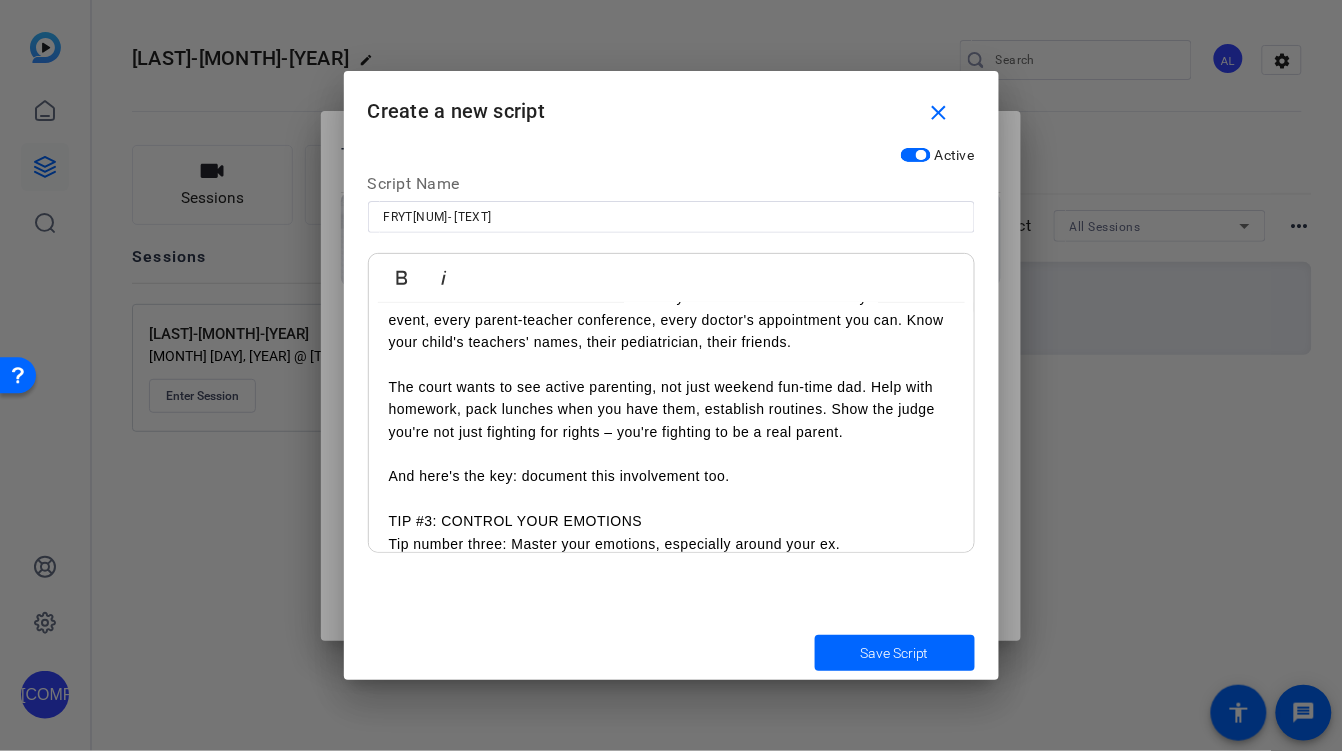 scroll, scrollTop: 705, scrollLeft: 0, axis: vertical 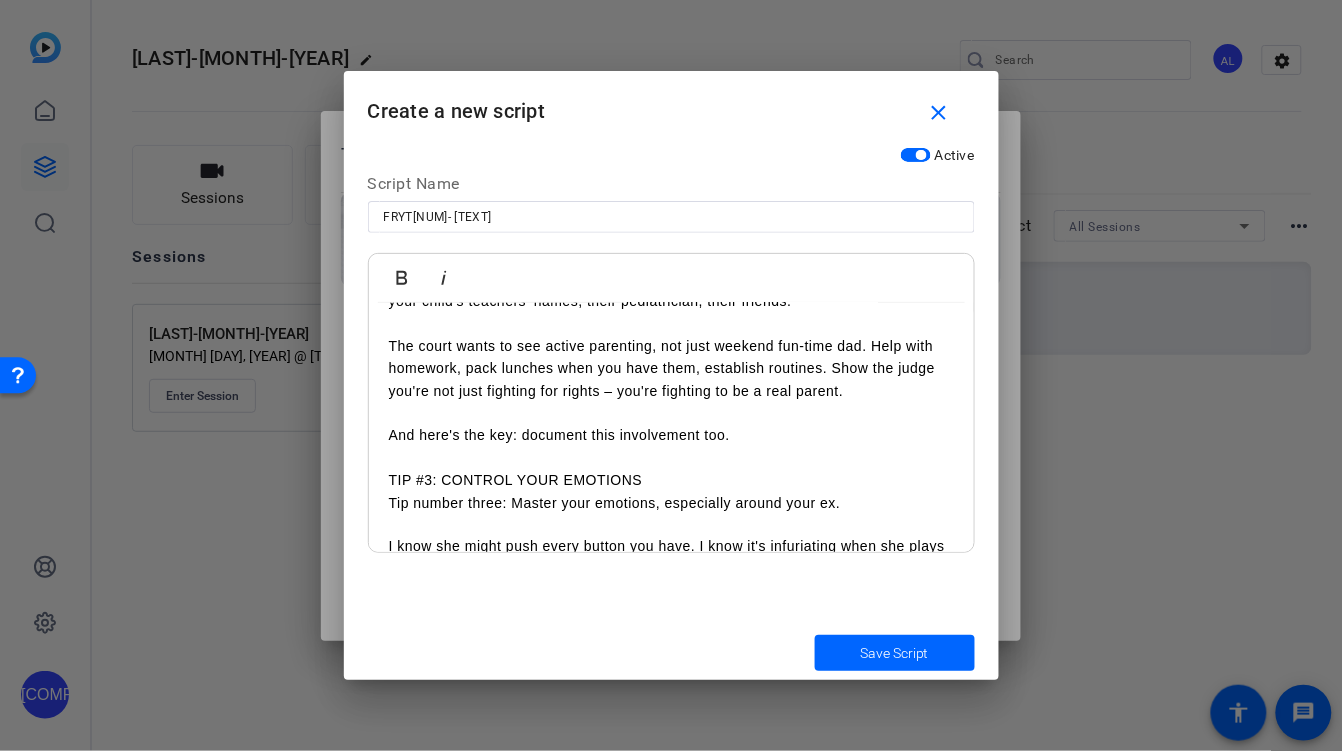click on "TIP #3: CONTROL YOUR EMOTIONS" at bounding box center [671, 480] 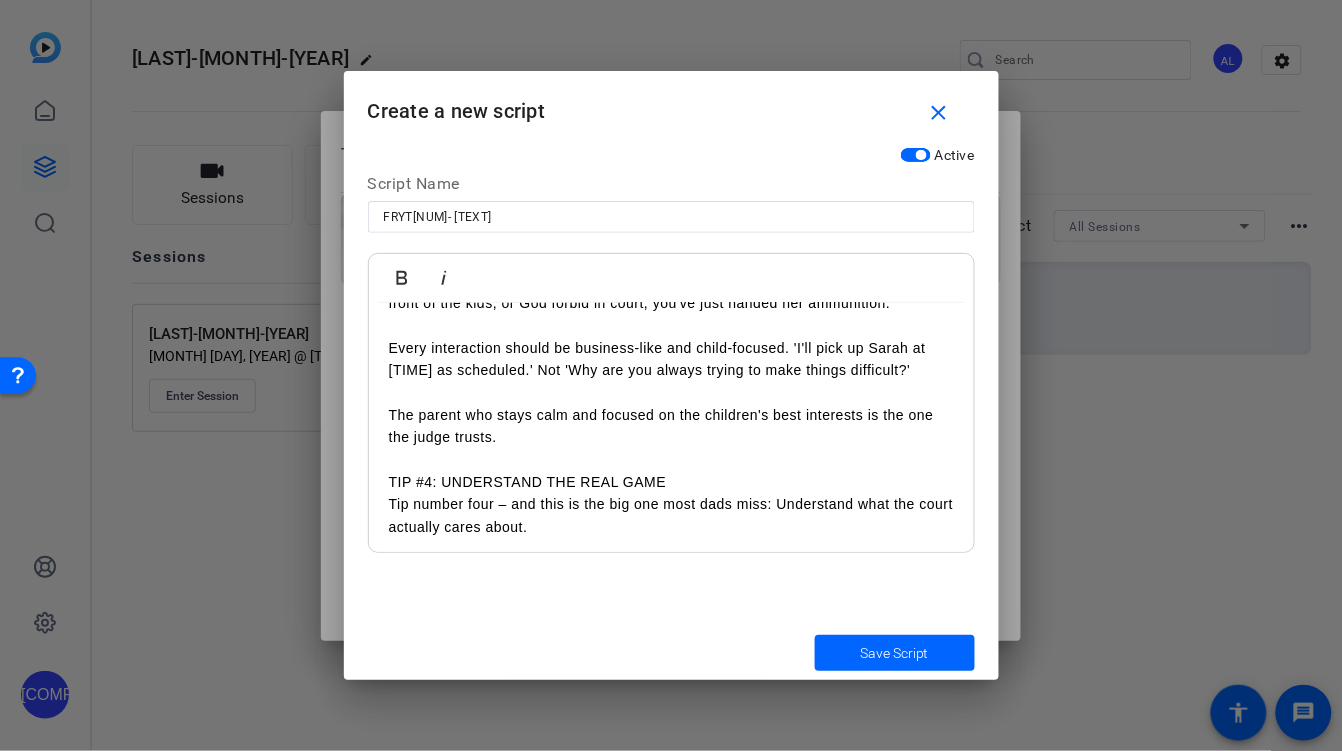 scroll, scrollTop: 980, scrollLeft: 0, axis: vertical 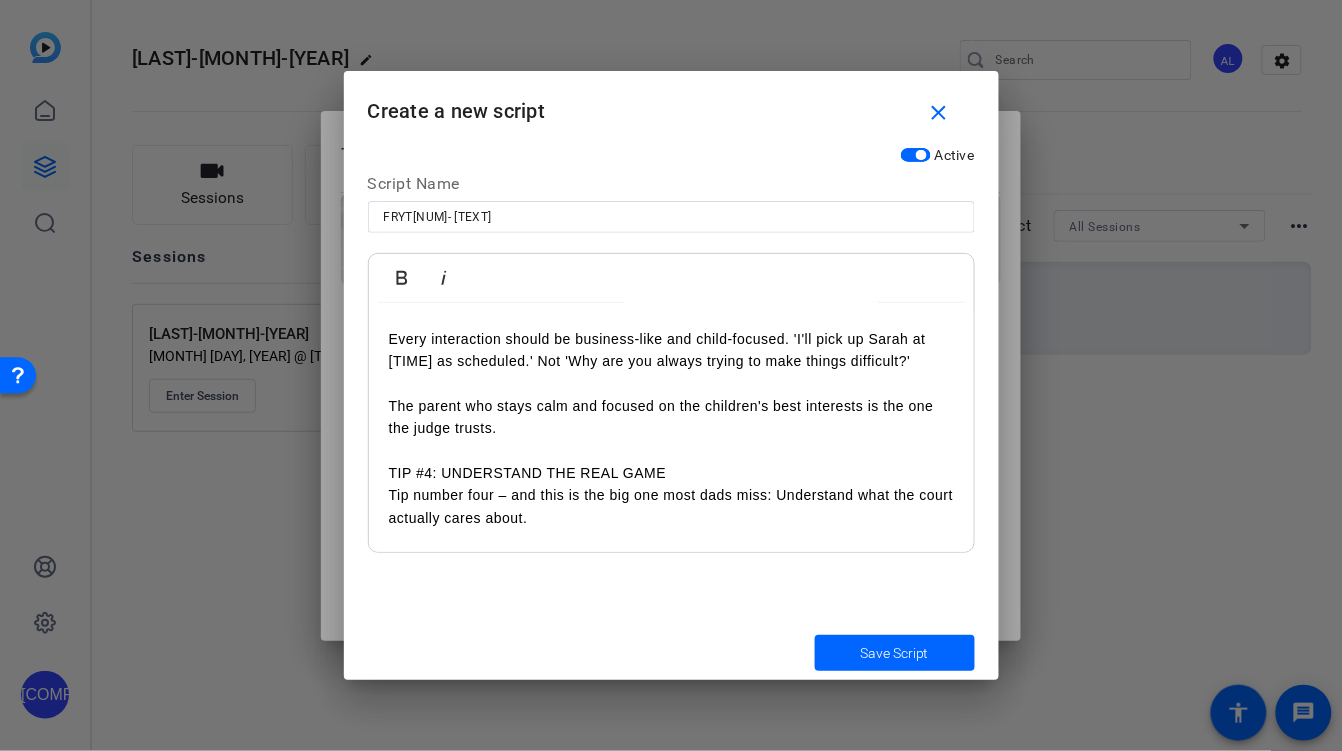 click on "TIP #4: UNDERSTAND THE REAL GAME" at bounding box center (671, 474) 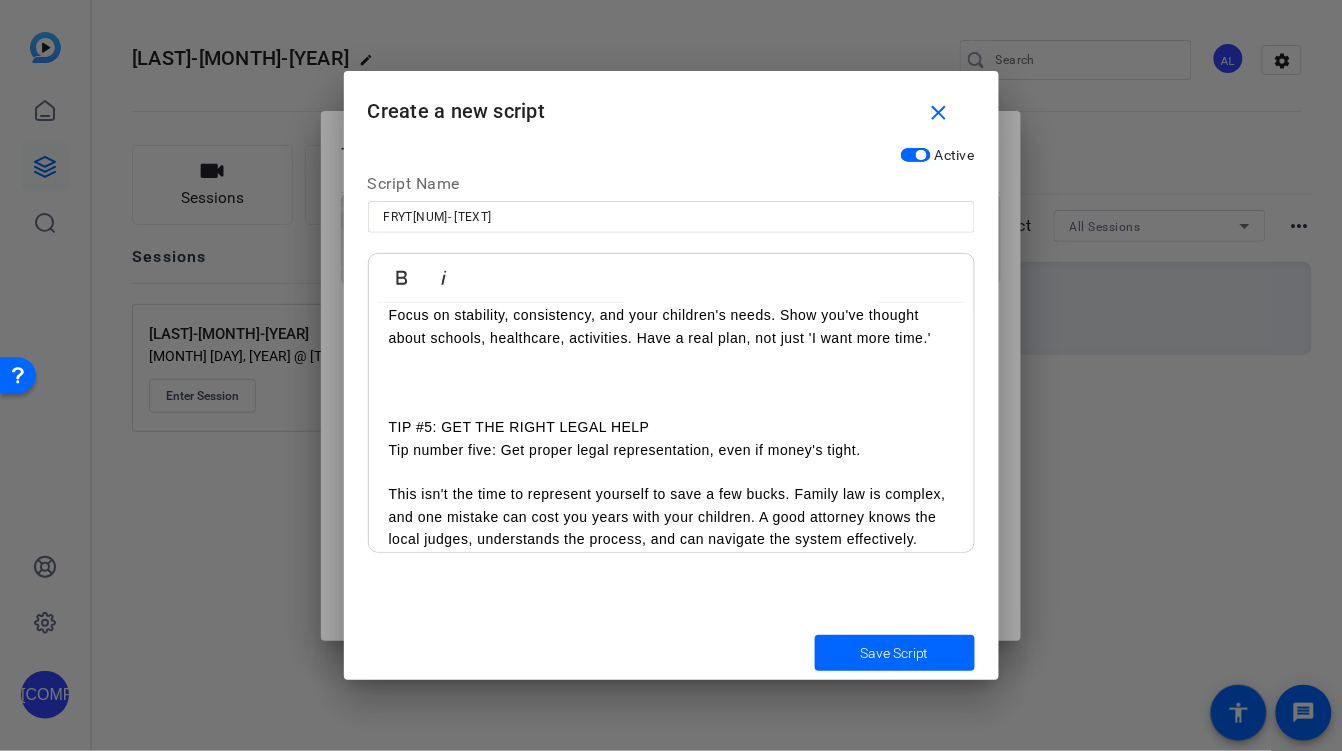 scroll, scrollTop: 1437, scrollLeft: 0, axis: vertical 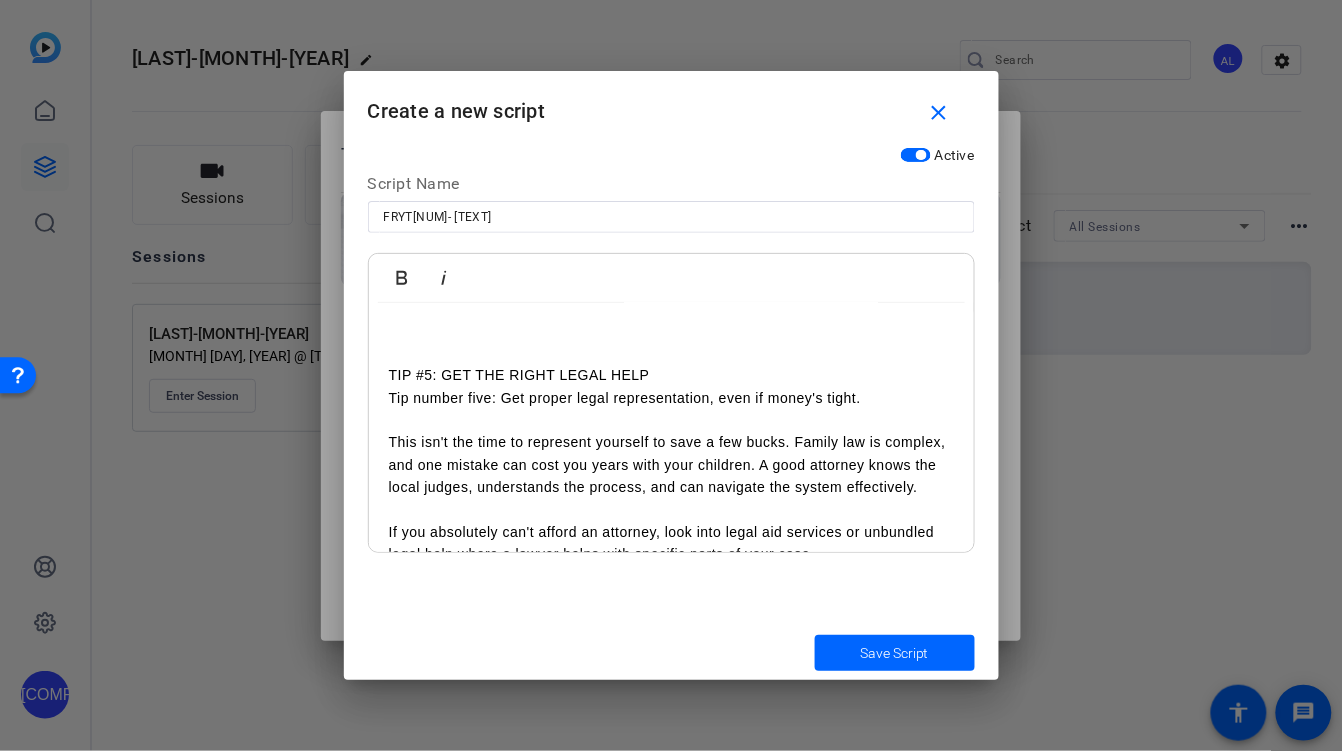click on "TIP #5: GET THE RIGHT LEGAL HELP" at bounding box center [671, 375] 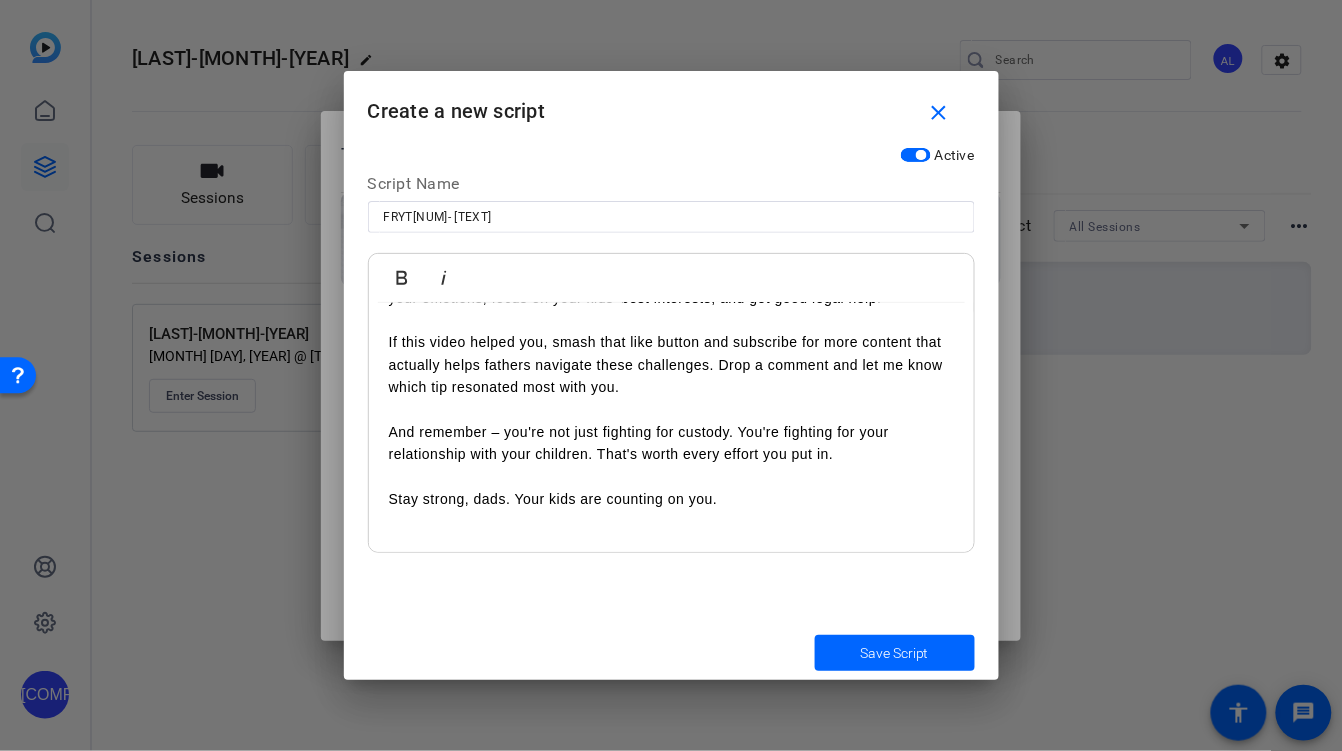 scroll, scrollTop: 1872, scrollLeft: 0, axis: vertical 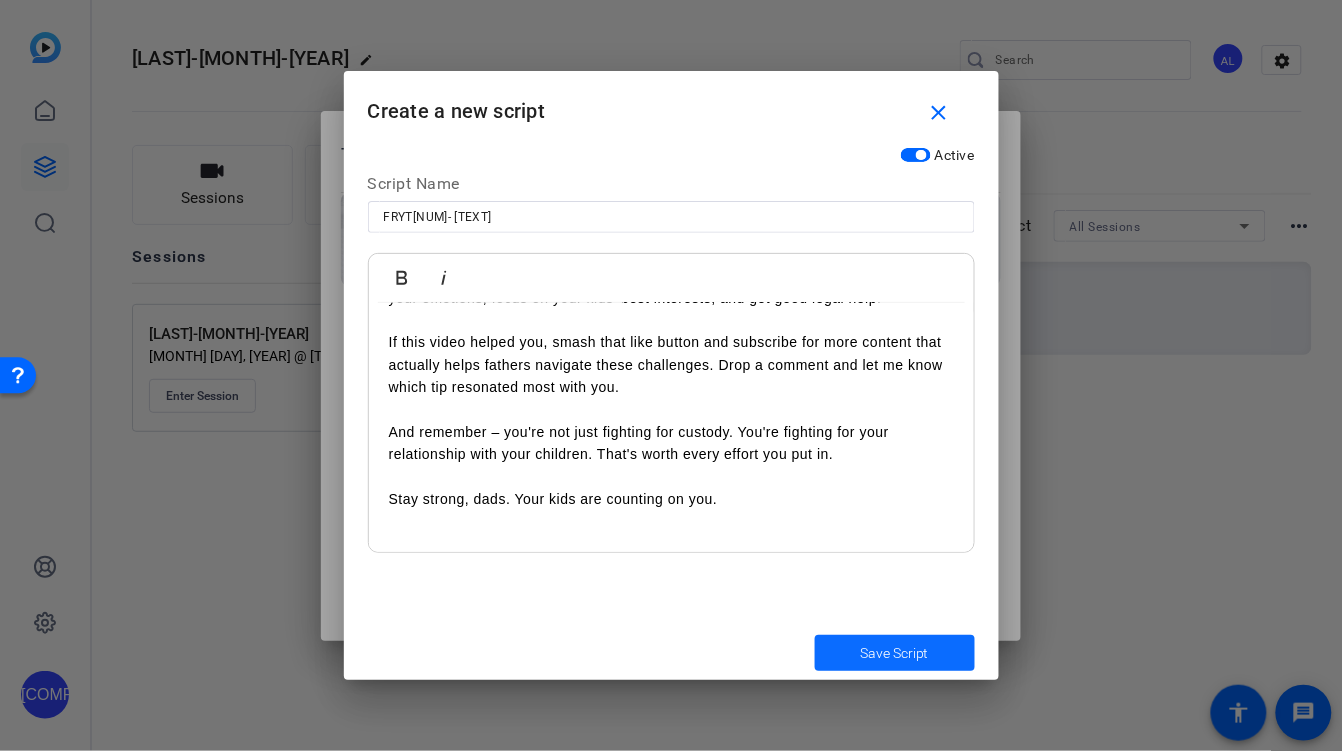click on "Save Script" at bounding box center [894, 653] 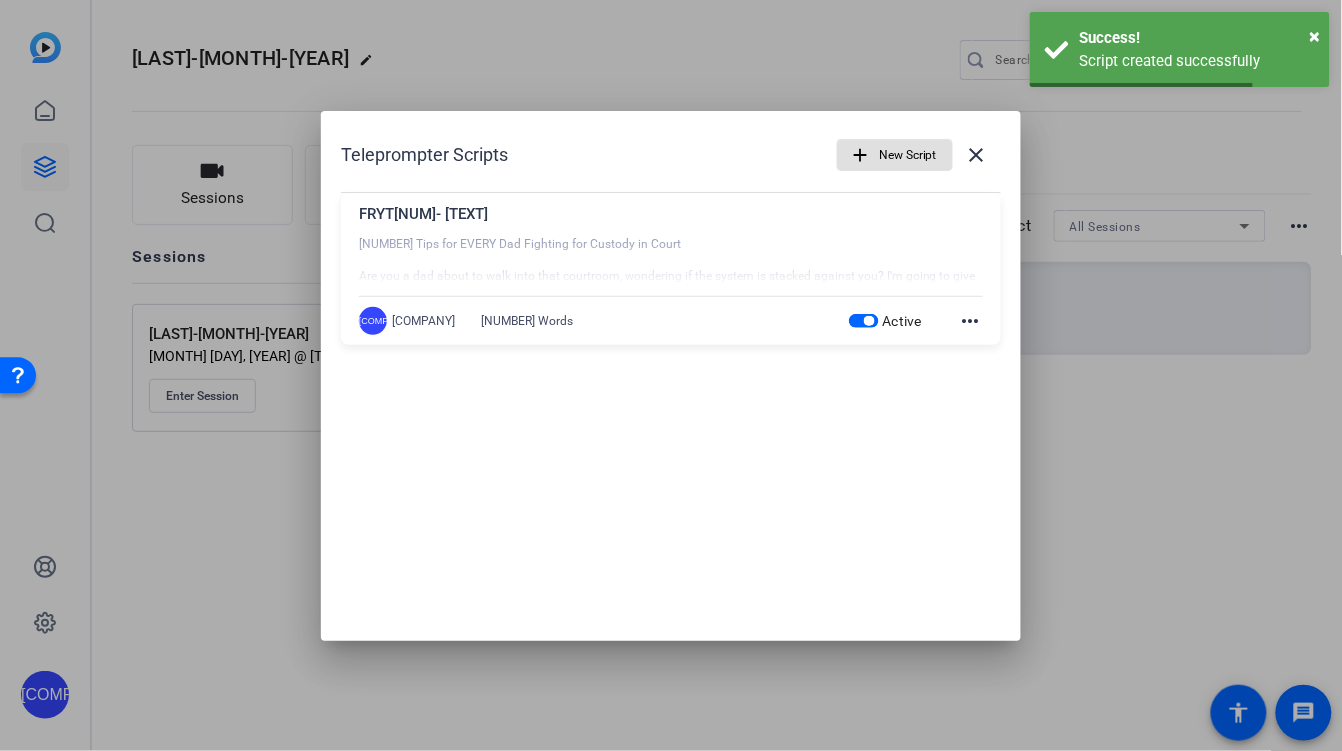 click on "New Script" at bounding box center [908, 155] 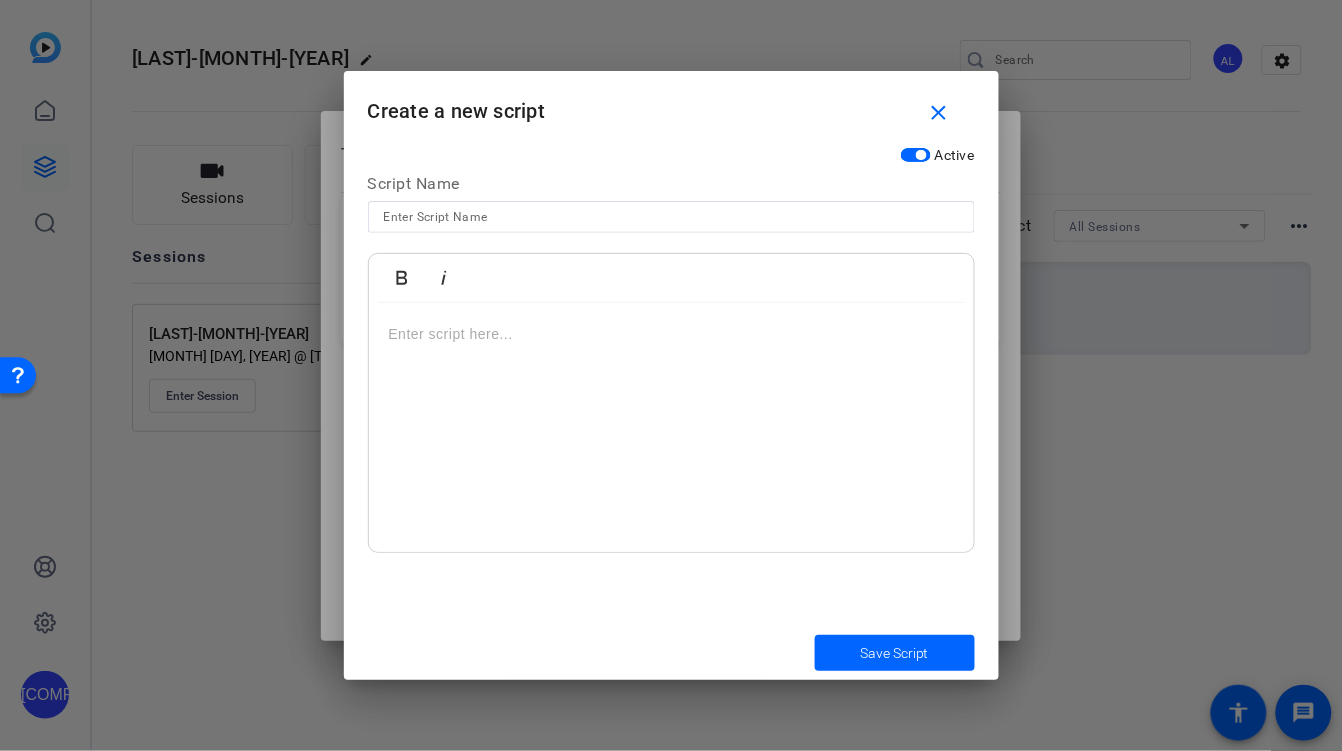 click at bounding box center (671, 217) 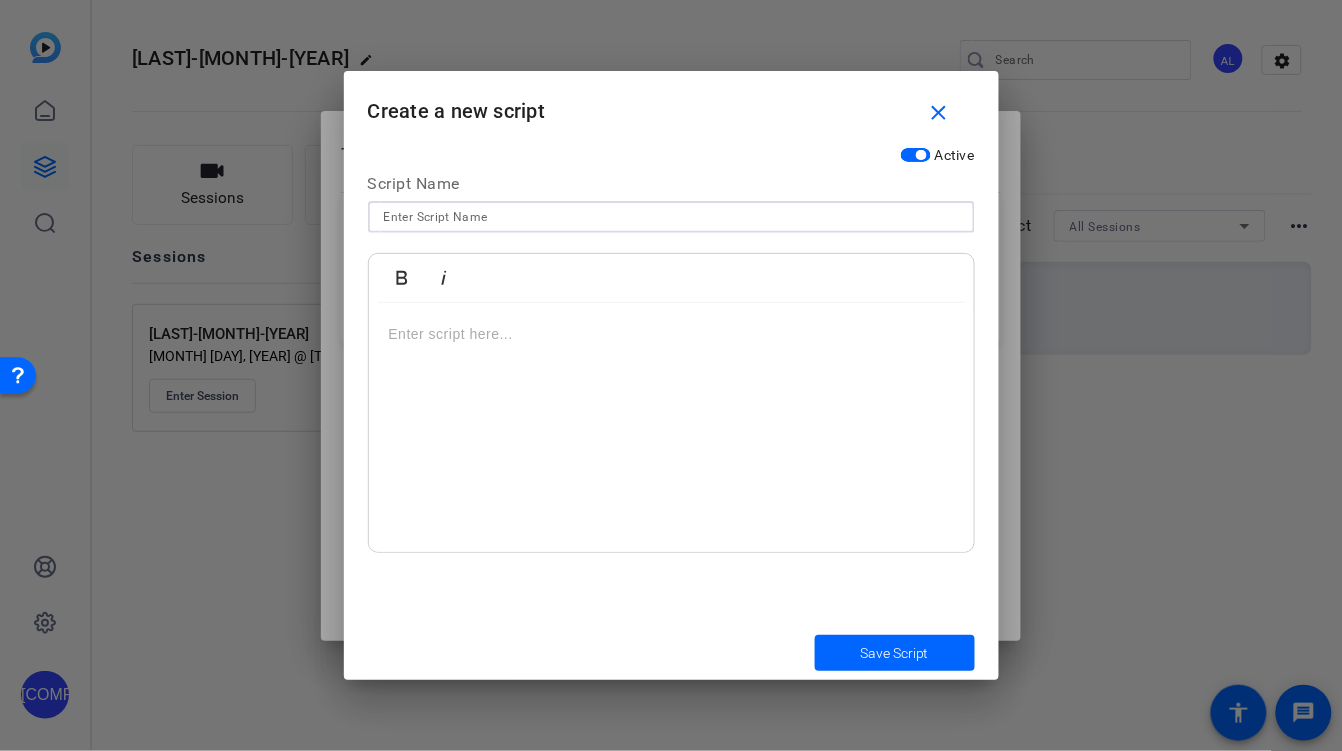 paste on "FRYT[NUM]-[TEXT]" 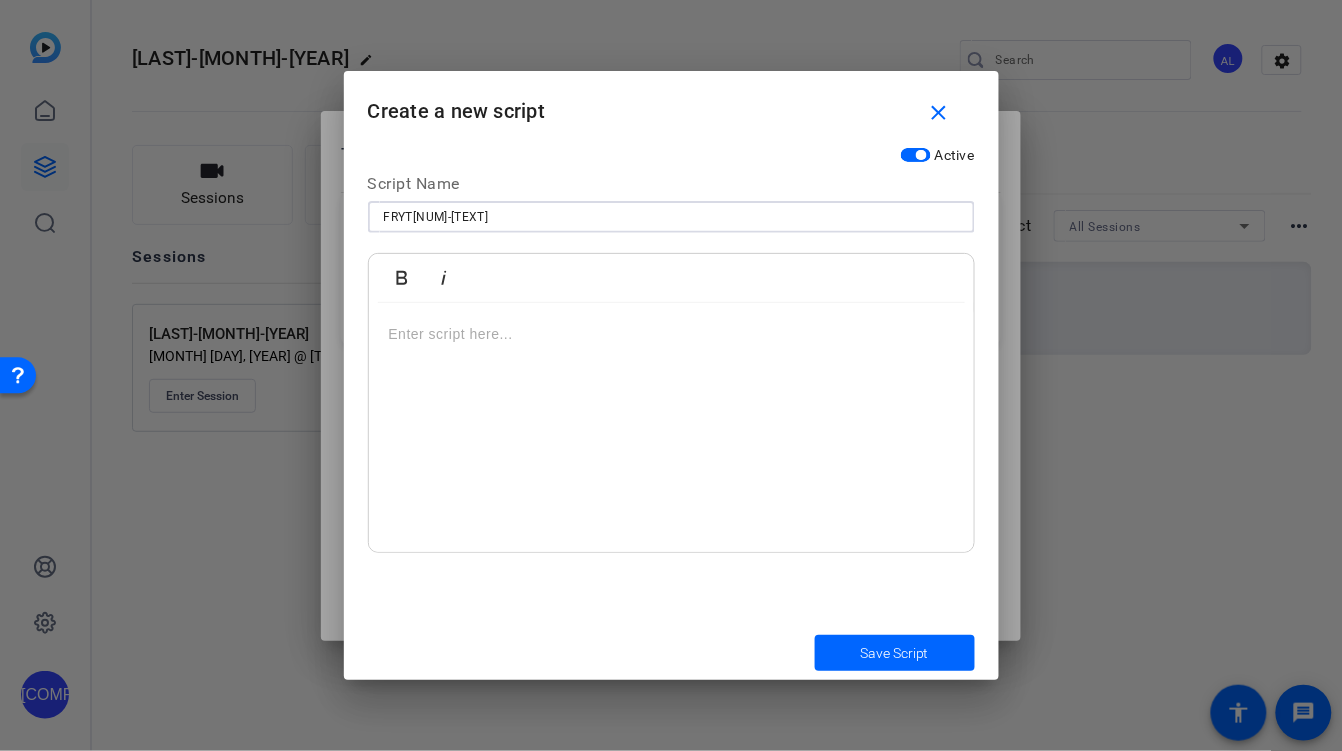 type on "FRYT[NUM]-[TEXT]" 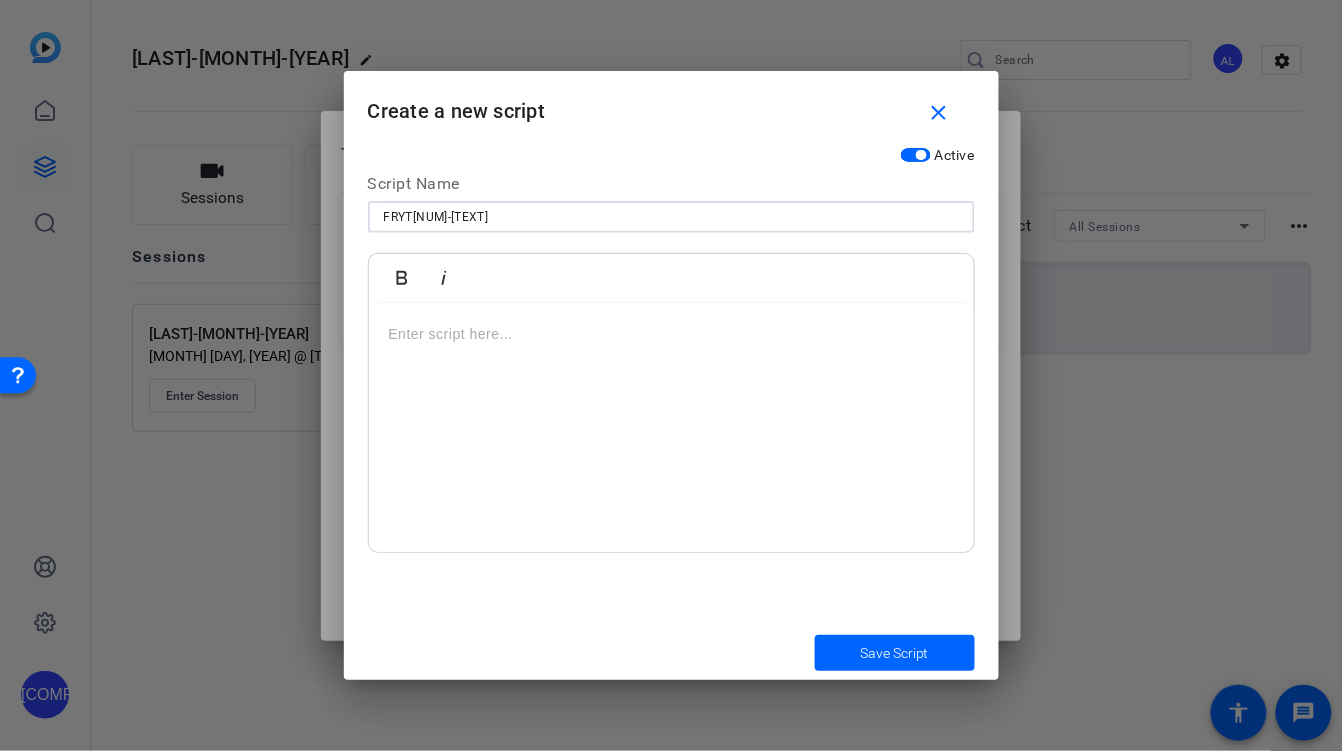 click at bounding box center (671, 428) 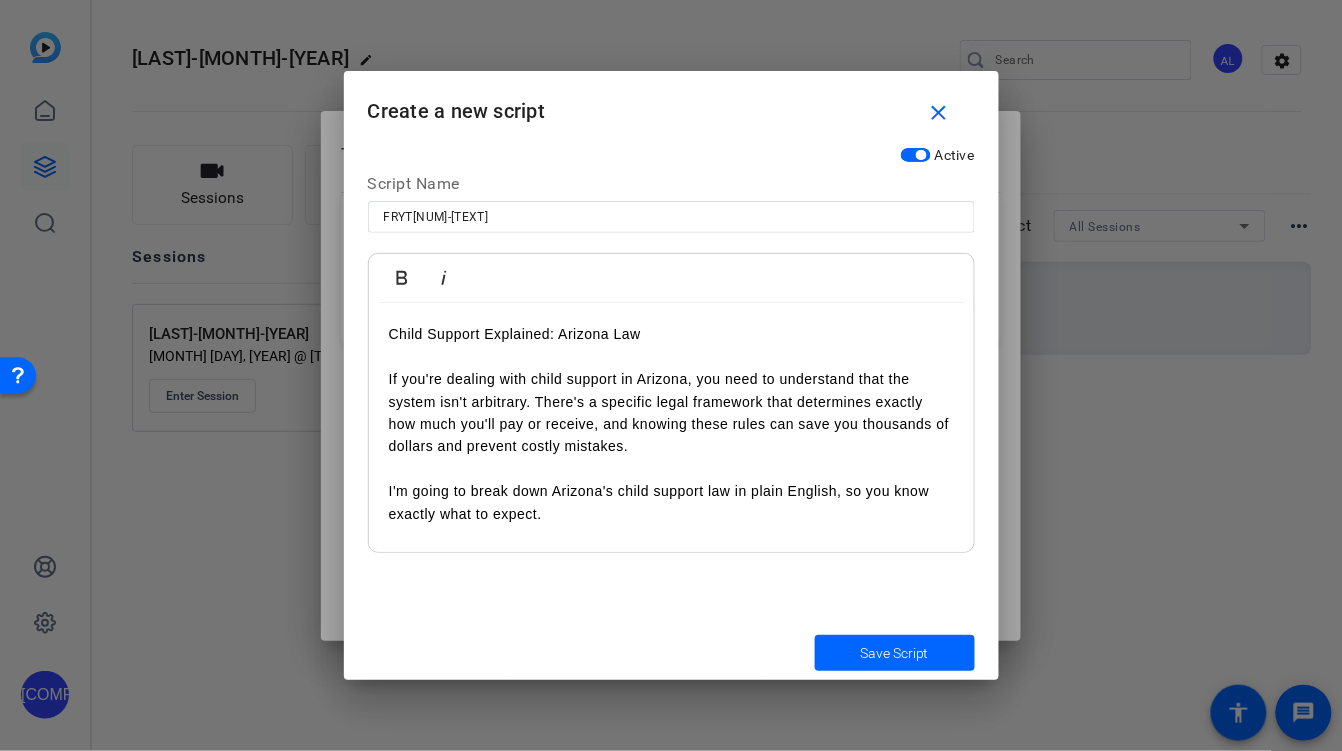 scroll, scrollTop: 2096, scrollLeft: 0, axis: vertical 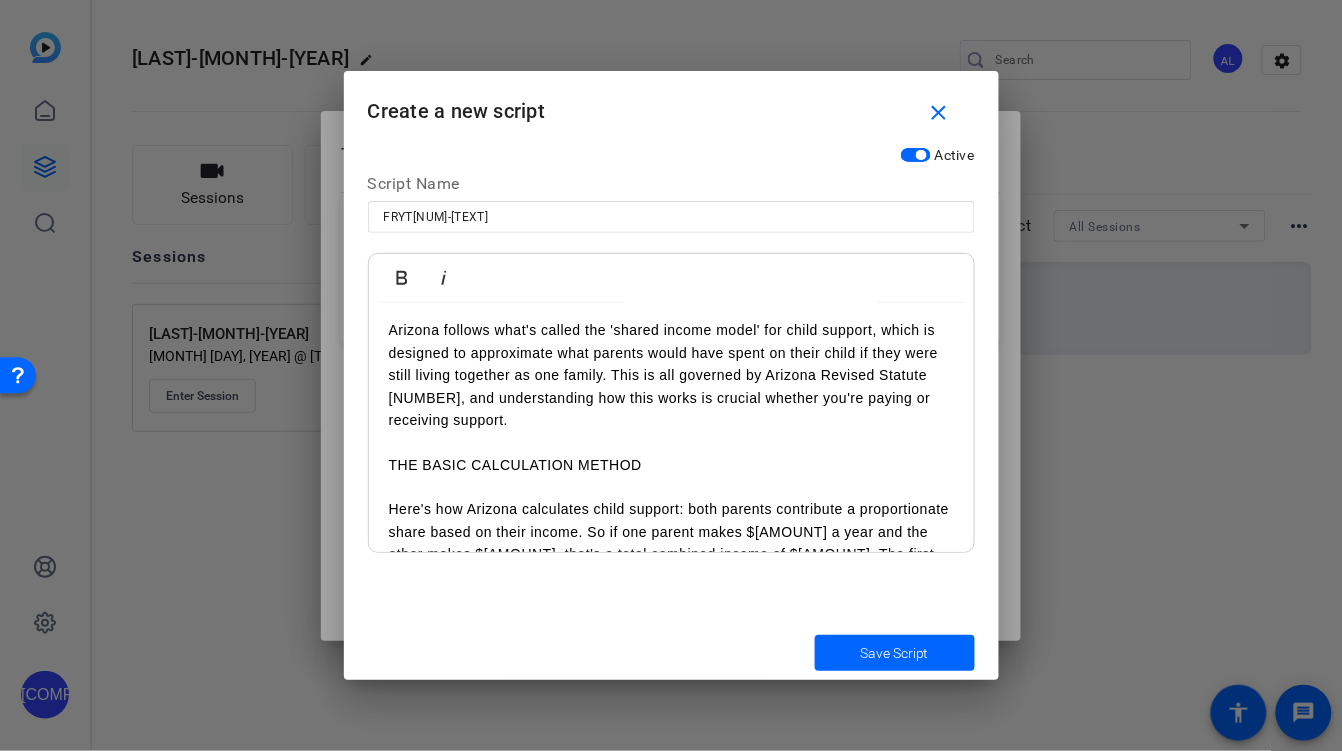 click on "THE BASIC CALCULATION METHOD" at bounding box center [671, 465] 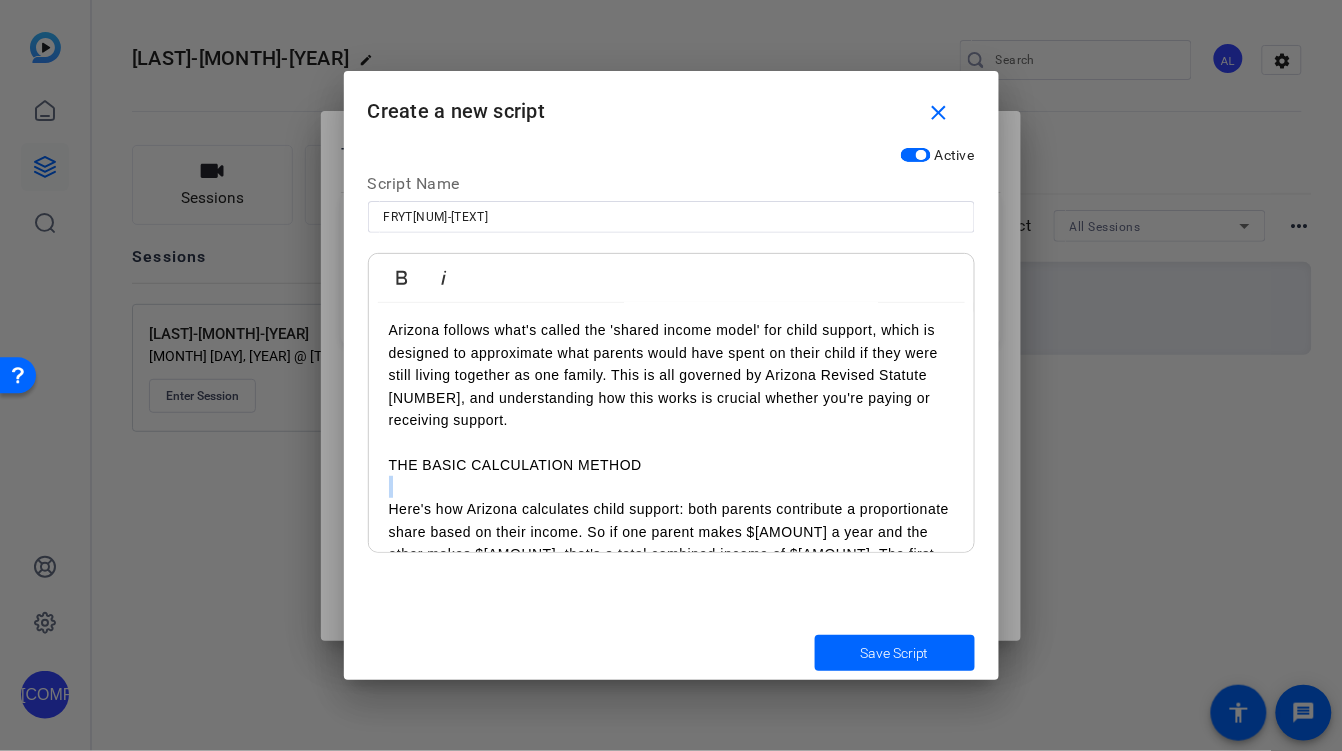 click on "THE BASIC CALCULATION METHOD" at bounding box center (671, 465) 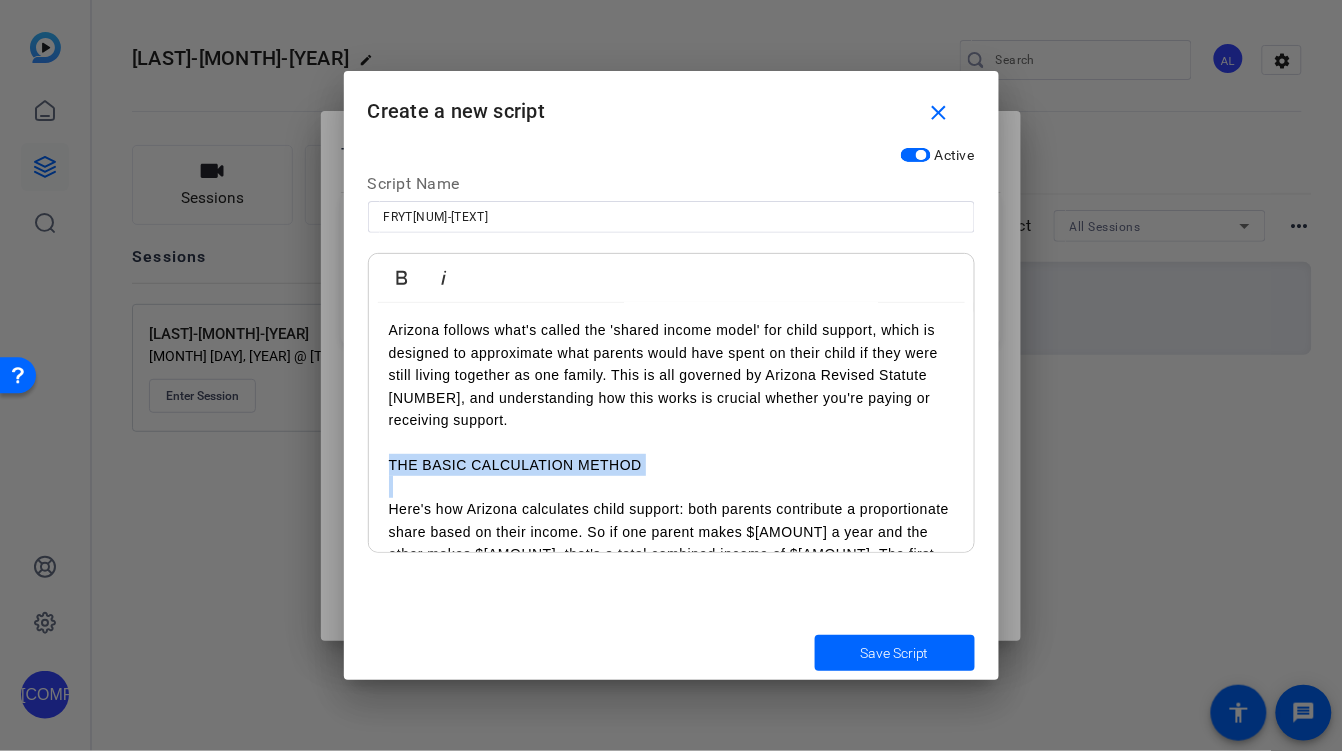 click on "THE BASIC CALCULATION METHOD" at bounding box center (671, 465) 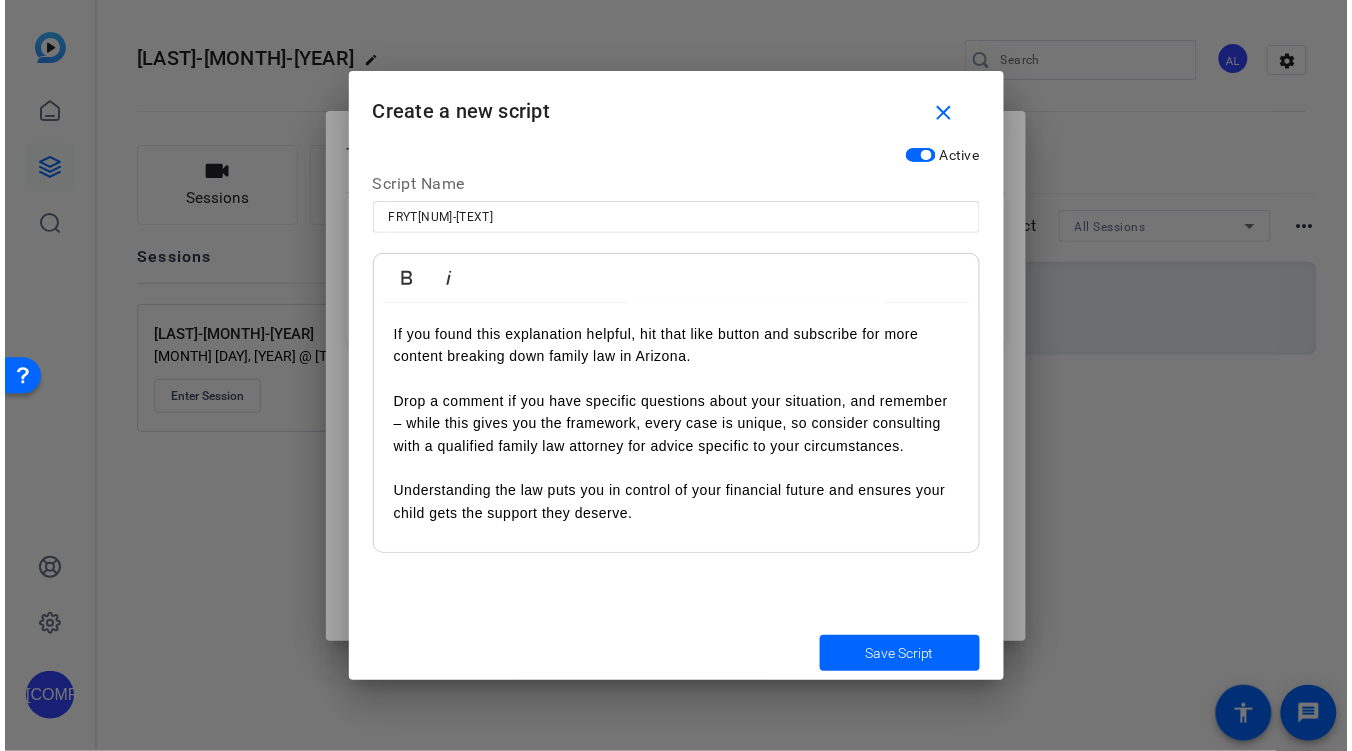 scroll, scrollTop: 2096, scrollLeft: 0, axis: vertical 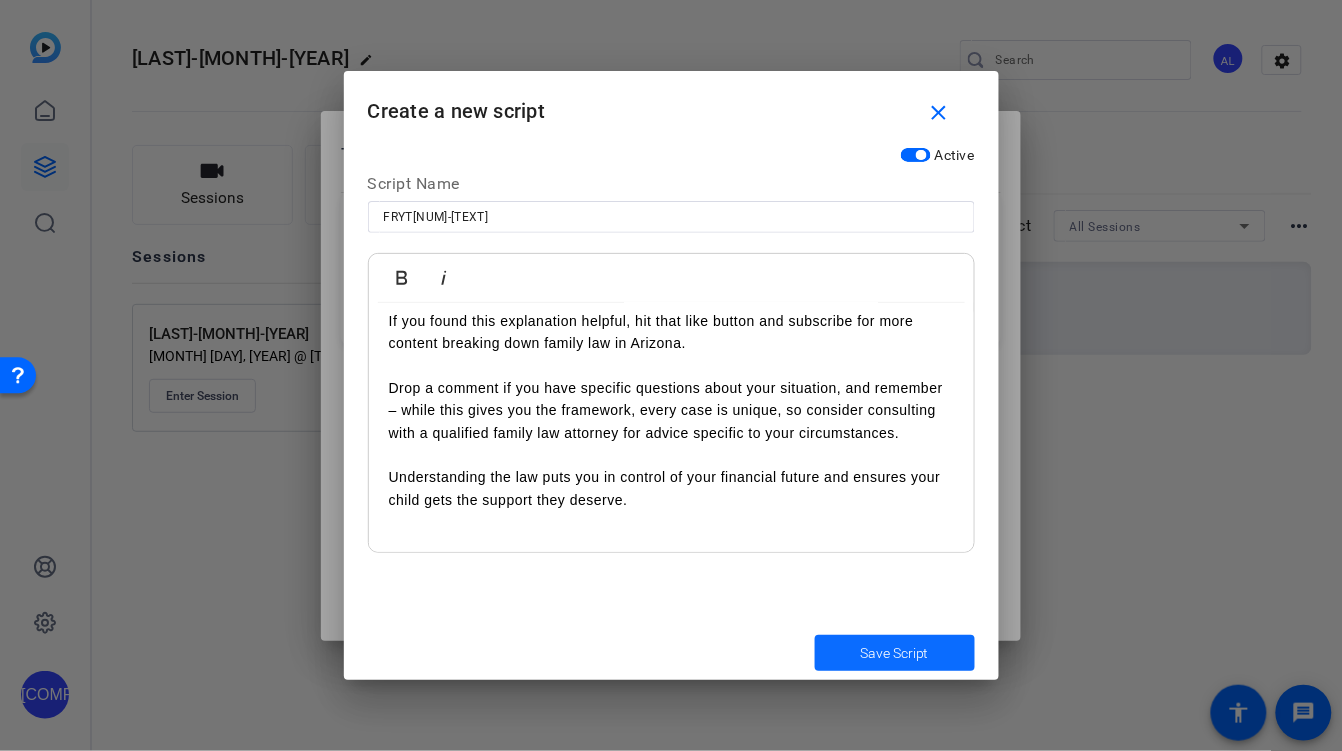 click at bounding box center [895, 653] 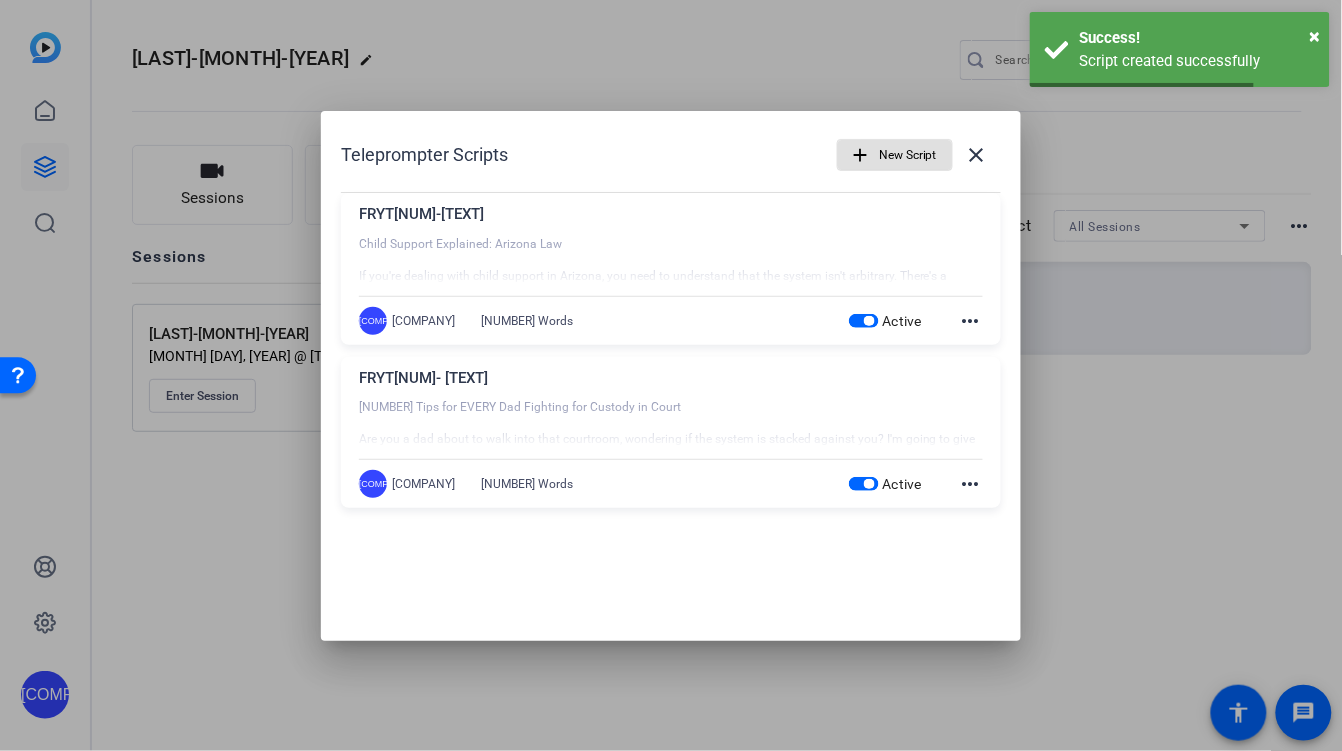 type 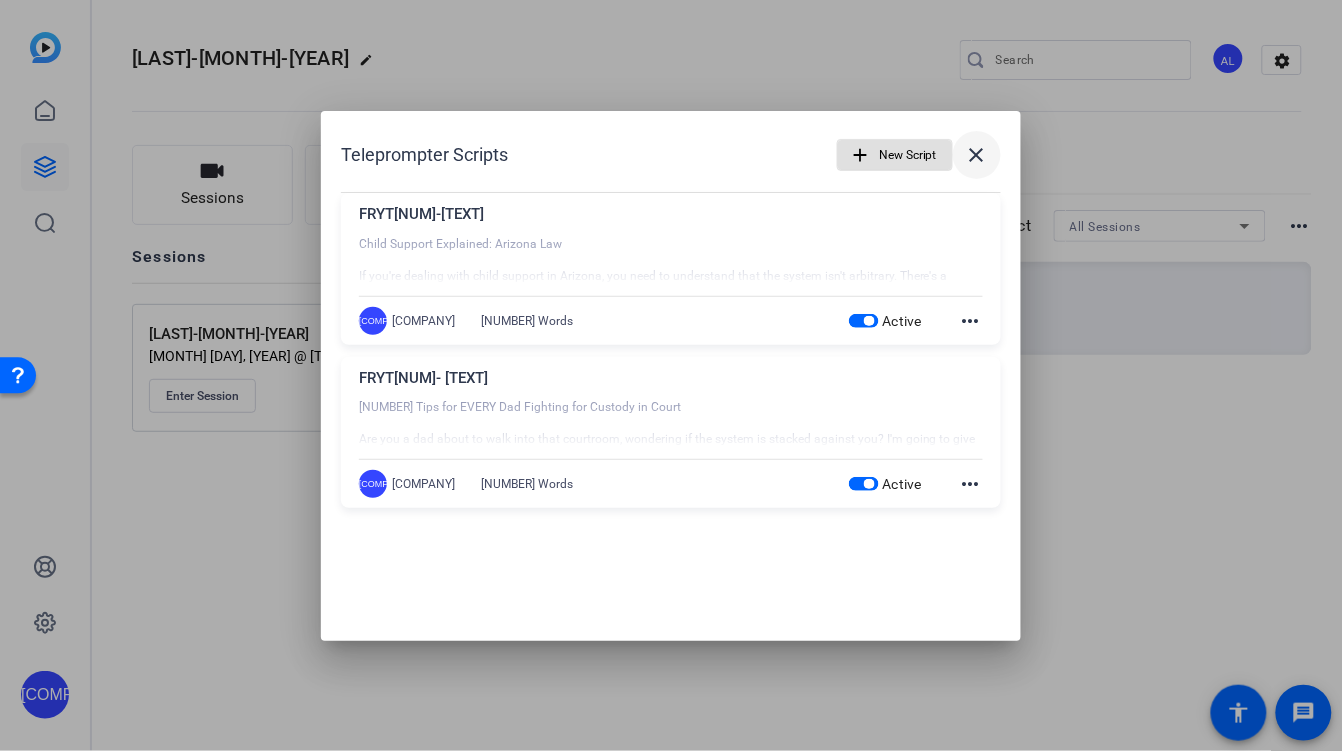 click on "close" at bounding box center [977, 155] 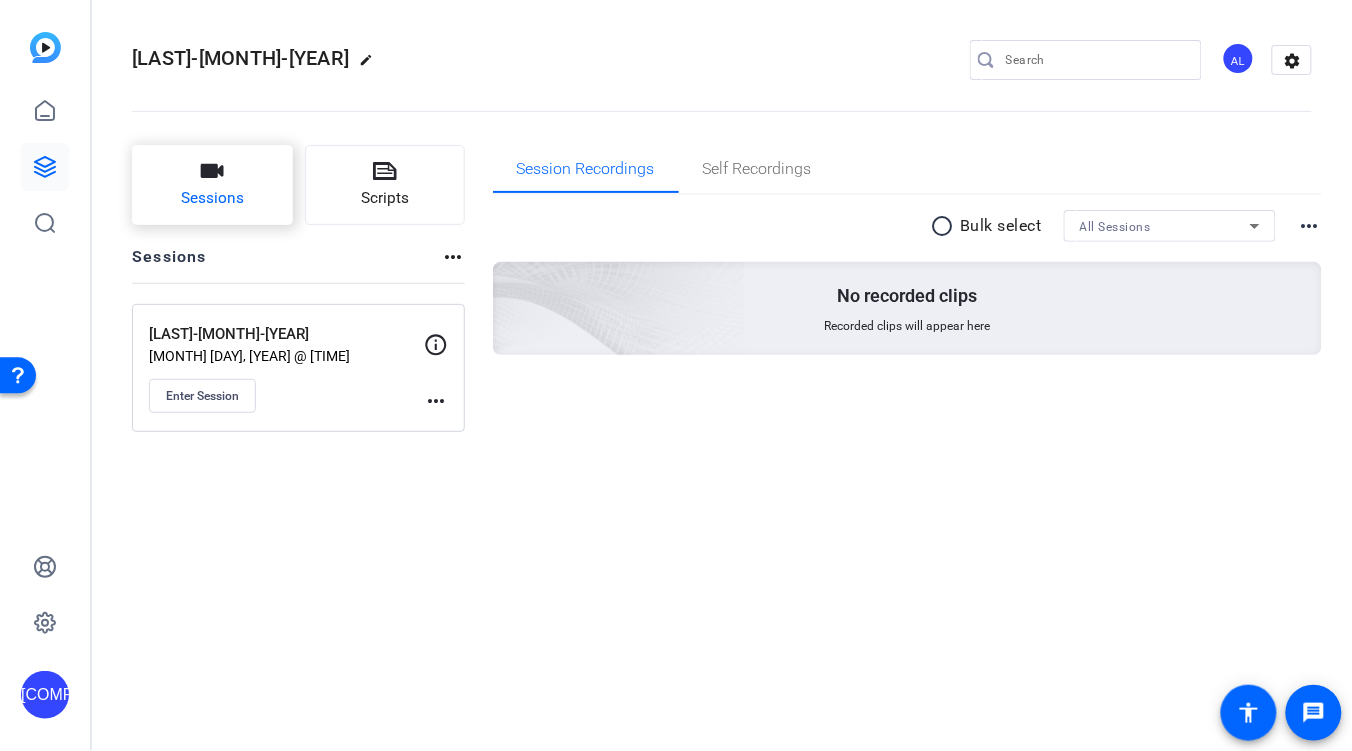 click on "Sessions" 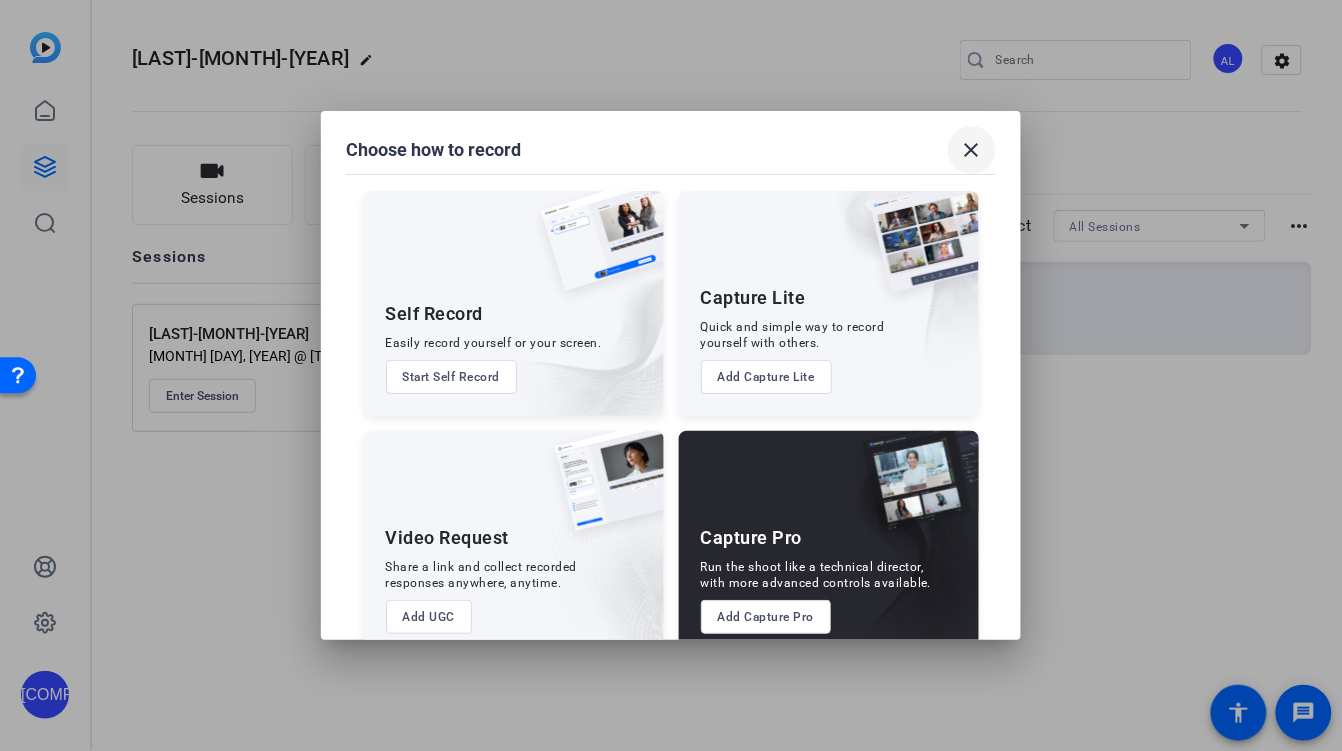 click on "close" at bounding box center (972, 150) 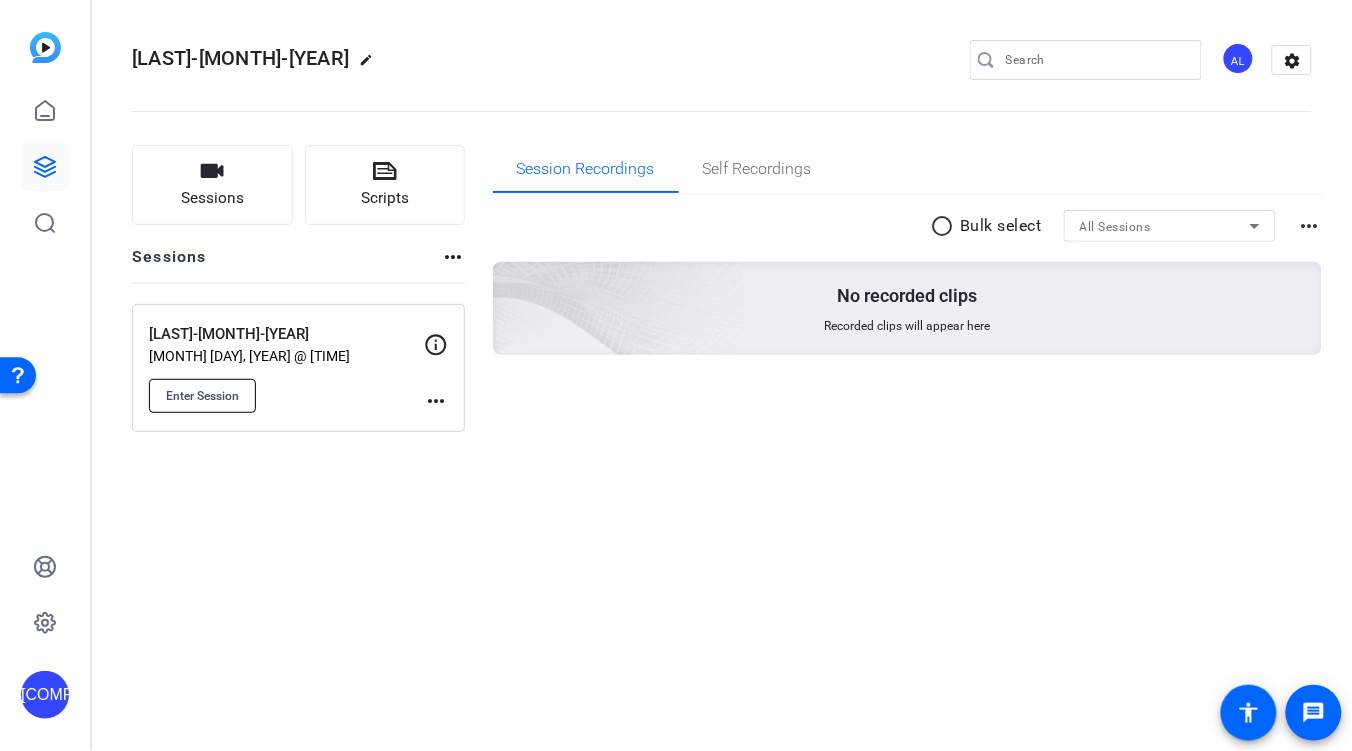 click on "Enter Session" 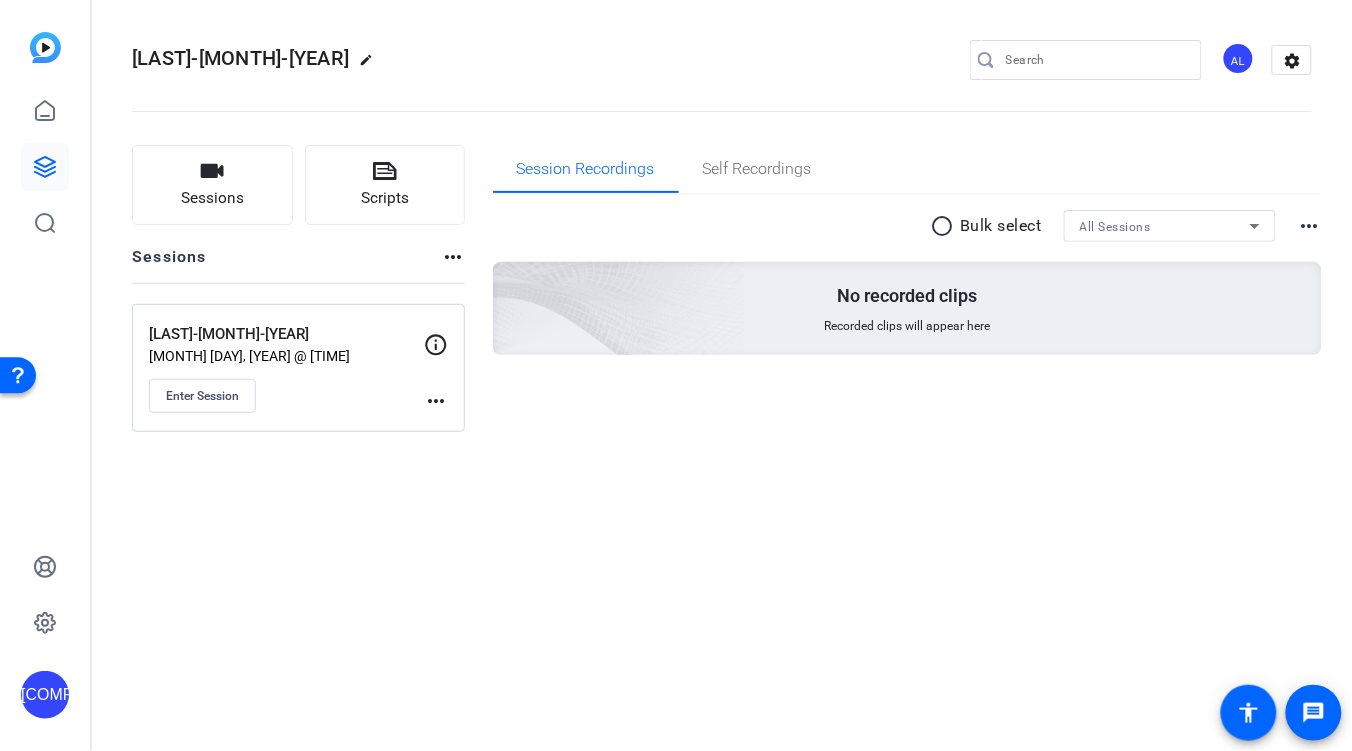 type 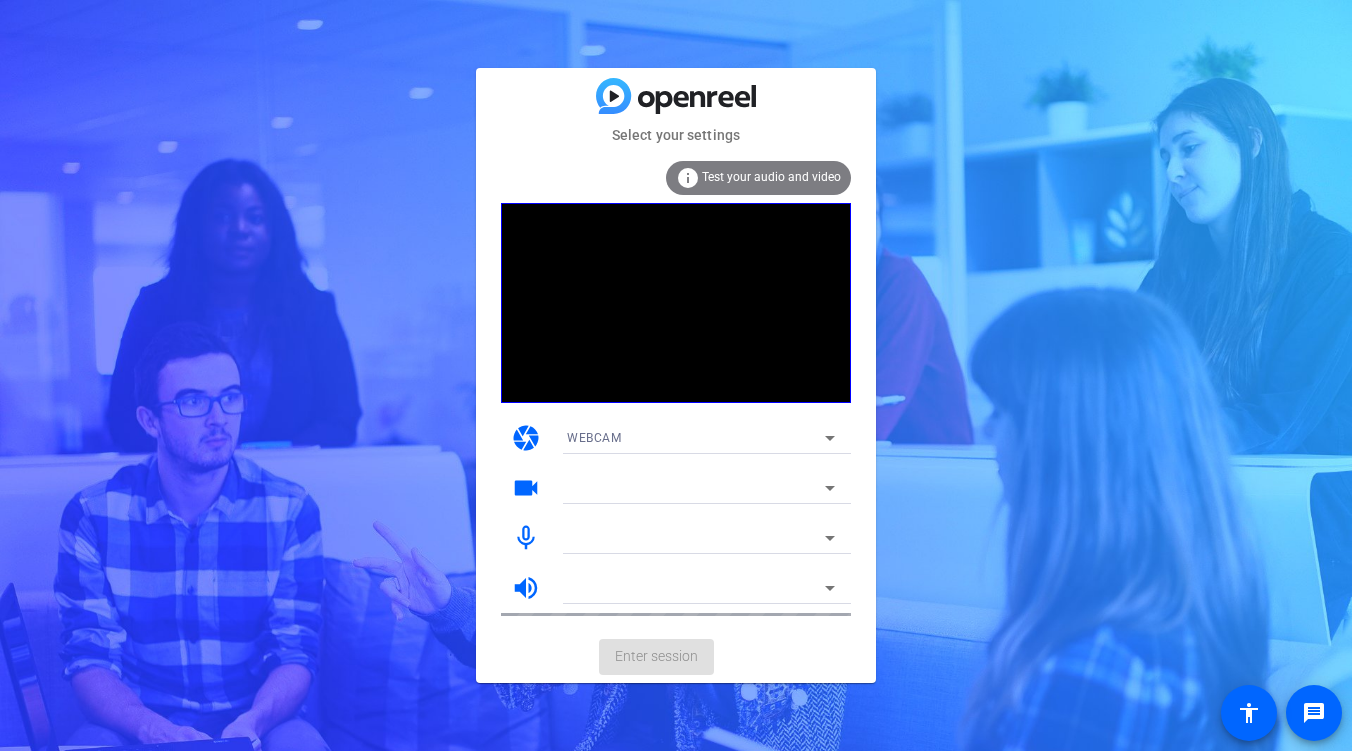 scroll, scrollTop: 0, scrollLeft: 0, axis: both 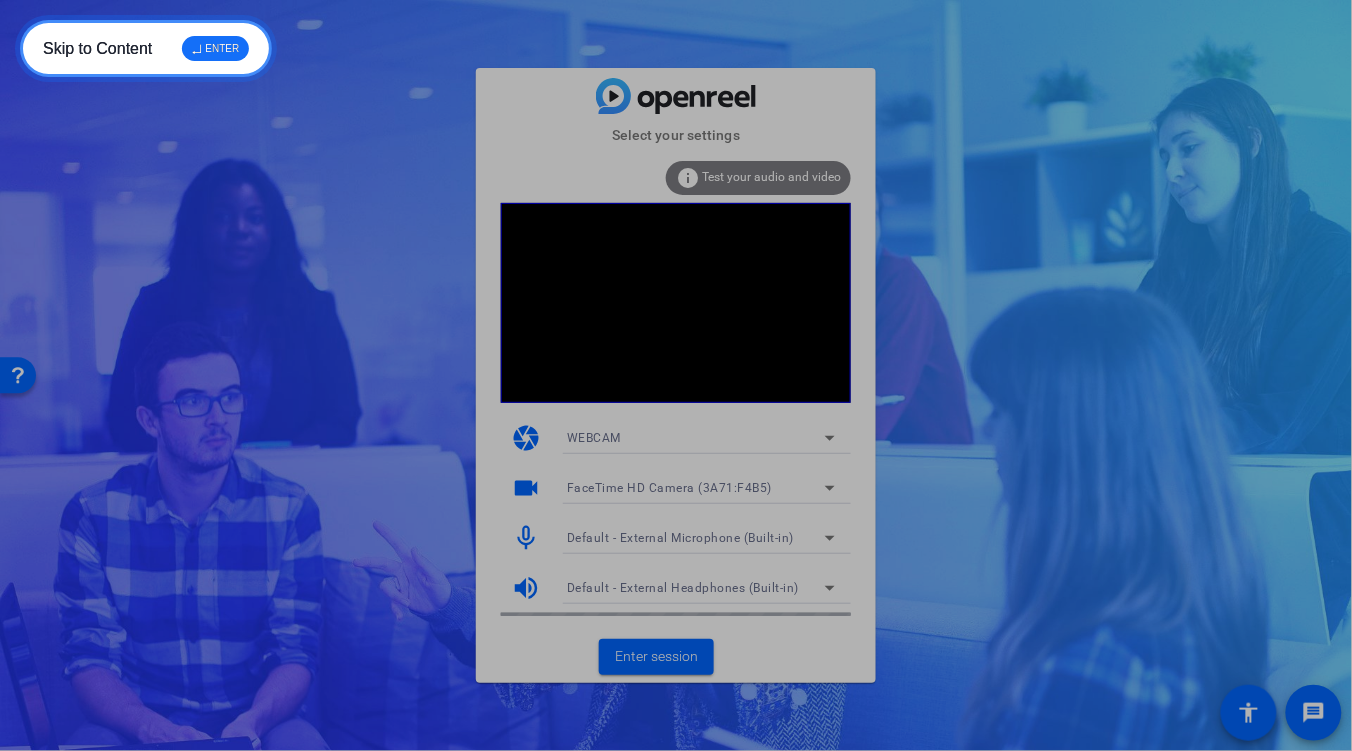 click on "↵ ENTER" at bounding box center [215, 48] 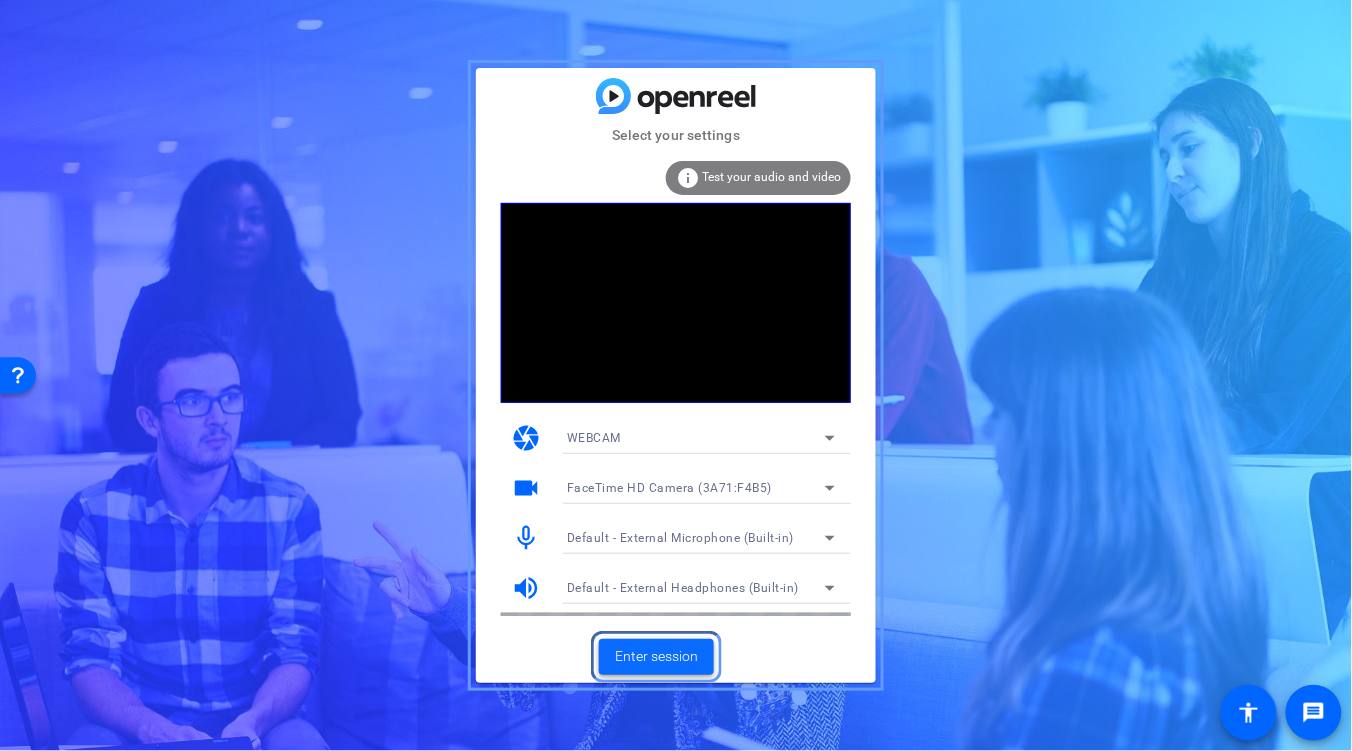 click 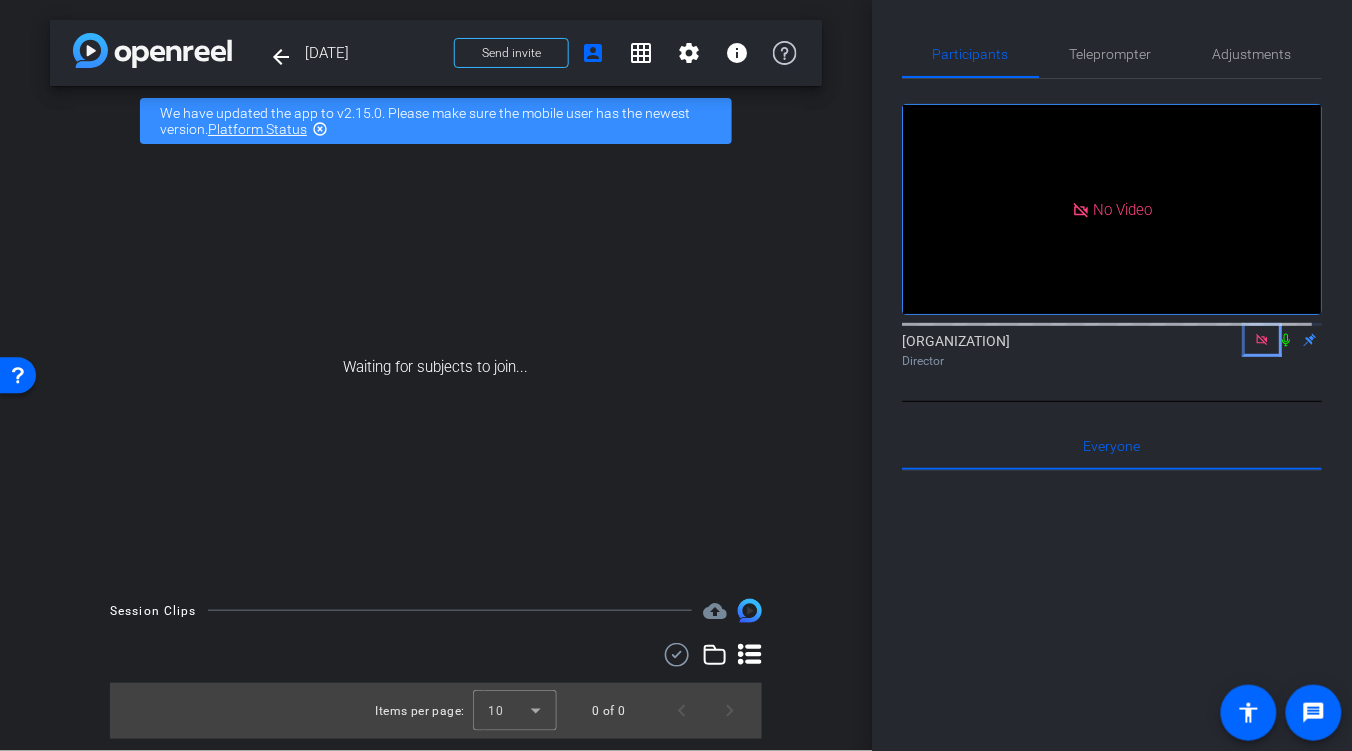 click 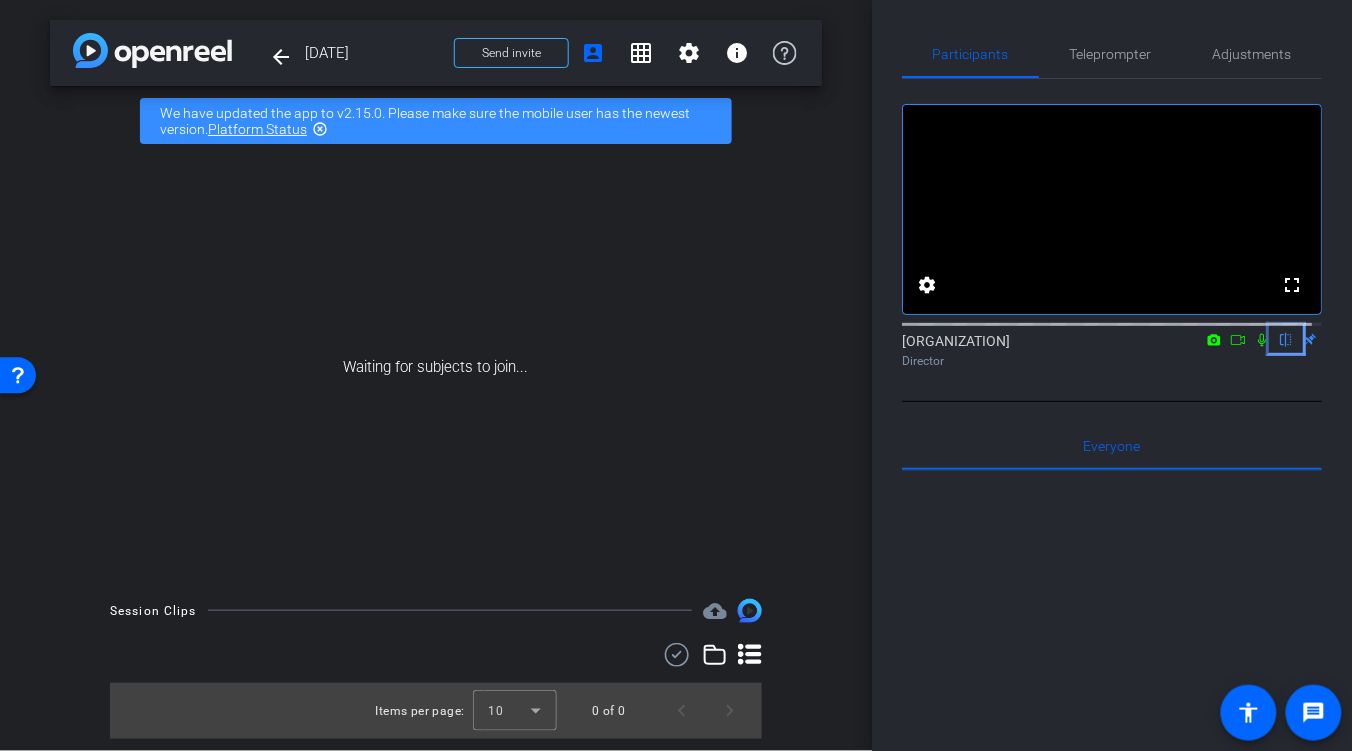 click on "flip" 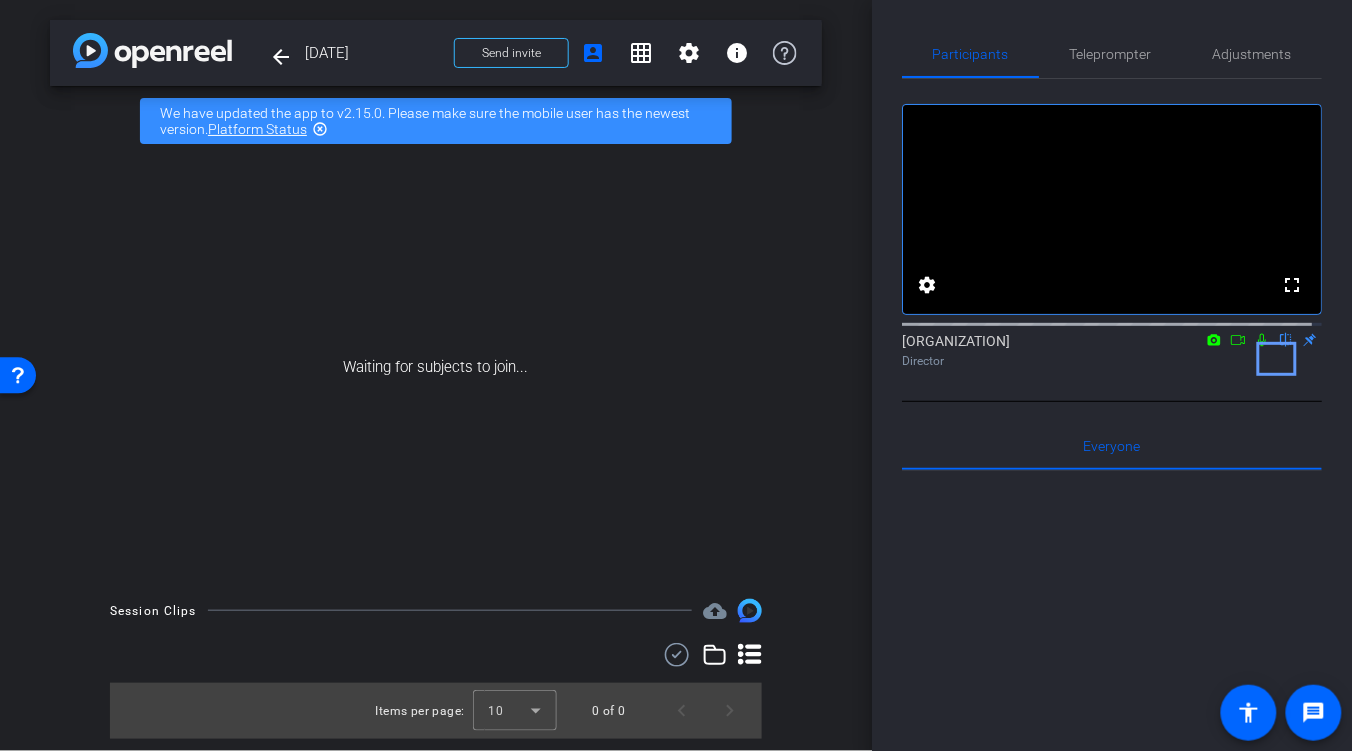 click on "flip" 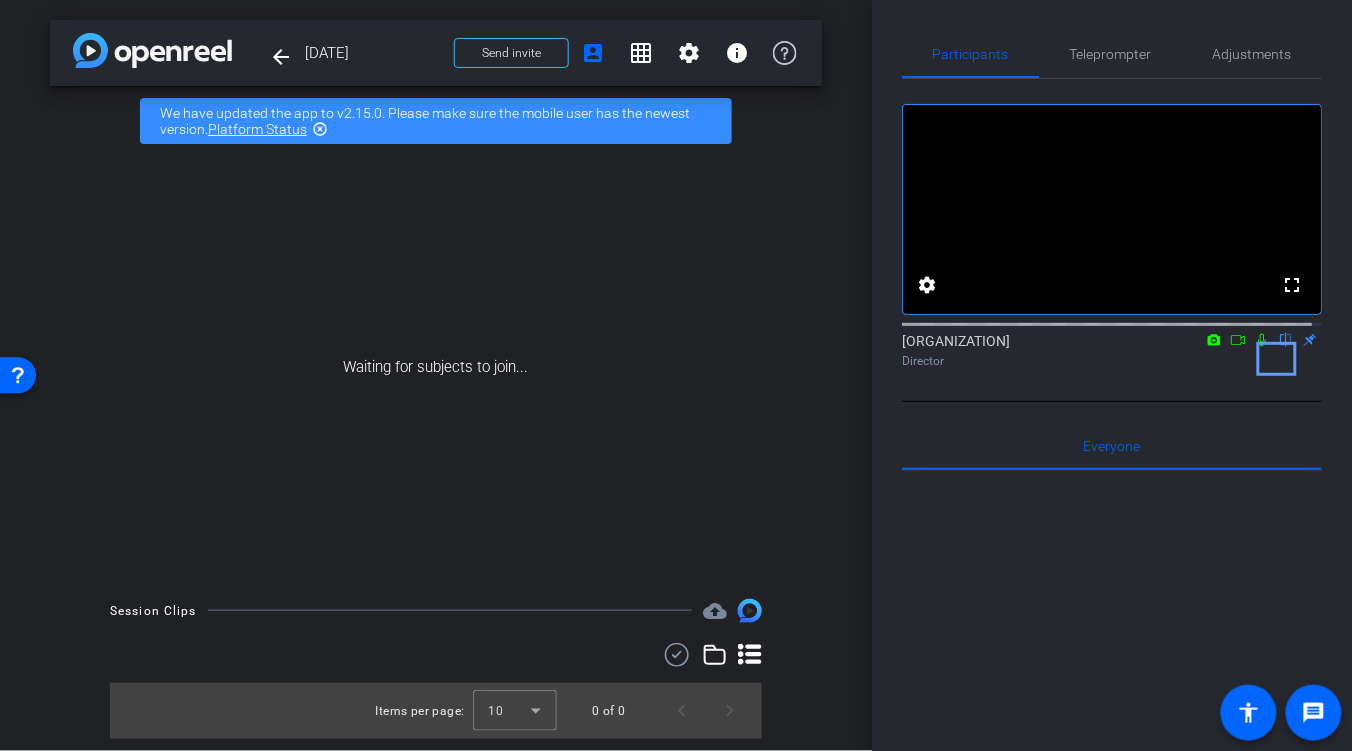 click on "flip" 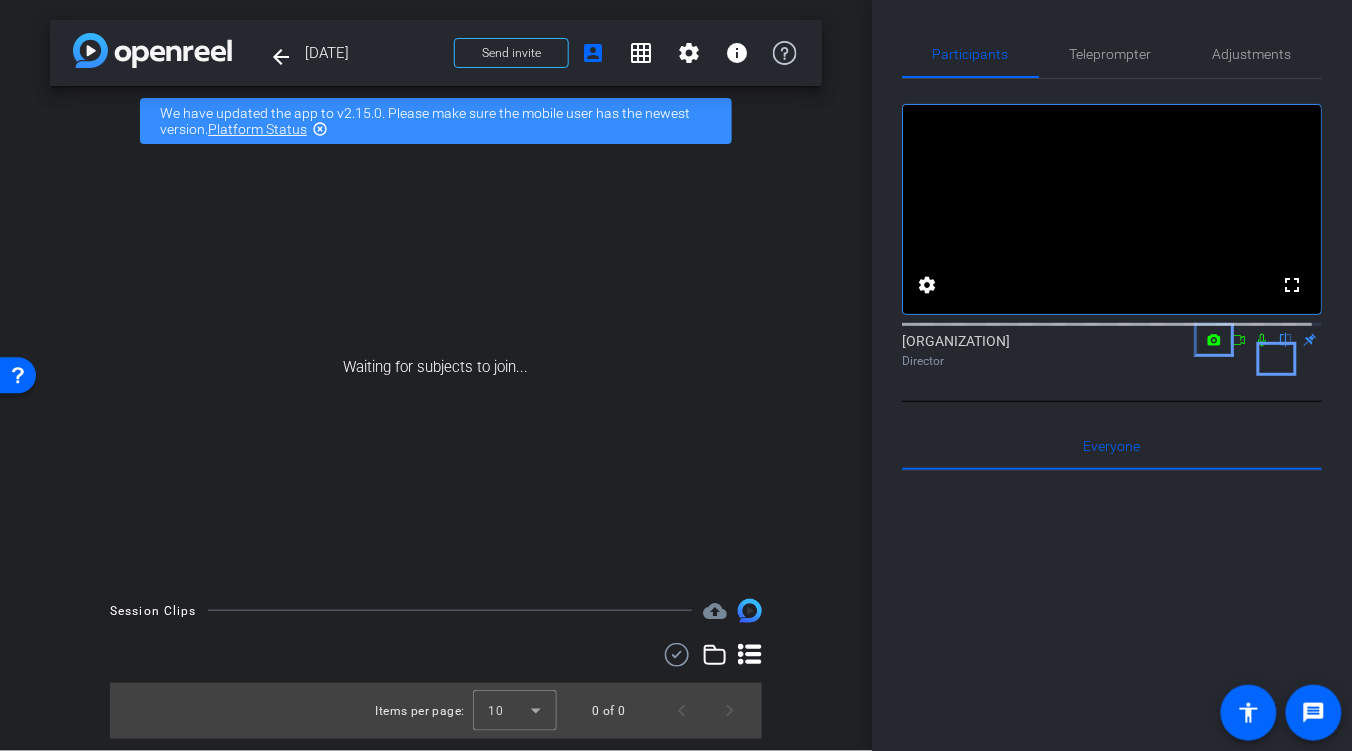 click 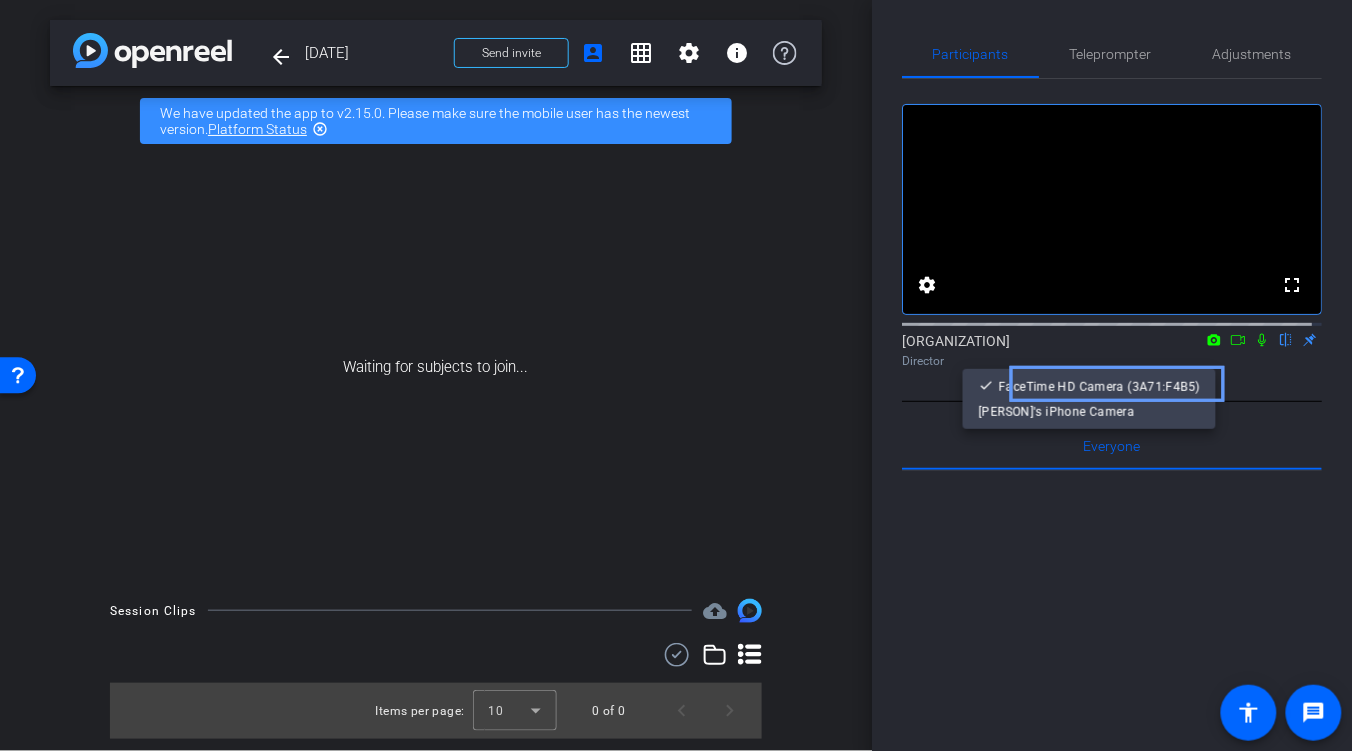 click at bounding box center (676, 375) 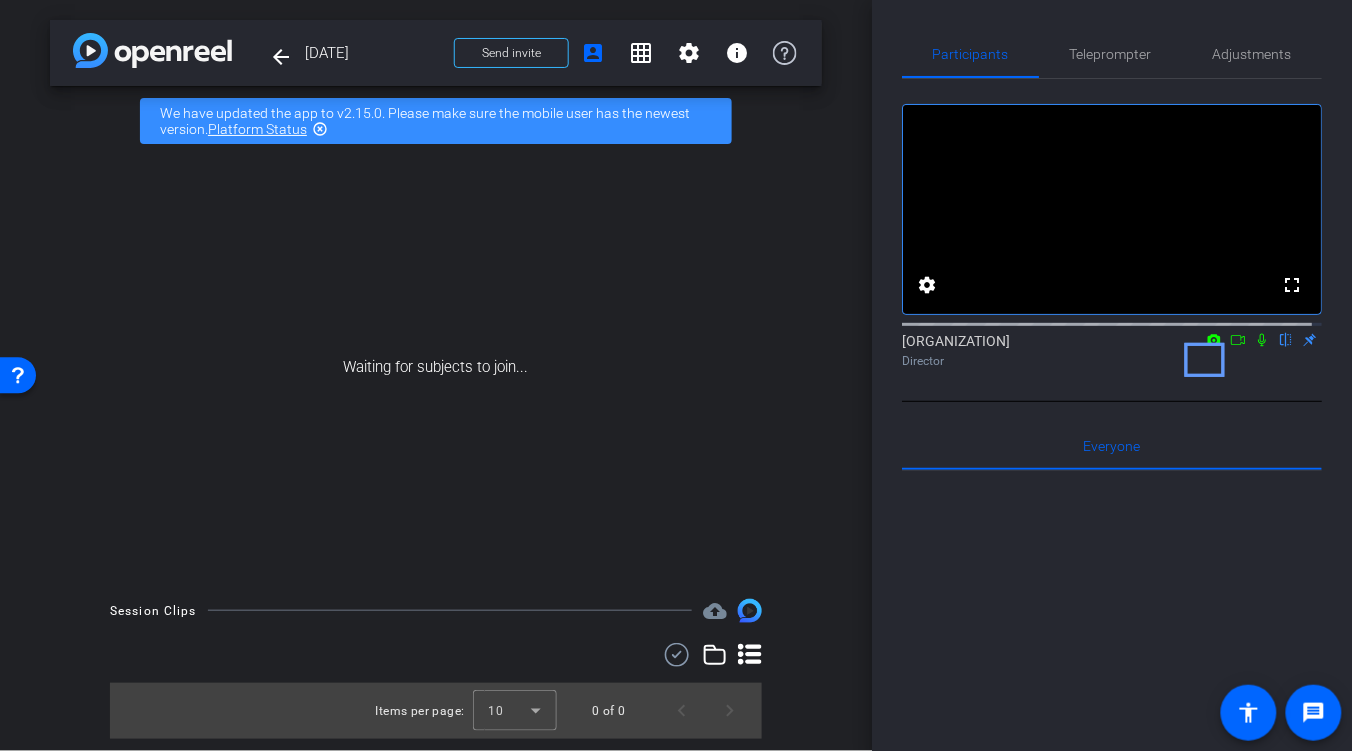 click 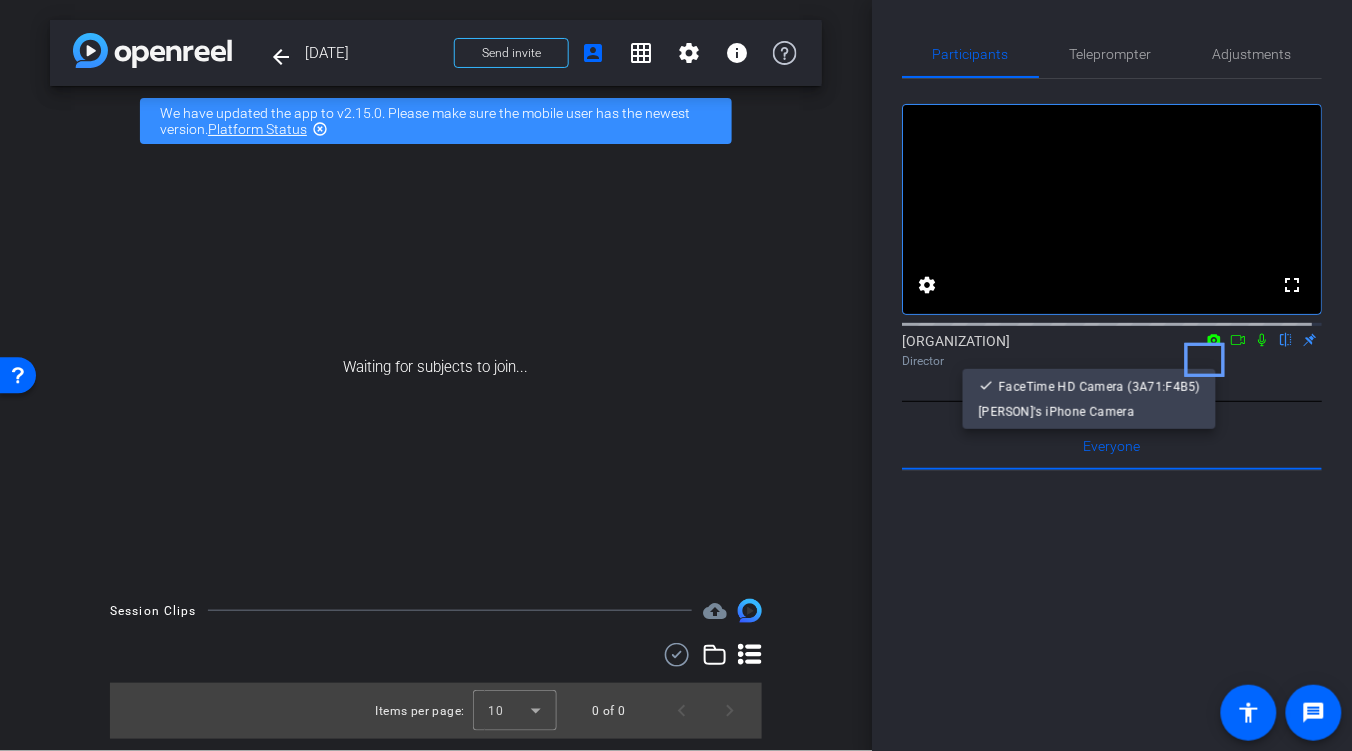 click at bounding box center [676, 375] 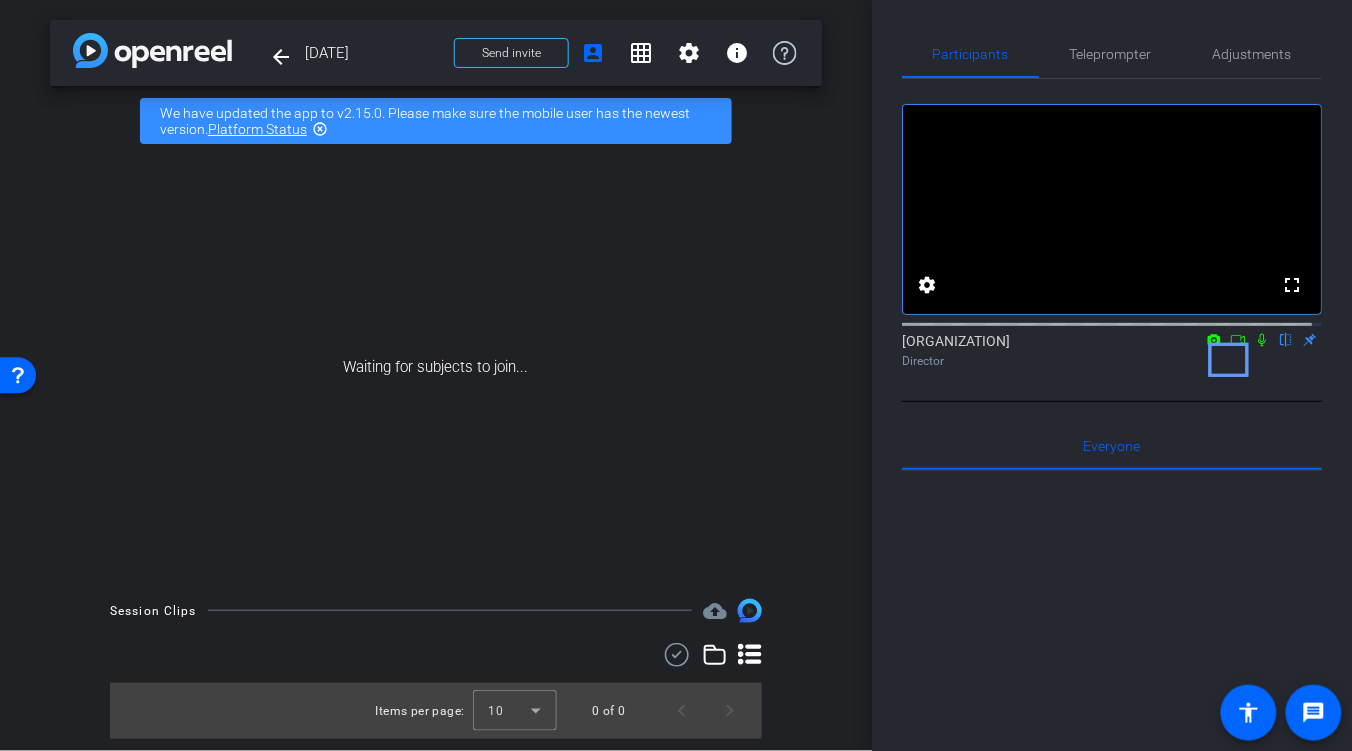 click 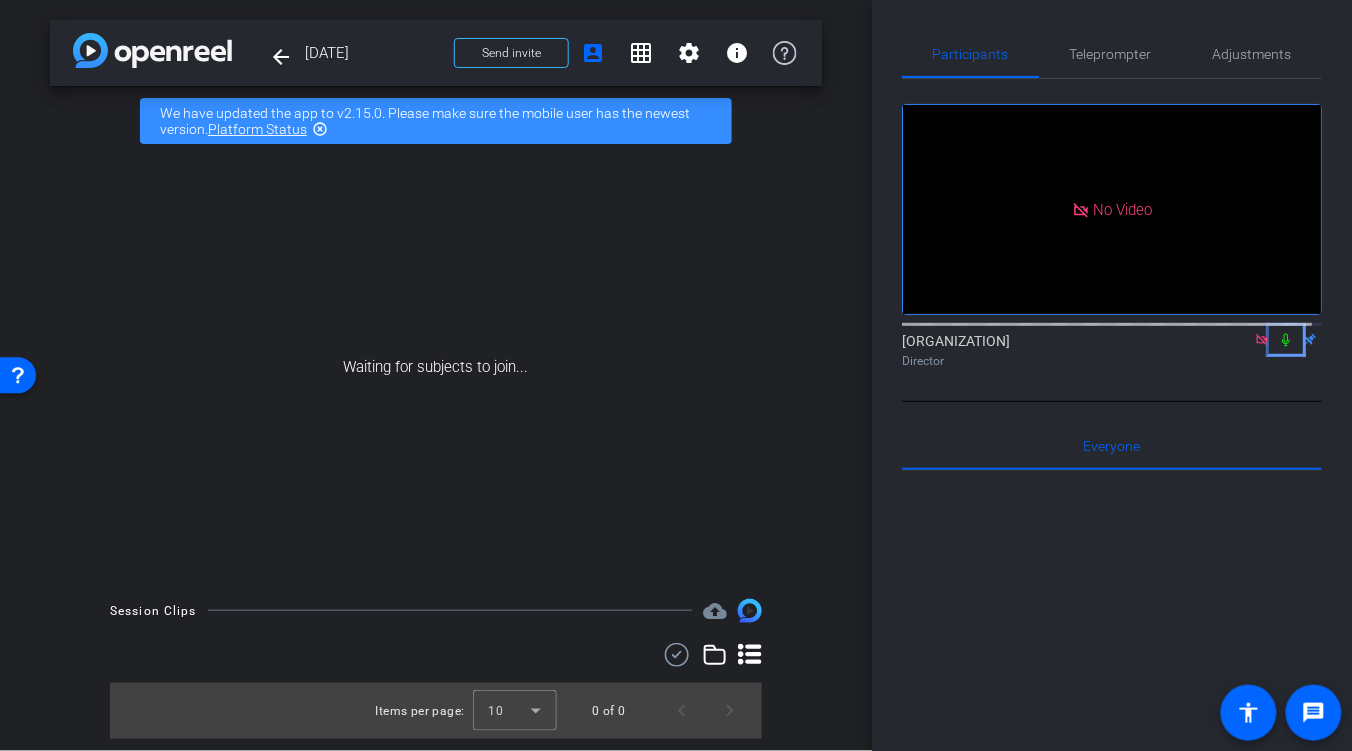 click 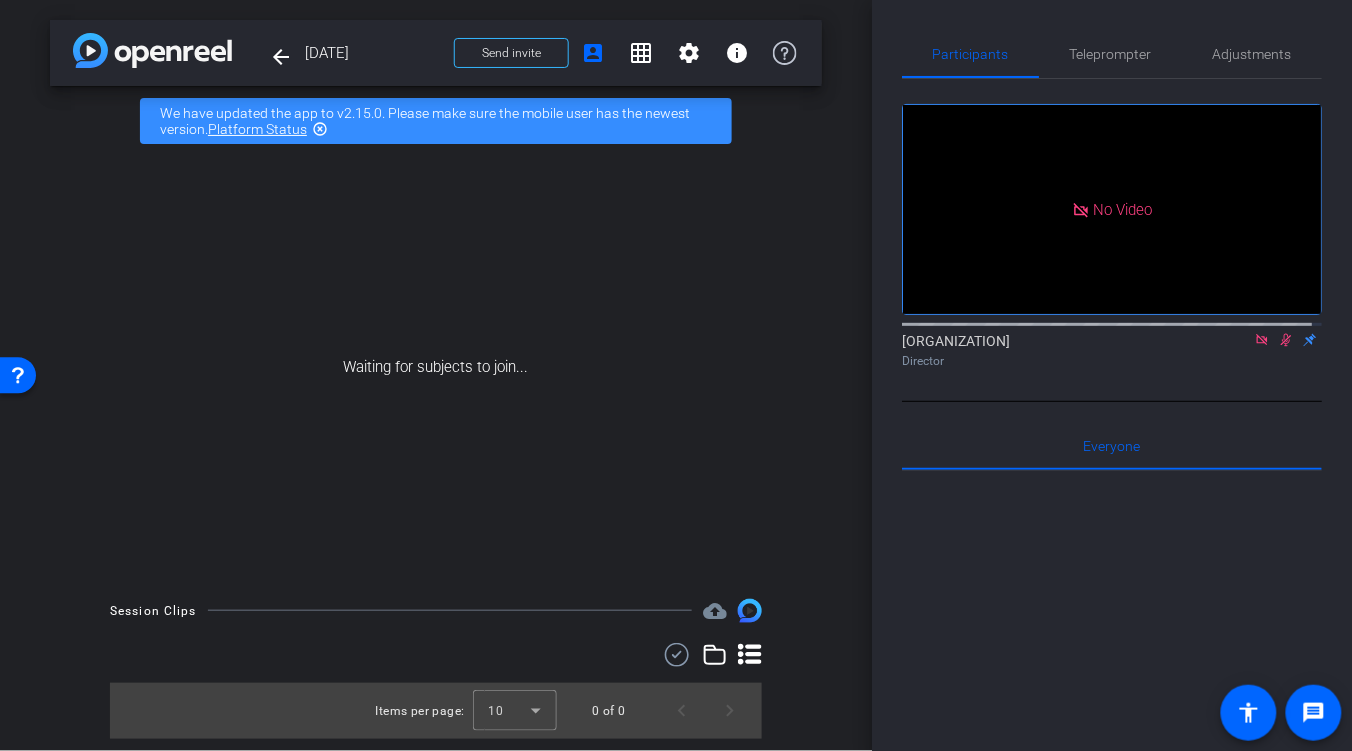 click 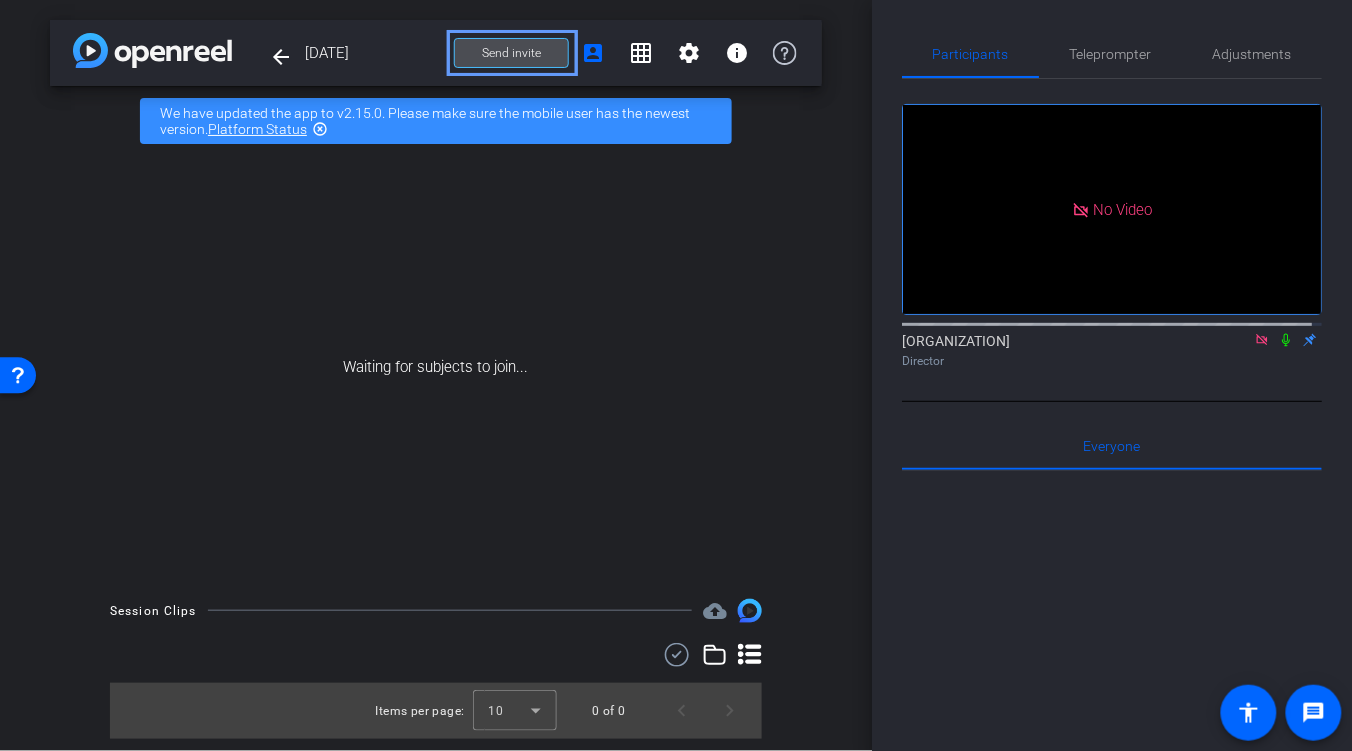 click on "Send invite" at bounding box center (511, 53) 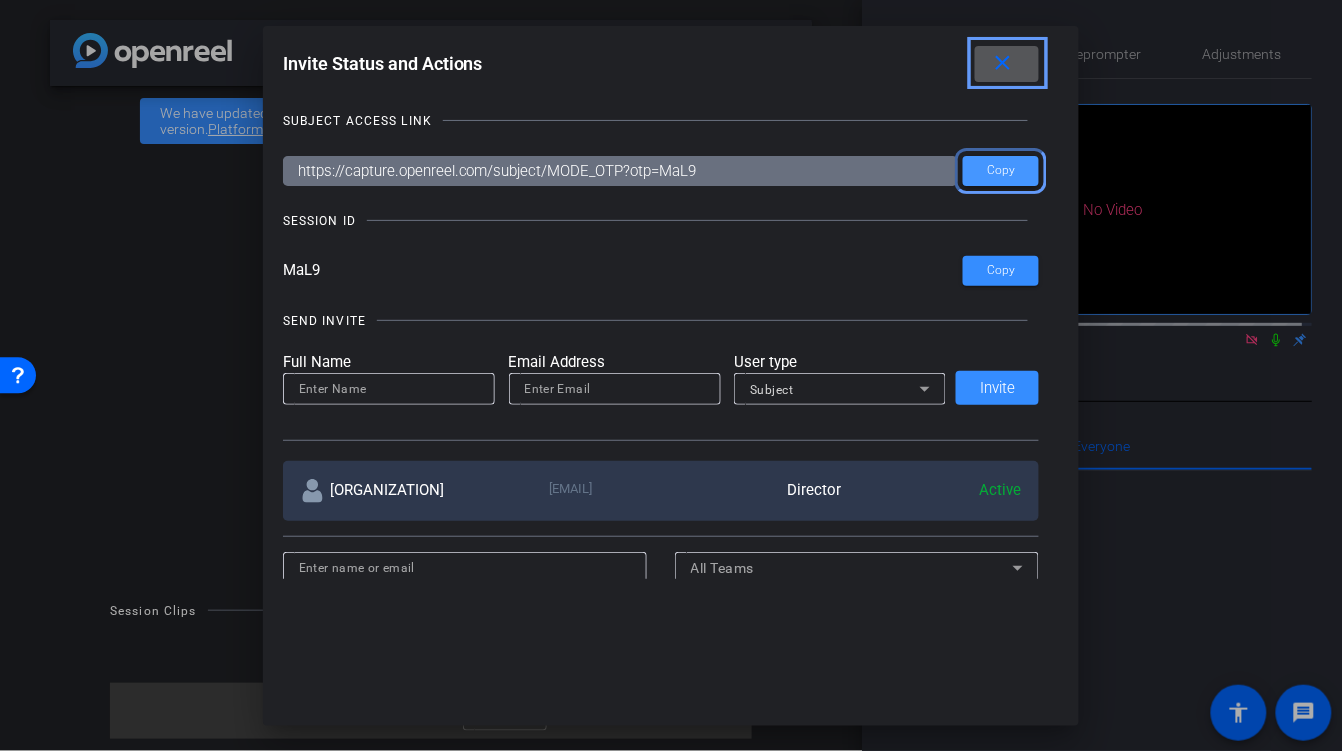 click on "Copy" at bounding box center [1001, 170] 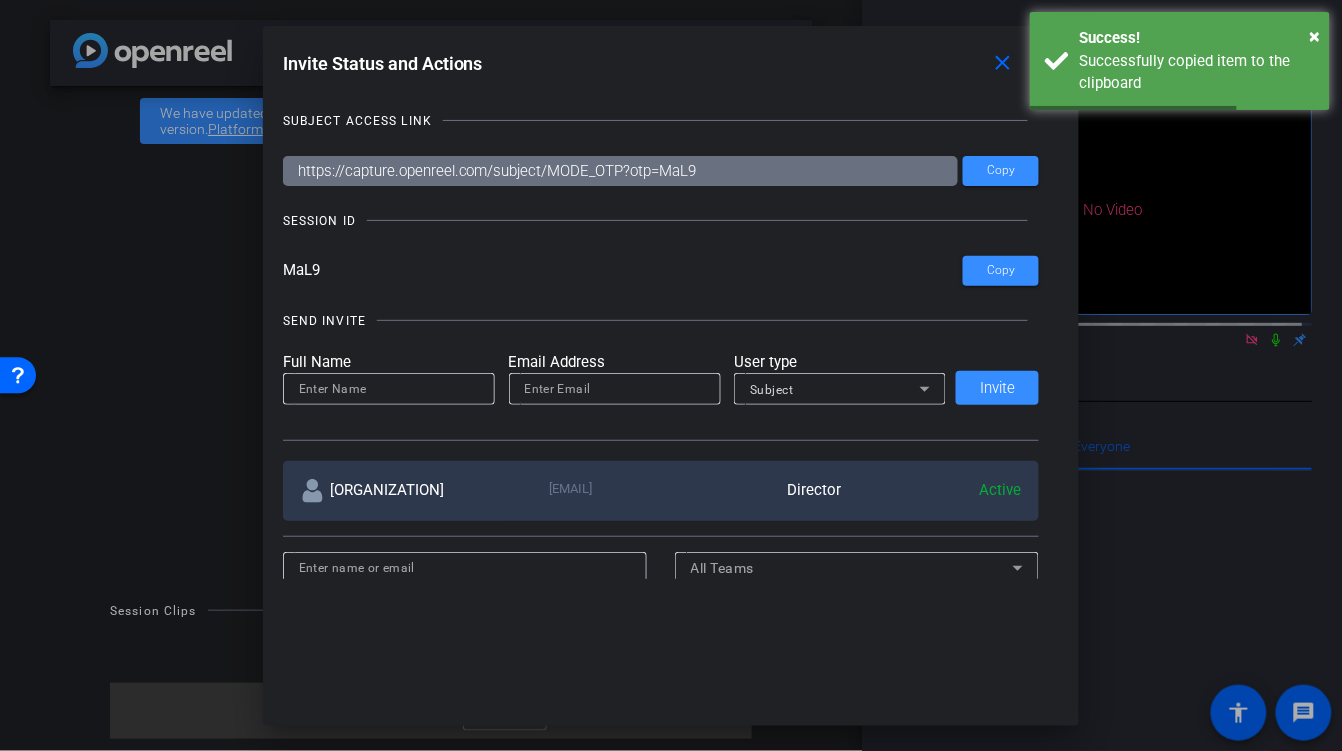 click on "SUBJECT ACCESS LINK     https://capture.openreel.com/subject/MODE_OTP?otp=MaL9  Copy   SESSION ID     MaL9  Copy   SEND INVITE     Please note, filling out the following fields will automatically submit the form Full Name Email Address User type Subject  | Submit  Invite
Arizona Law Group   webmaster@arizonalawgroup.com   Director   Active  All Teams  ALG  Arizona Law Group Director check  Added" at bounding box center [671, 335] 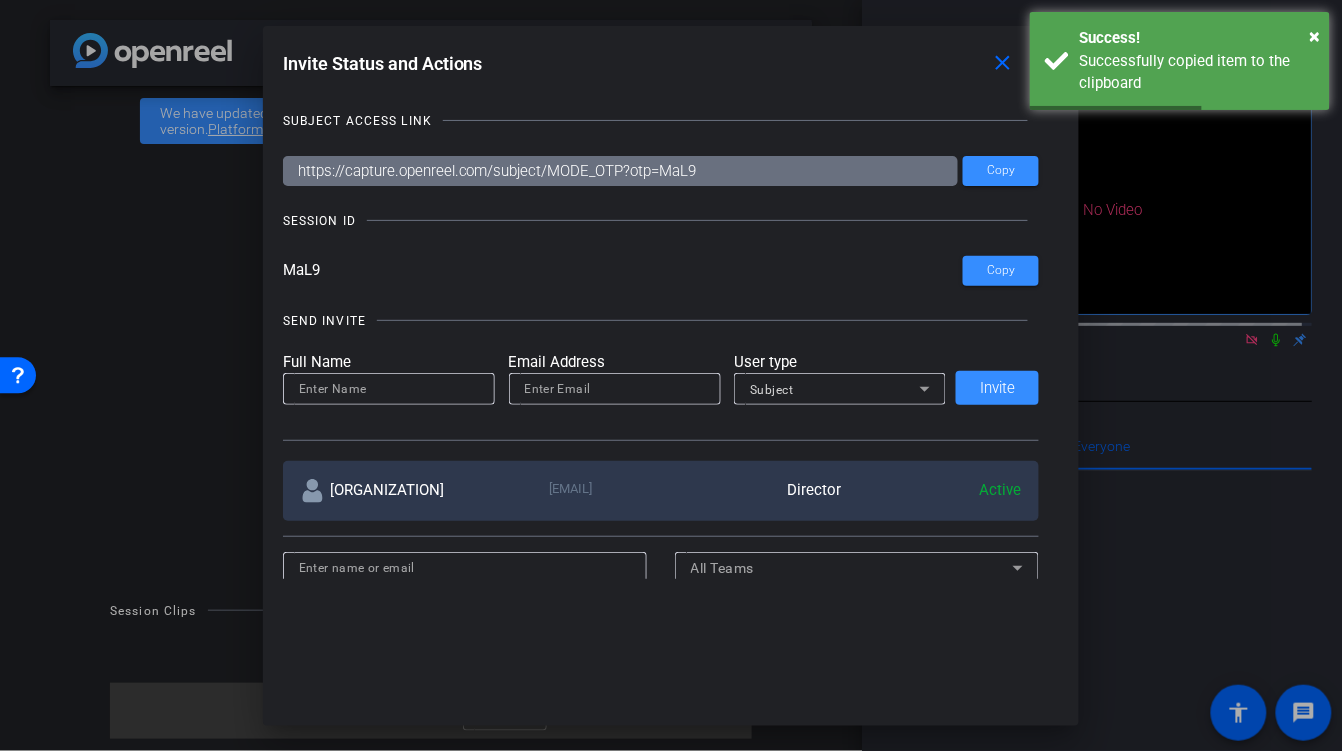click on "Invite Status and Actions  close  SUBJECT ACCESS LINK     https://capture.openreel.com/subject/MODE_OTP?otp=MaL9  Copy   SESSION ID     MaL9  Copy   SEND INVITE     Please note, filling out the following fields will automatically submit the form Full Name Email Address User type Subject  | Submit  Invite
Arizona Law Group   webmaster@arizonalawgroup.com   Director   Active  All Teams  ALG  Arizona Law Group Director check  Added" at bounding box center (671, 312) 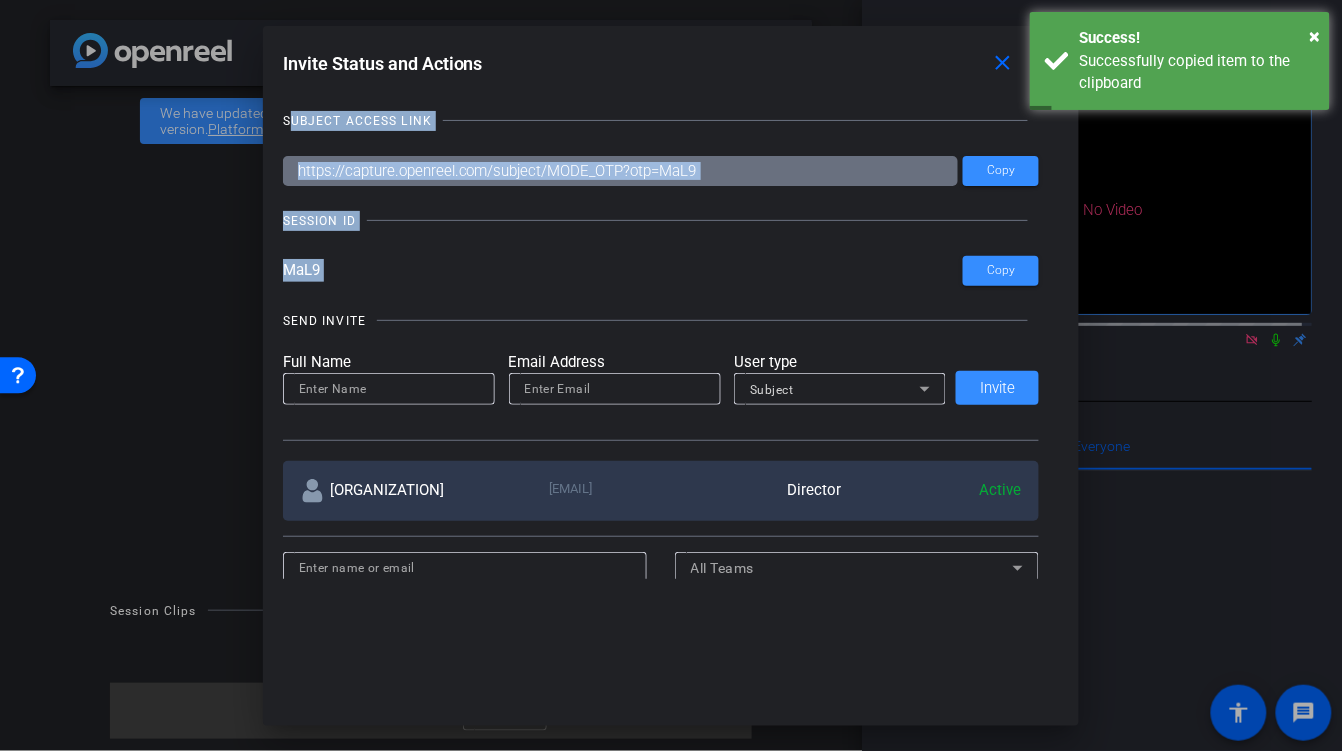 drag, startPoint x: 275, startPoint y: 123, endPoint x: 354, endPoint y: 301, distance: 194.74342 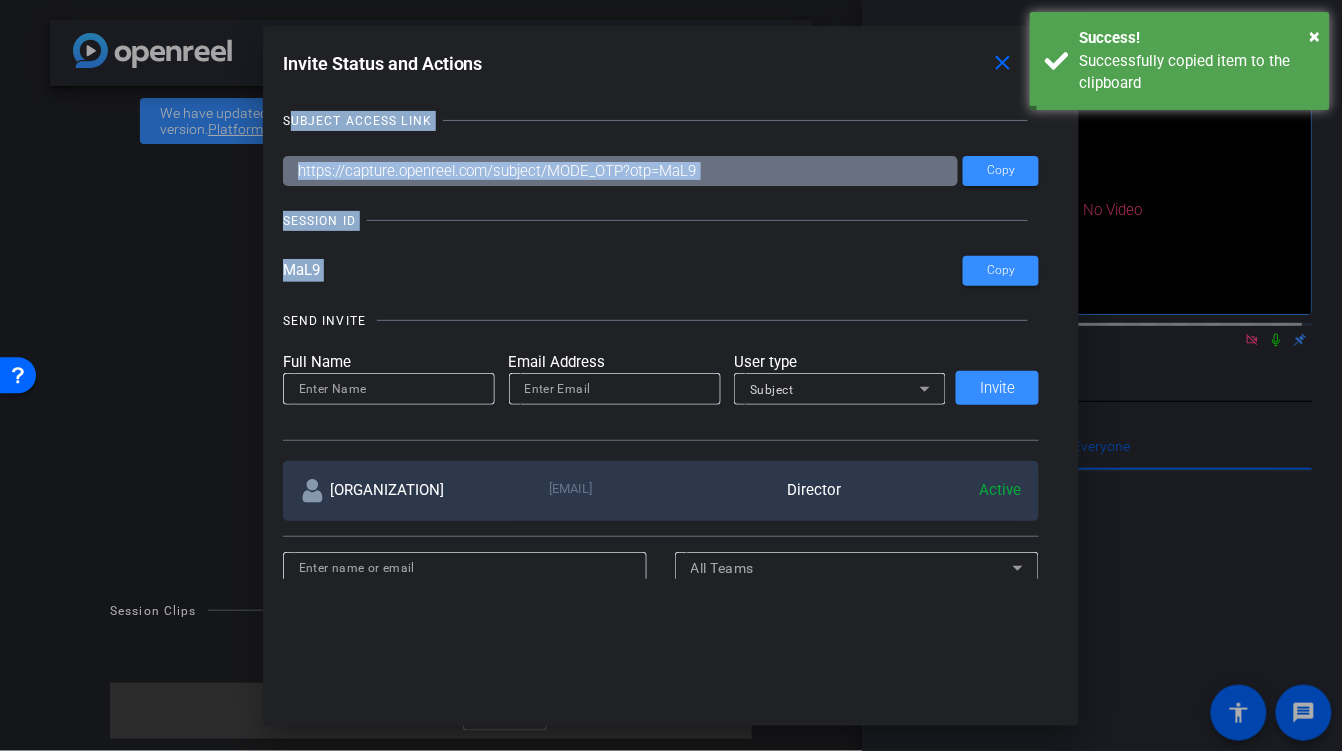 copy on "SUBJECT ACCESS LINK      Copy   SESSION ID      Copy" 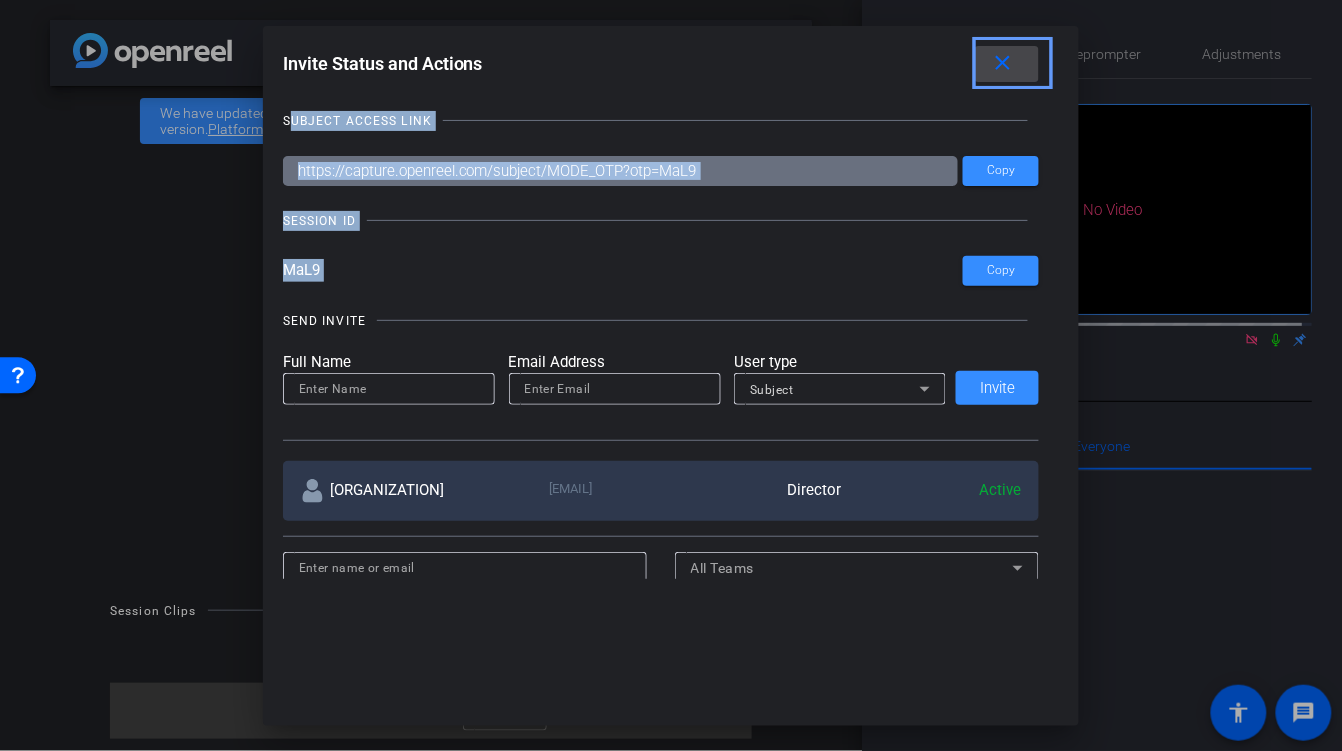 click on "close" at bounding box center [1003, 63] 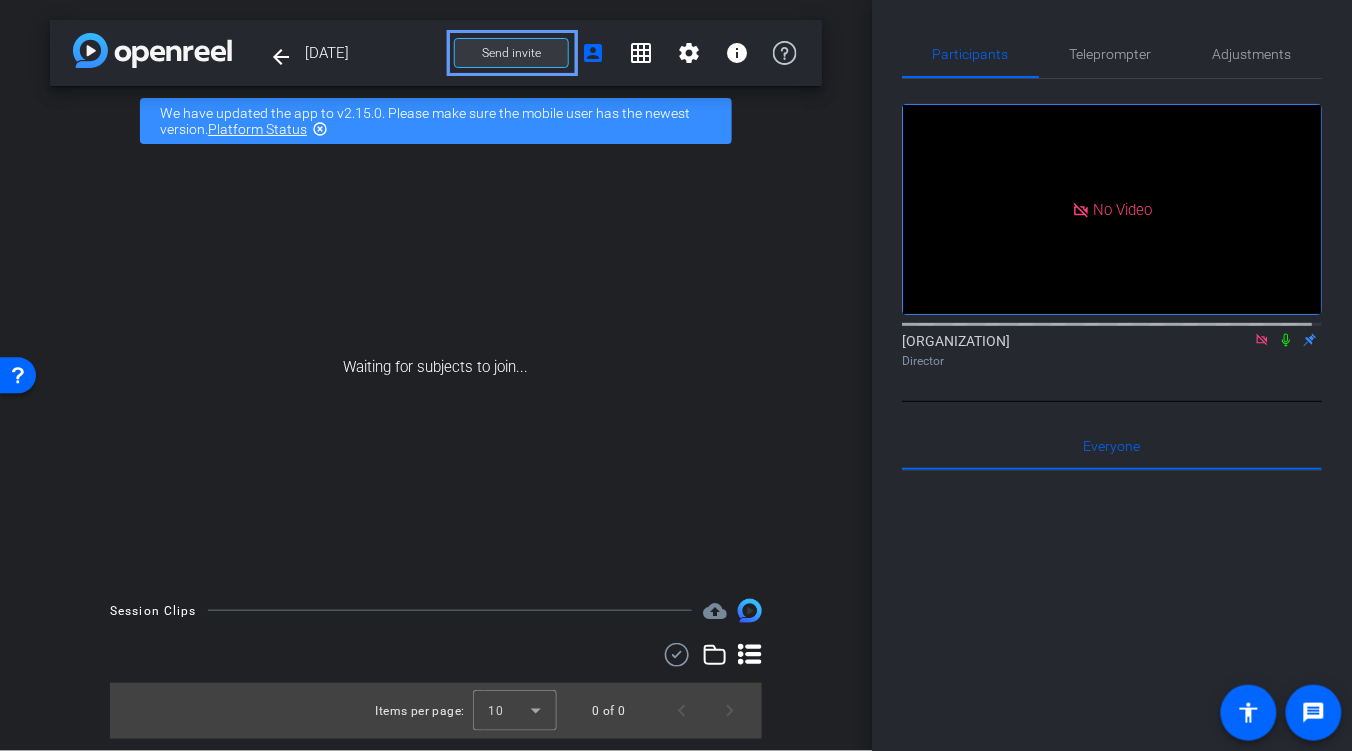 type 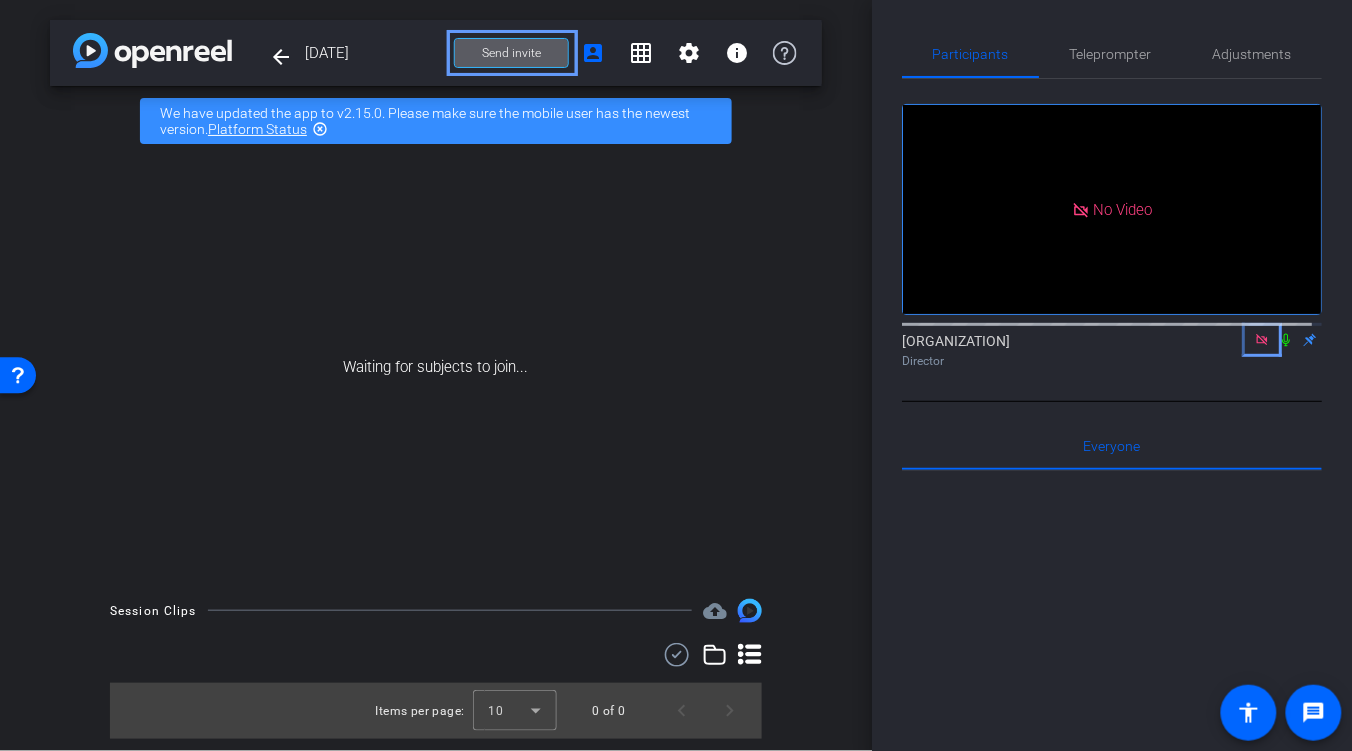 click 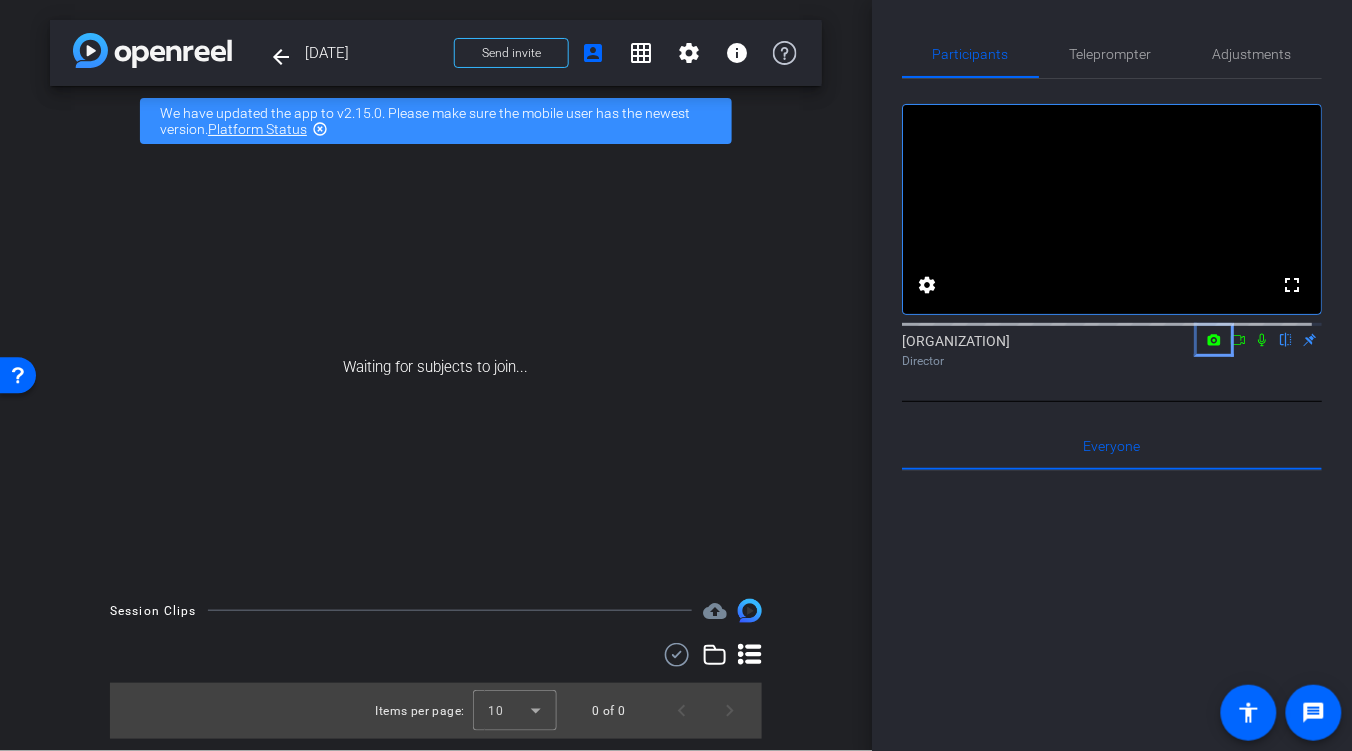 click 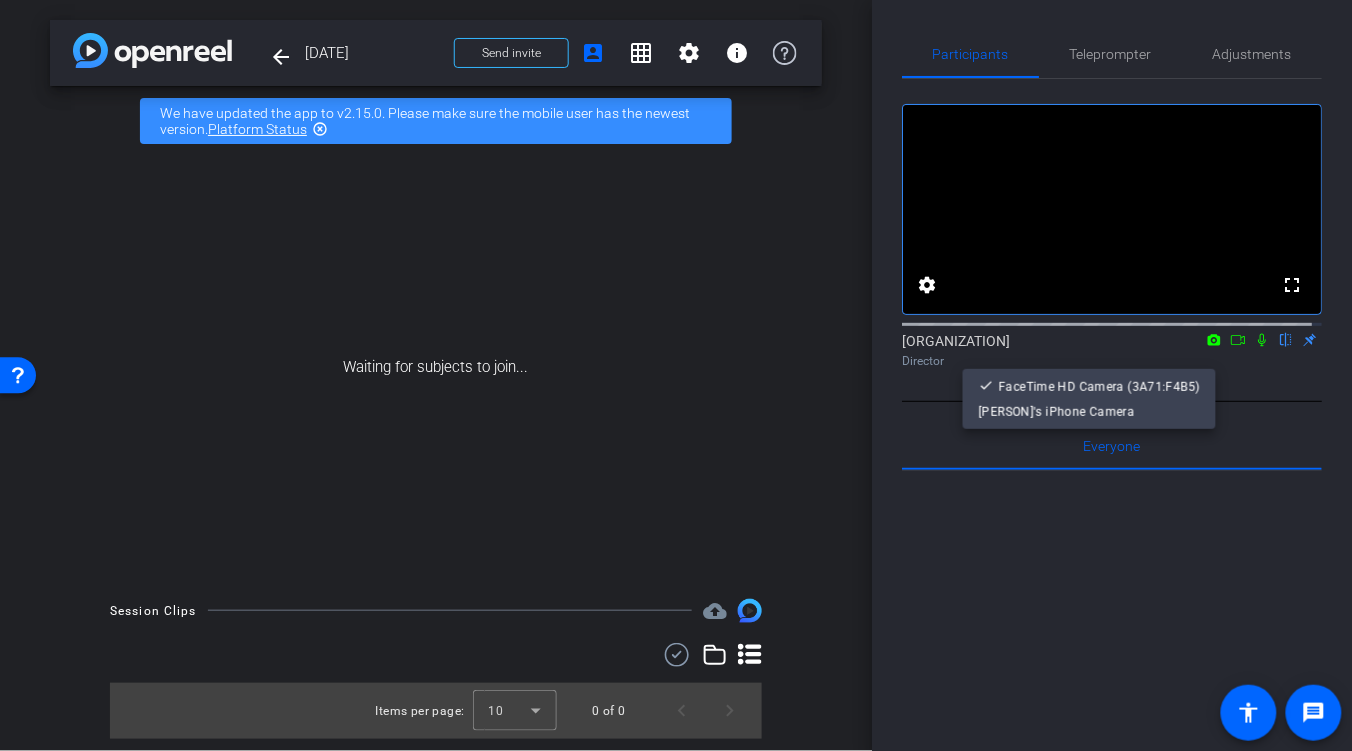 click at bounding box center (676, 375) 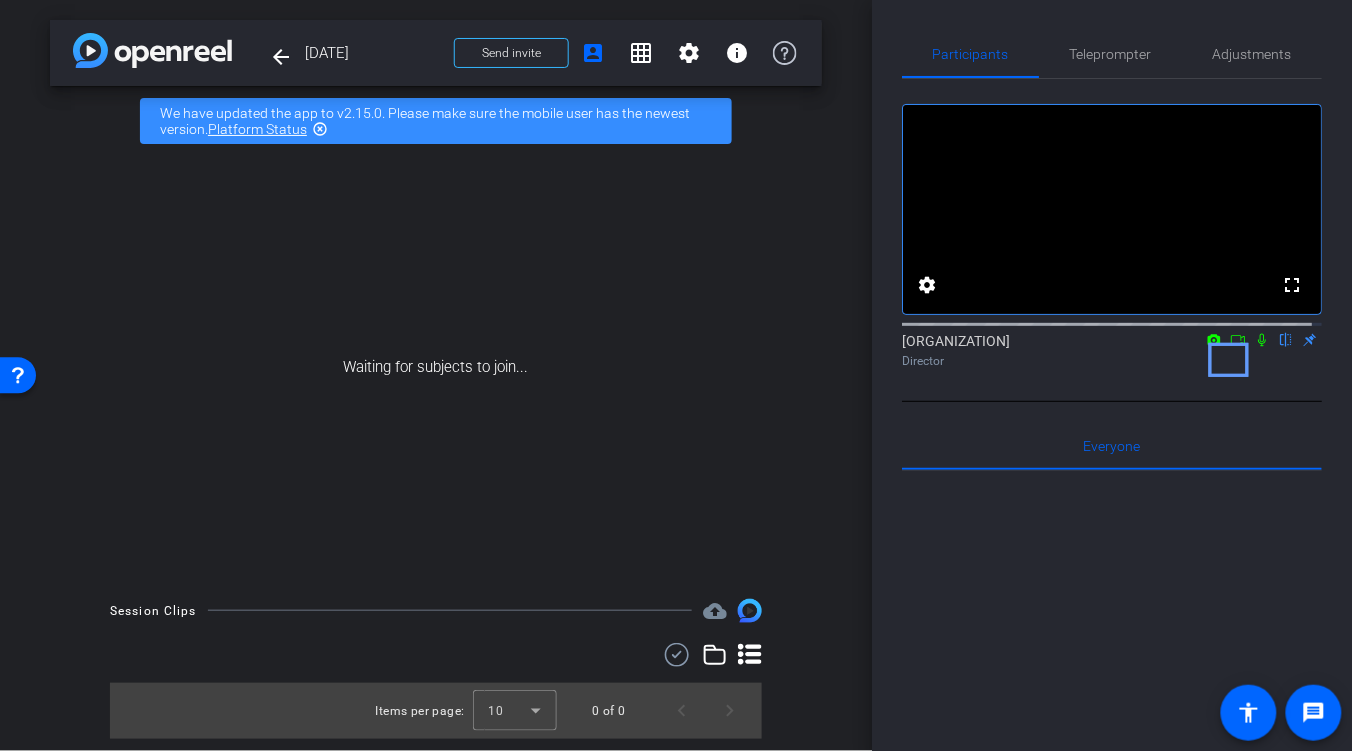 click 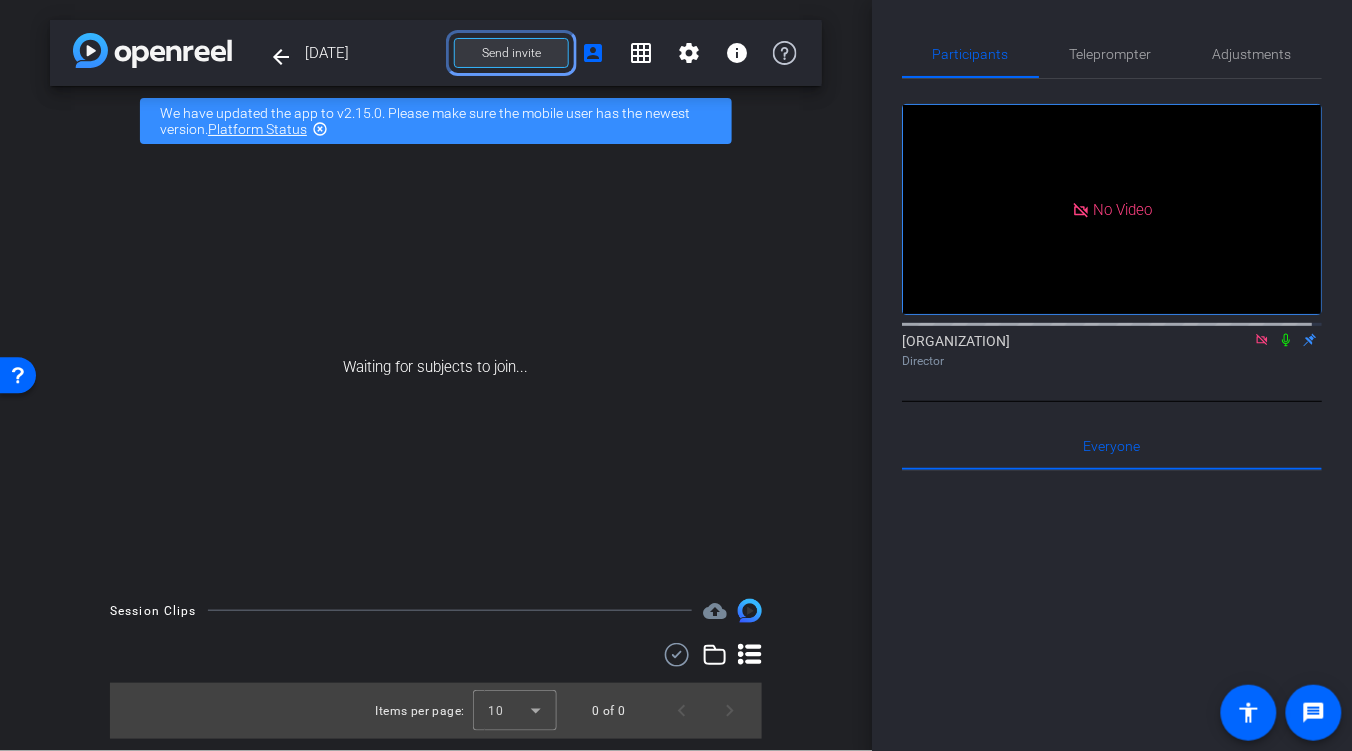 click on "Send invite" at bounding box center [511, 53] 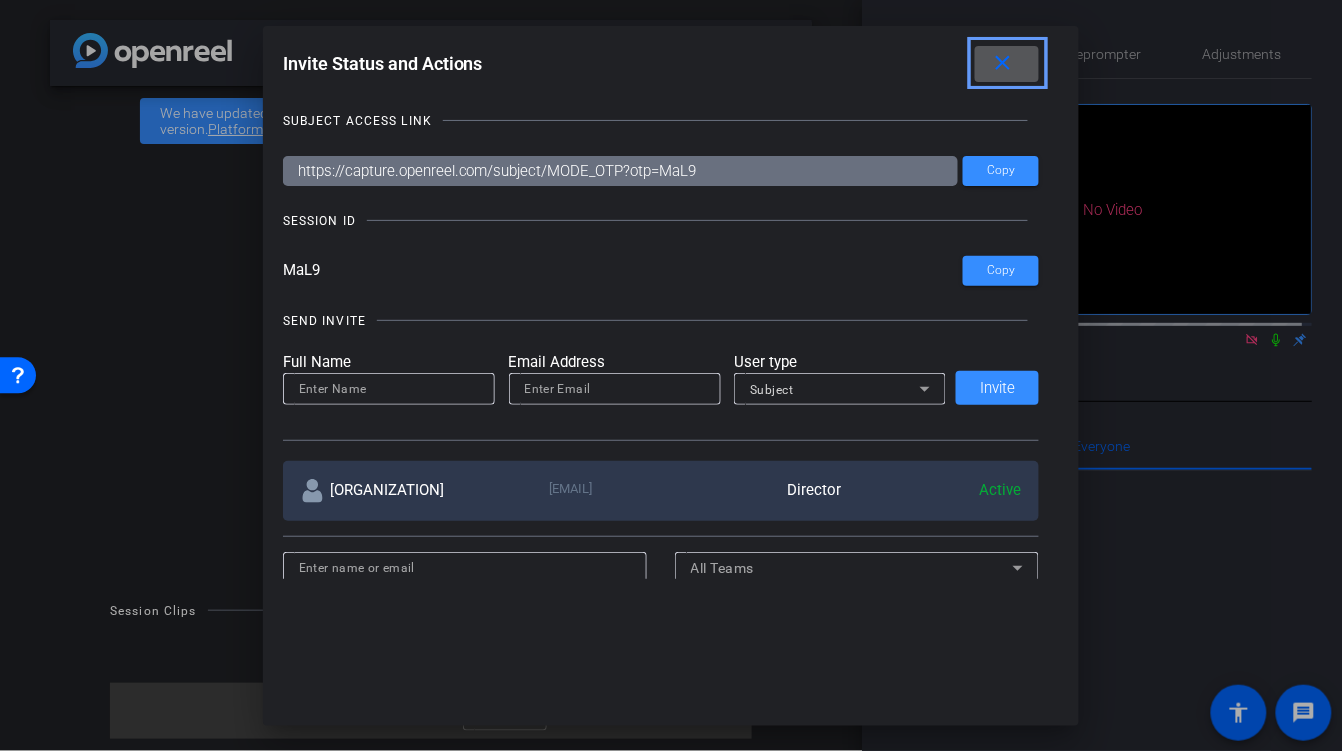 click on "Invite Status and Actions  close  SUBJECT ACCESS LINK     https://capture.openreel.com/subject/MODE_OTP?otp=MaL9  Copy   SESSION ID     MaL9  Copy   SEND INVITE     Full Name Email Address User type Subject  Invite
Arizona Law Group   webmaster@arizonalawgroup.com   Director   Active  All Teams  ALG  Arizona Law Group Director check  Added" at bounding box center [671, 312] 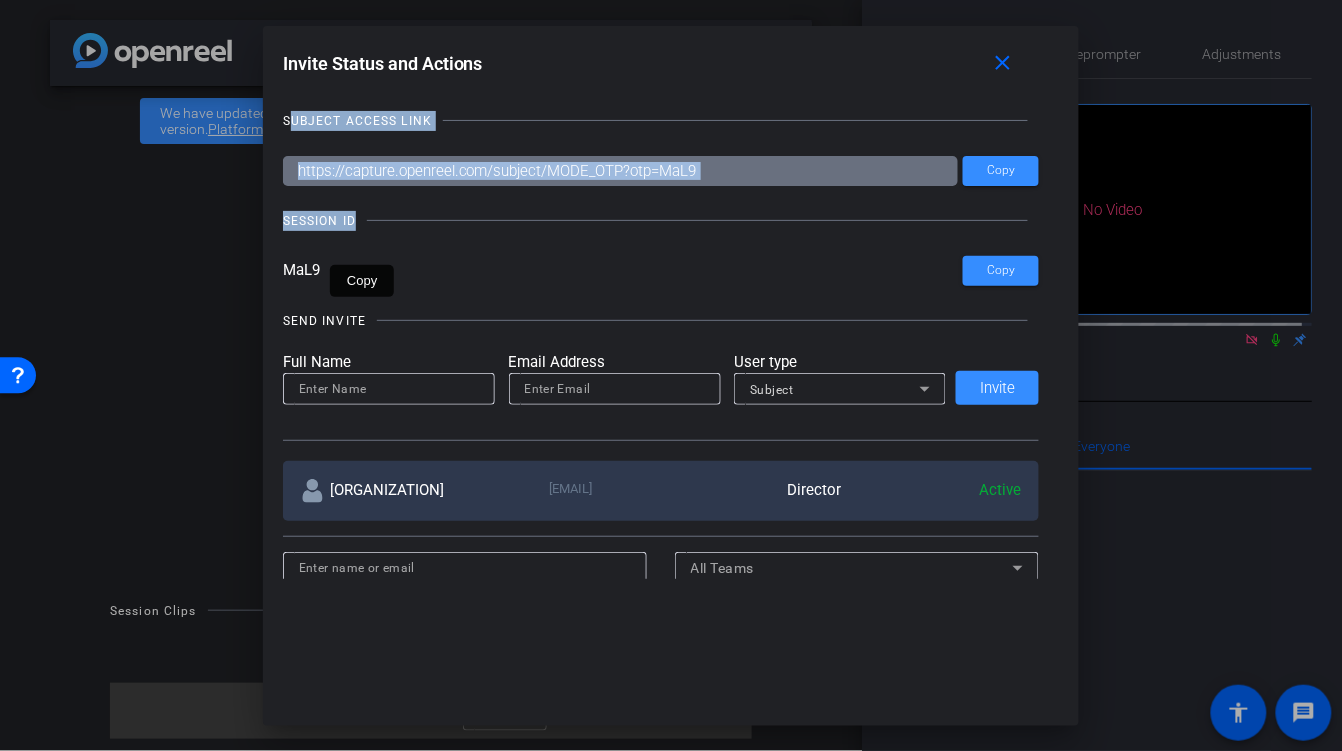 click on "Invite Status and Actions  close  SUBJECT ACCESS LINK     https://capture.openreel.com/subject/MODE_OTP?otp=MaL9  Copy   SESSION ID     MaL9  Copy   SEND INVITE     Full Name Email Address User type Subject  Invite
Arizona Law Group   webmaster@arizonalawgroup.com   Director   Active  All Teams  ALG  Arizona Law Group Director check  Added" at bounding box center (671, 312) 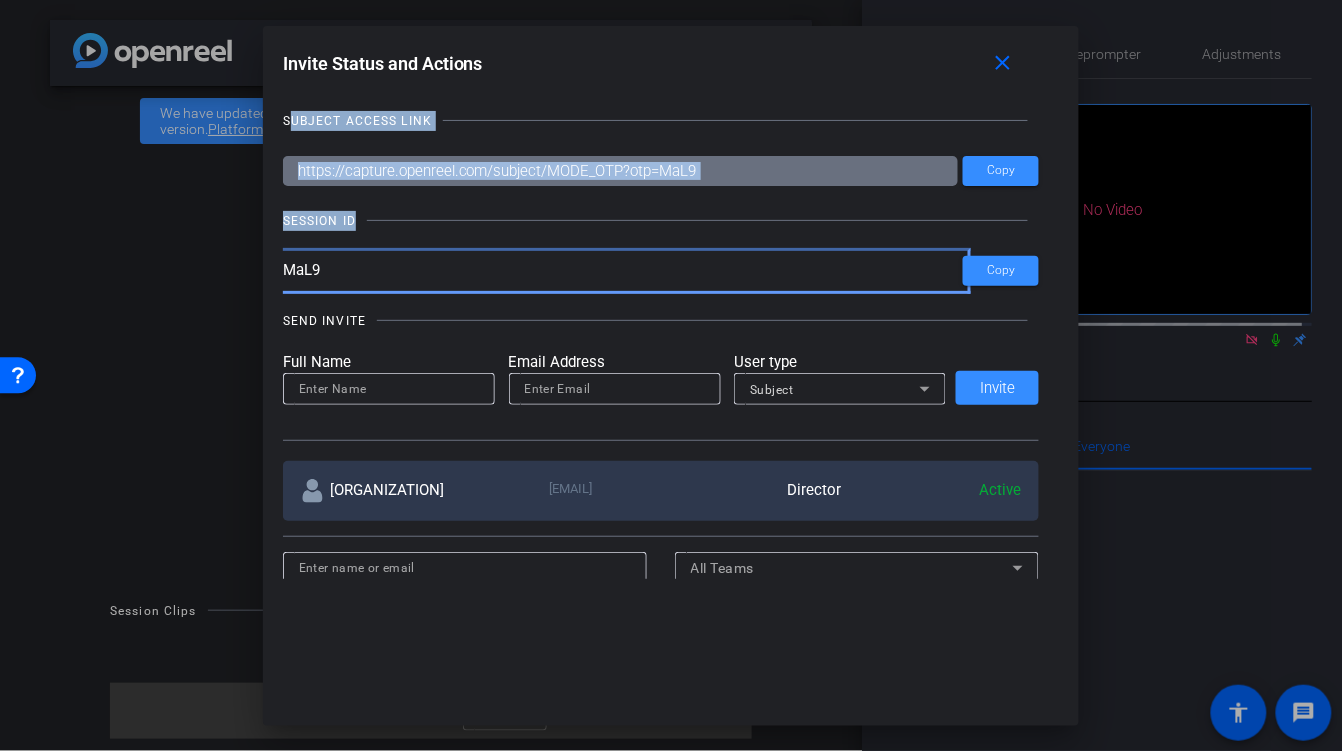 click on "MaL9" at bounding box center [623, 271] 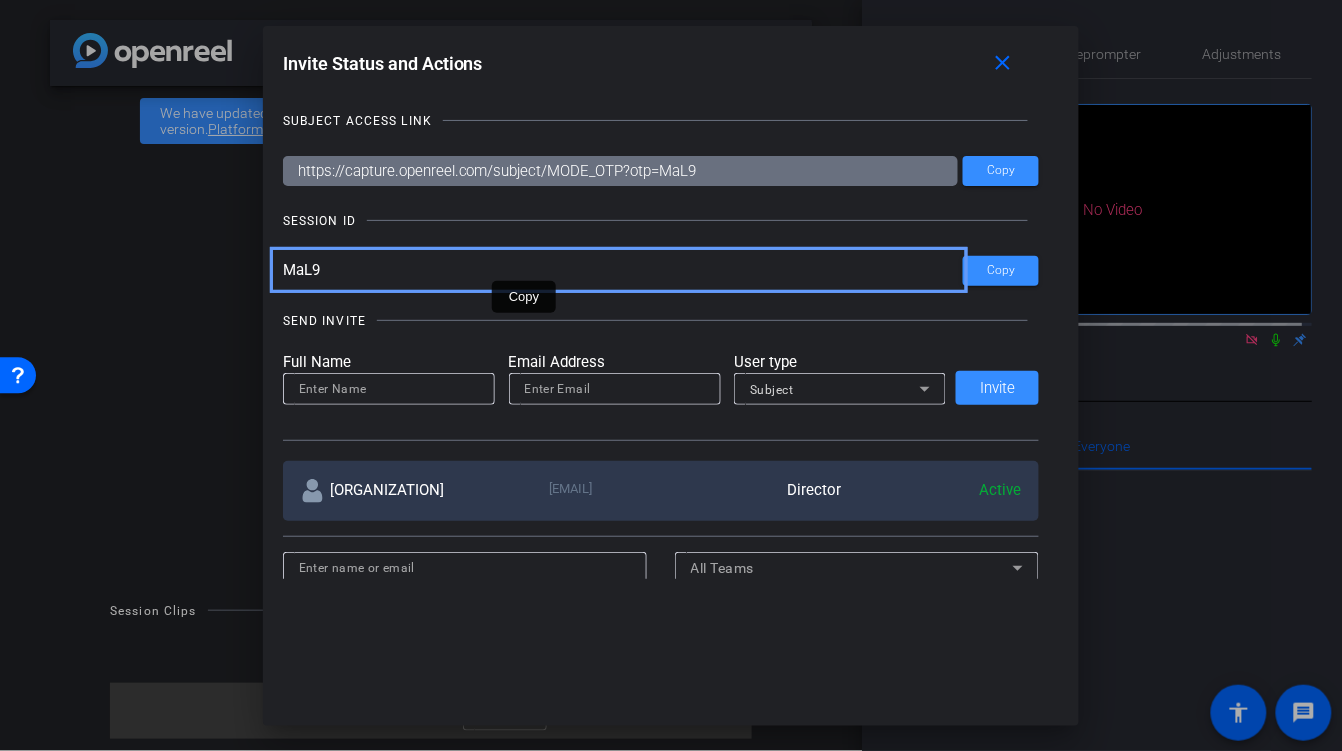 click on "MaL9" at bounding box center (623, 271) 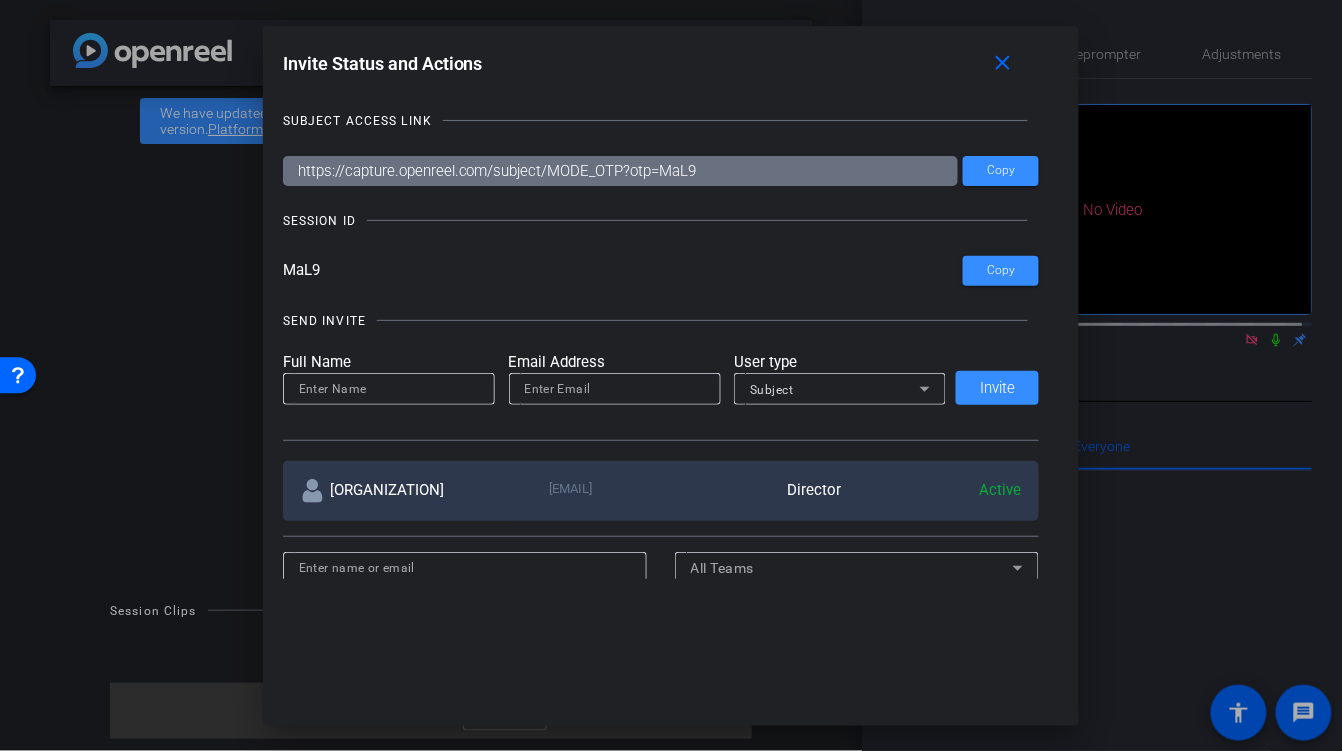 drag, startPoint x: 361, startPoint y: 322, endPoint x: 274, endPoint y: 97, distance: 241.23433 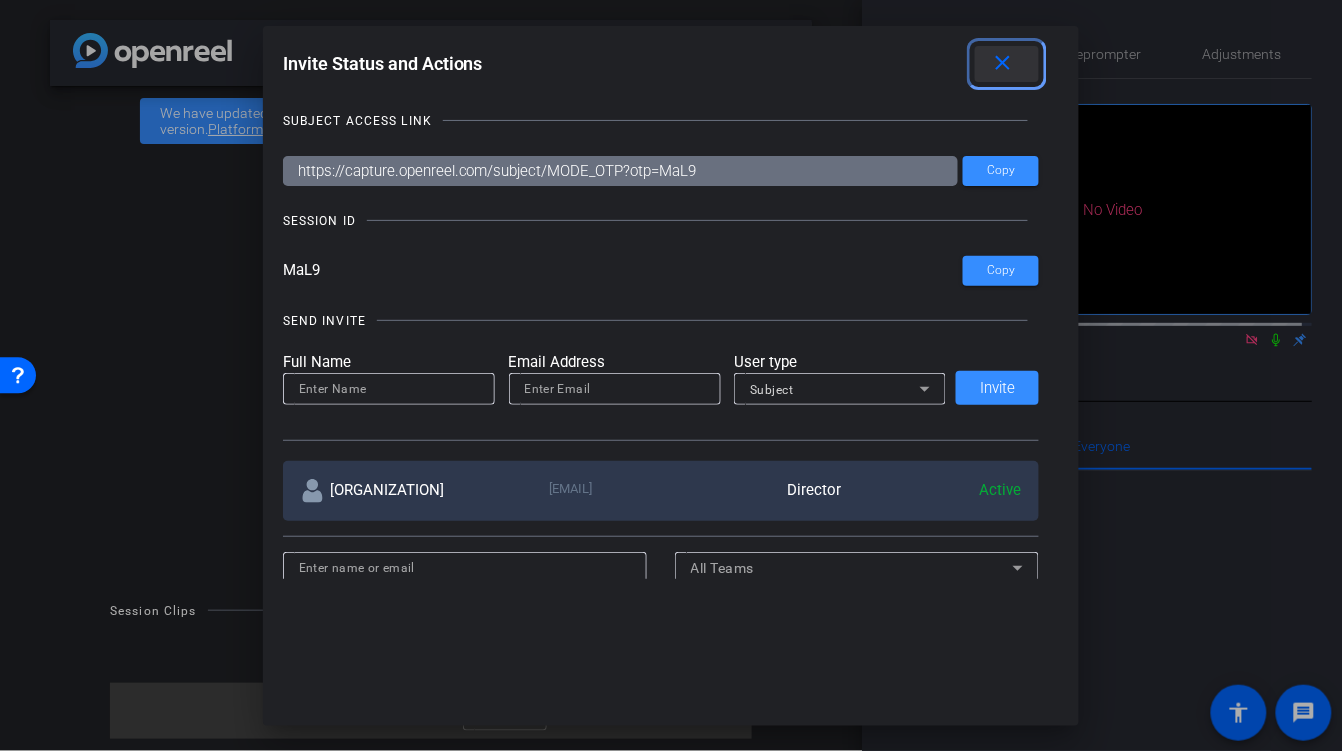 click at bounding box center (1007, 64) 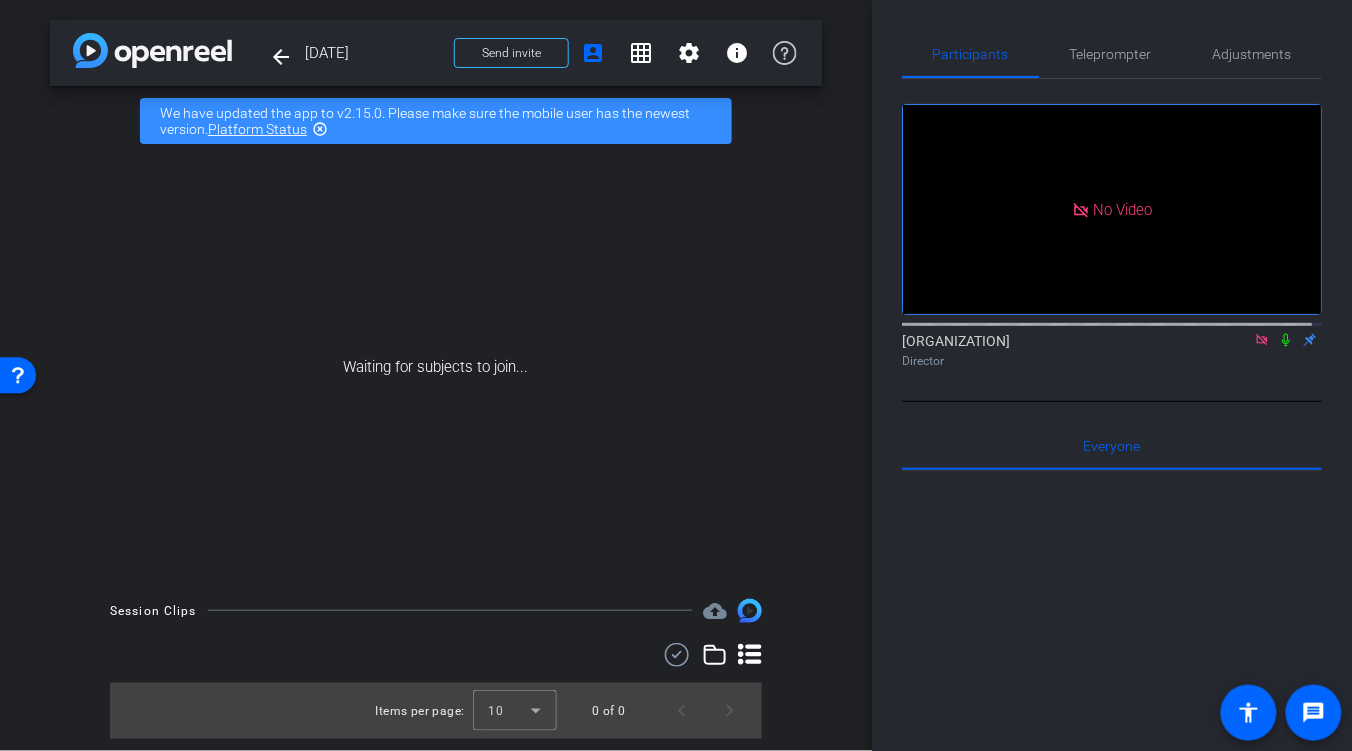 click on "Arizona Law Group
Director" 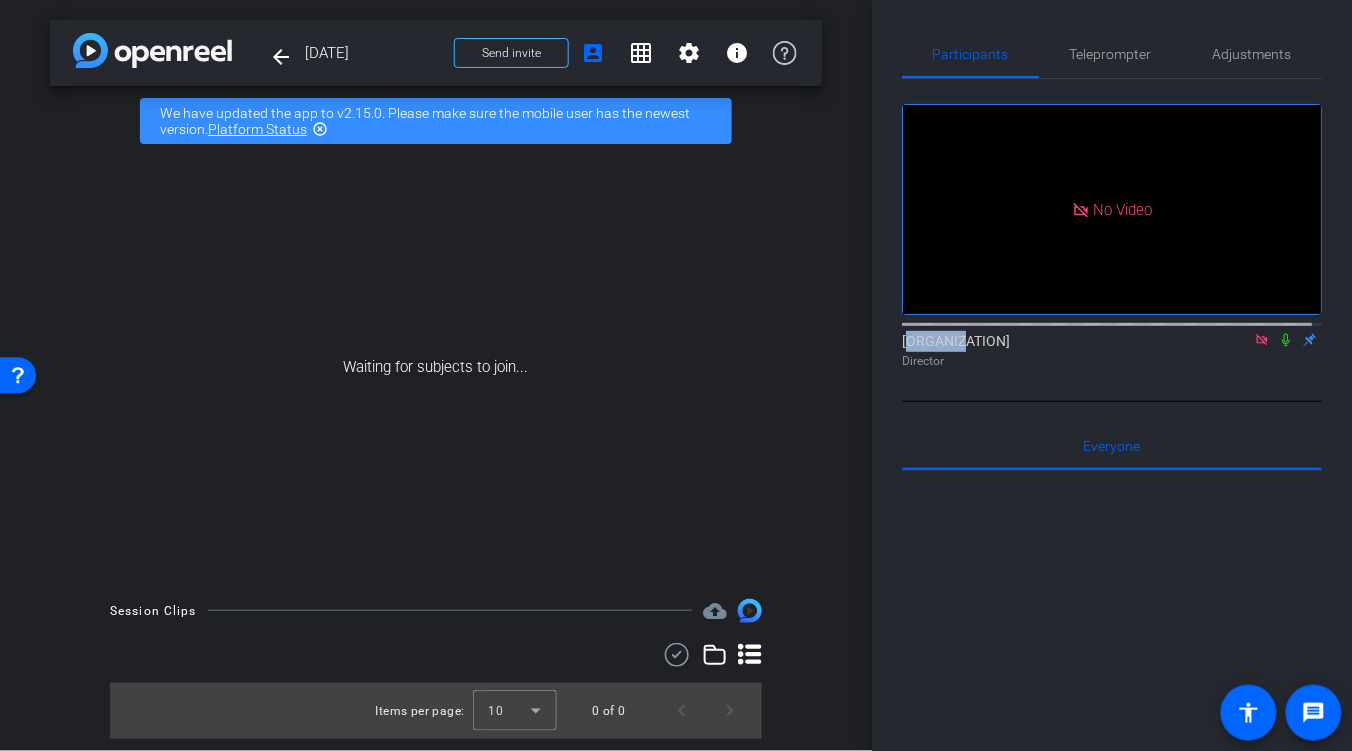 click on "Arizona Law Group
Director" 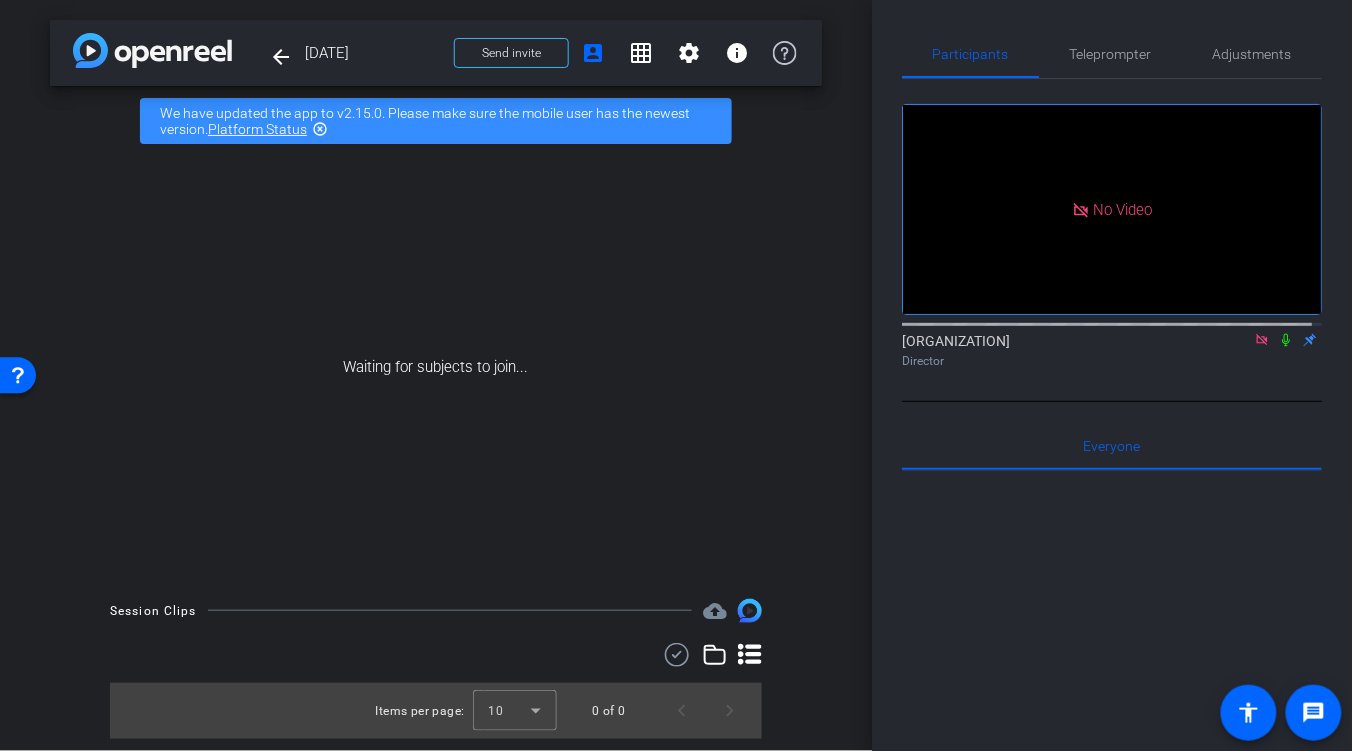 click on "Director" 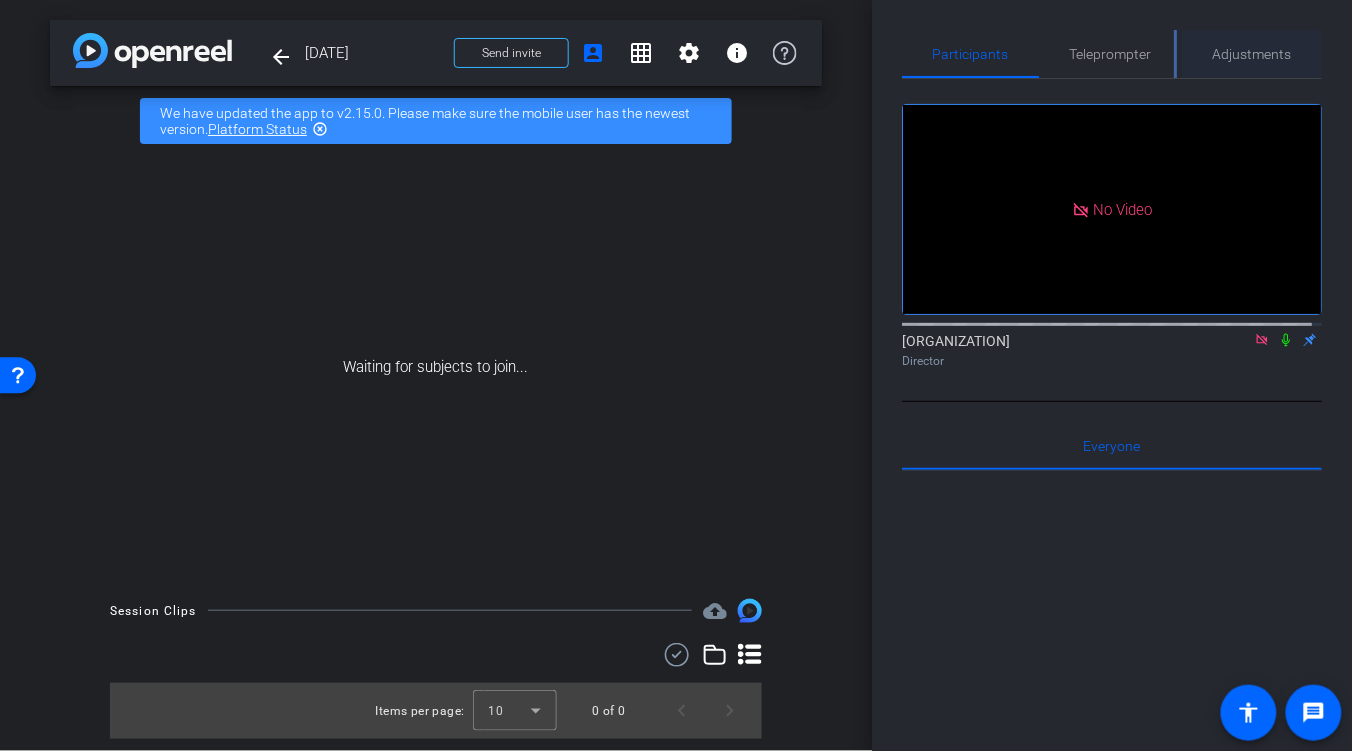 click on "Adjustments" at bounding box center (1252, 54) 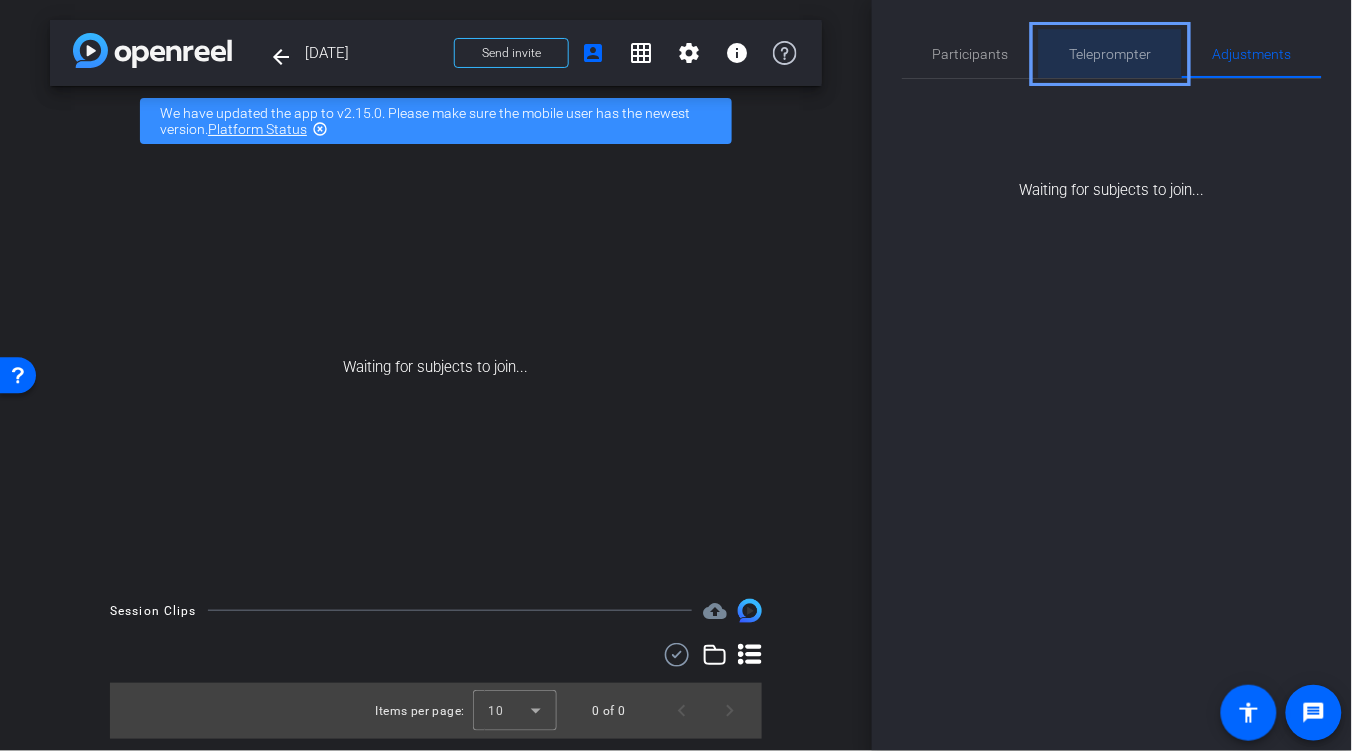 click on "Teleprompter" at bounding box center [1111, 54] 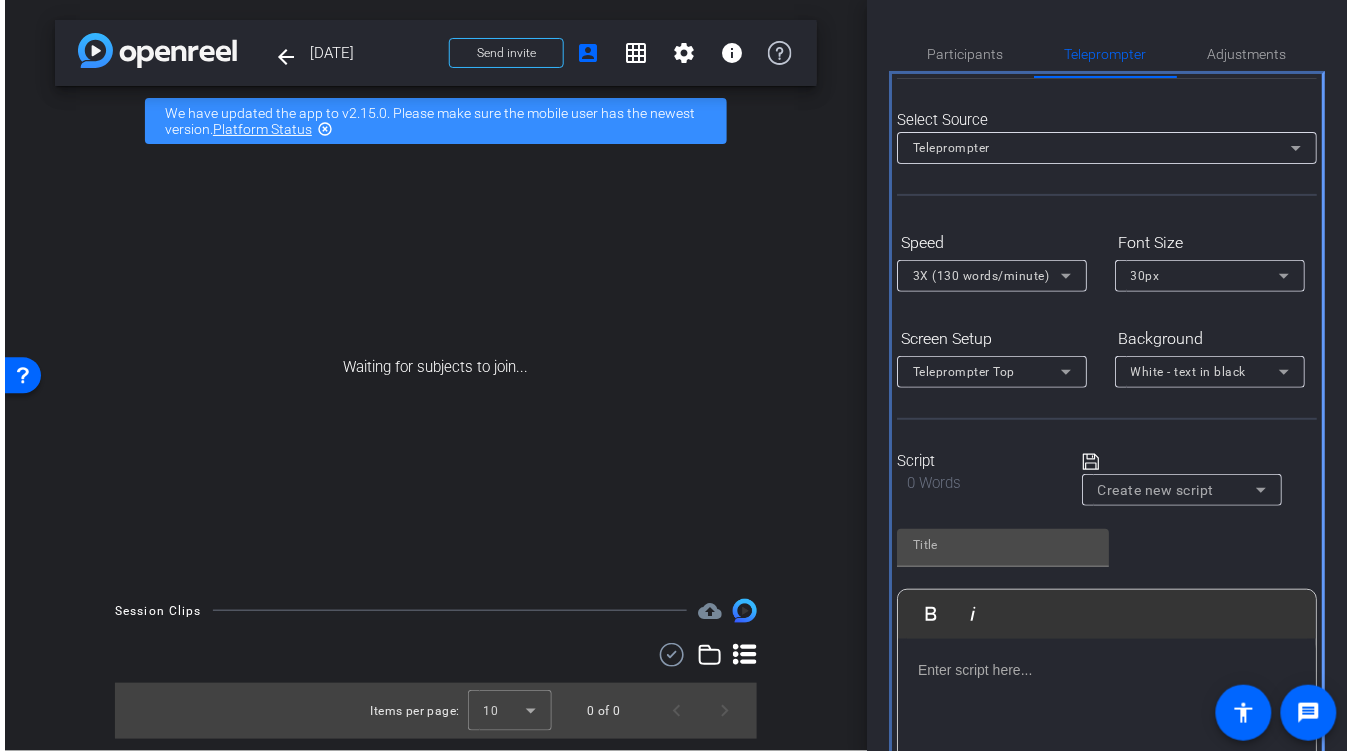 scroll, scrollTop: 79, scrollLeft: 0, axis: vertical 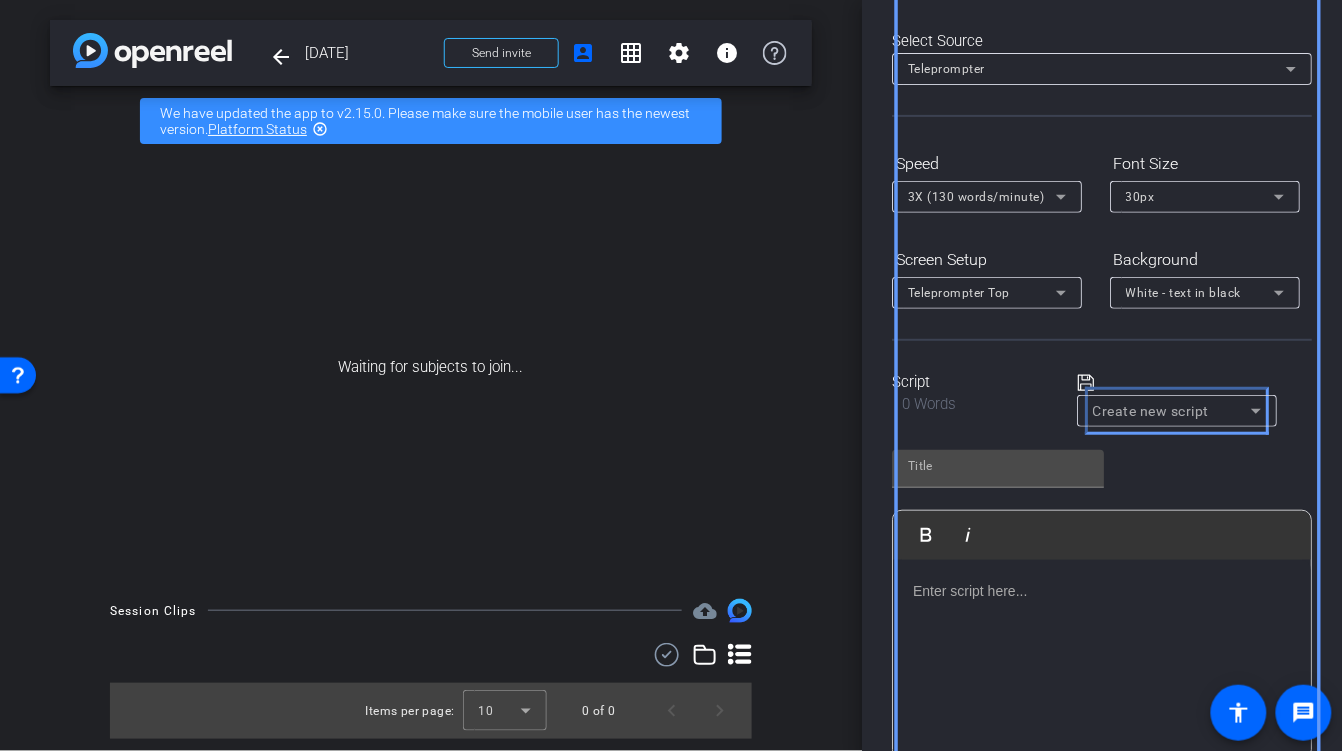 click on "Create new script" at bounding box center [1172, 411] 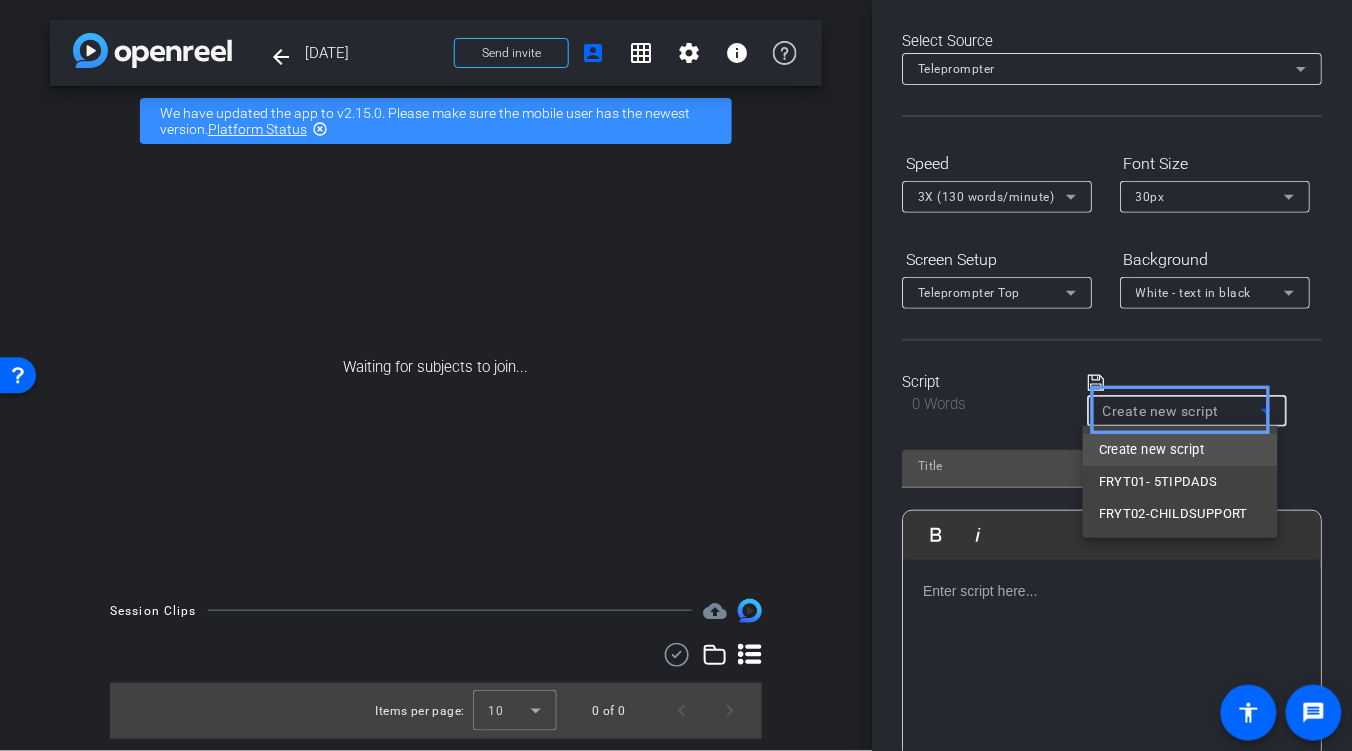 click at bounding box center (676, 375) 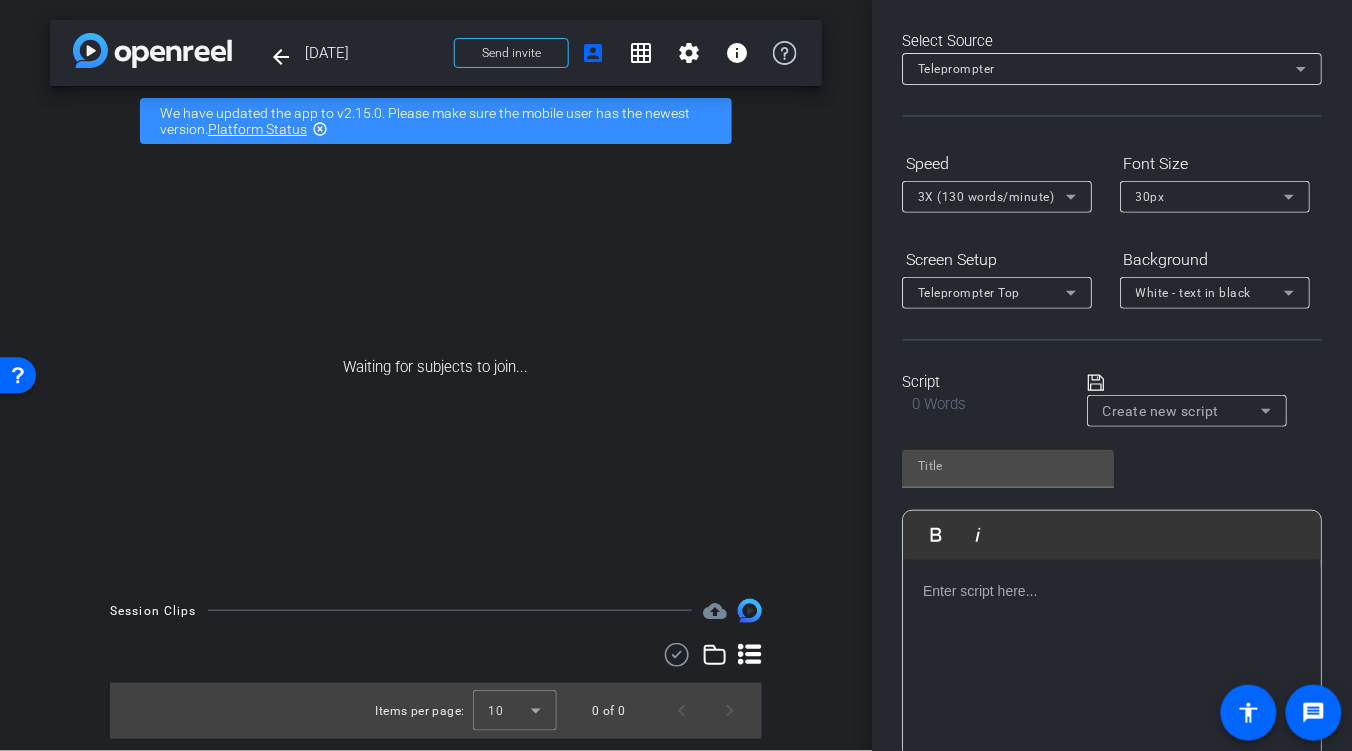 click on "Waiting for subjects to join..." at bounding box center [436, 367] 